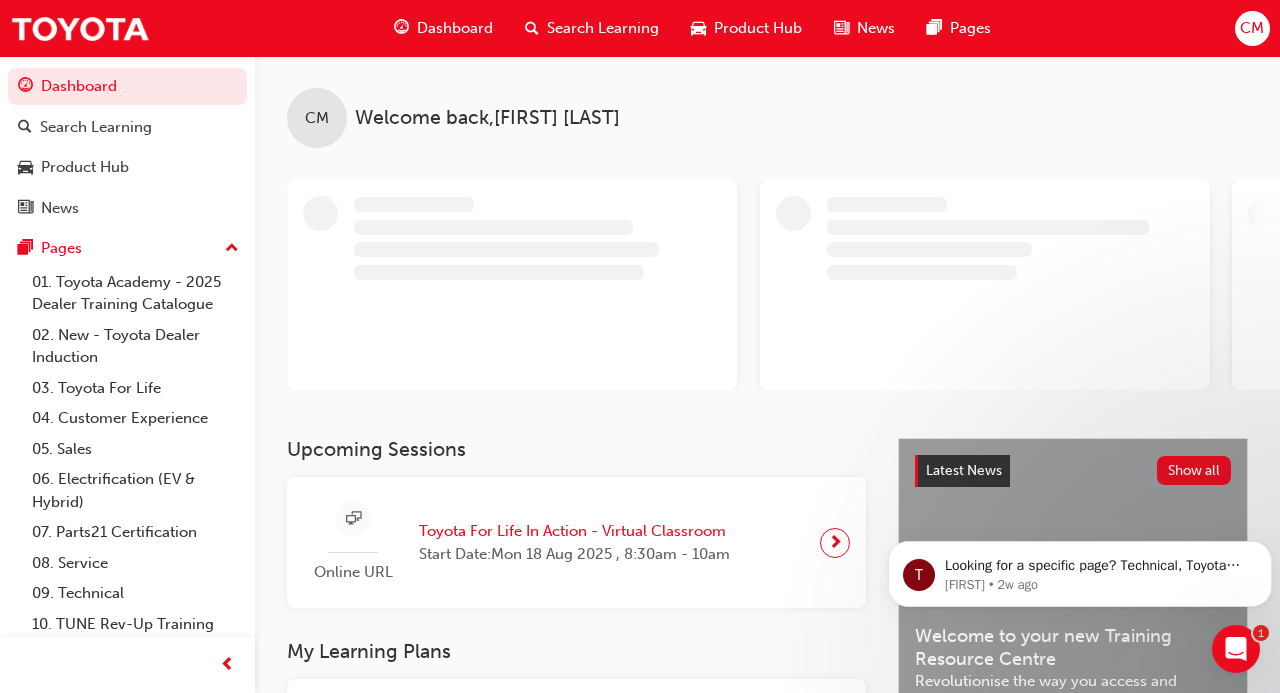 scroll, scrollTop: 0, scrollLeft: 0, axis: both 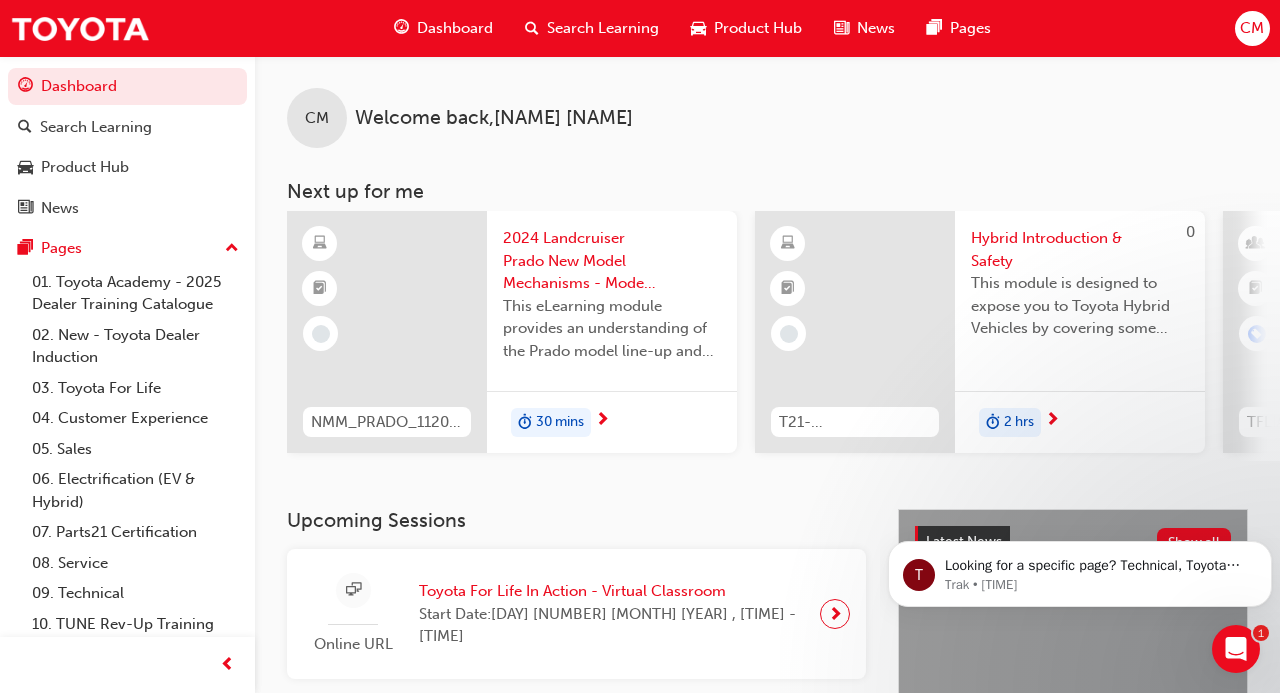 click at bounding box center (855, 332) 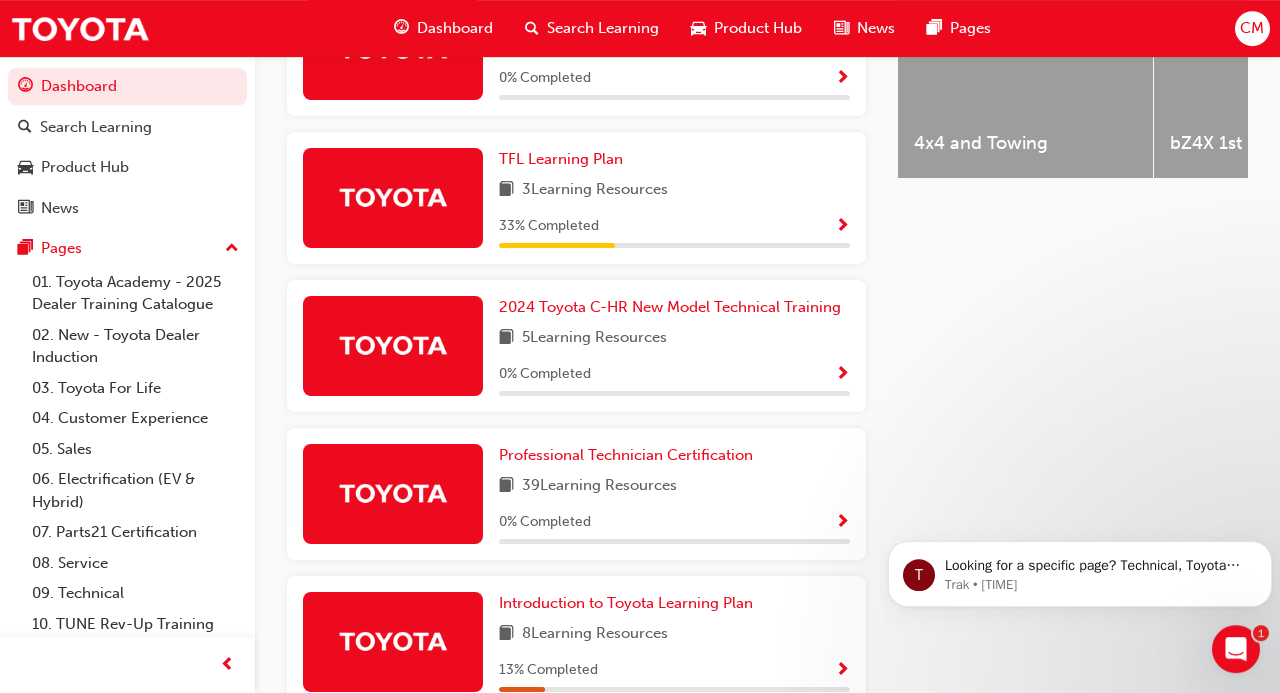 scroll, scrollTop: 925, scrollLeft: 0, axis: vertical 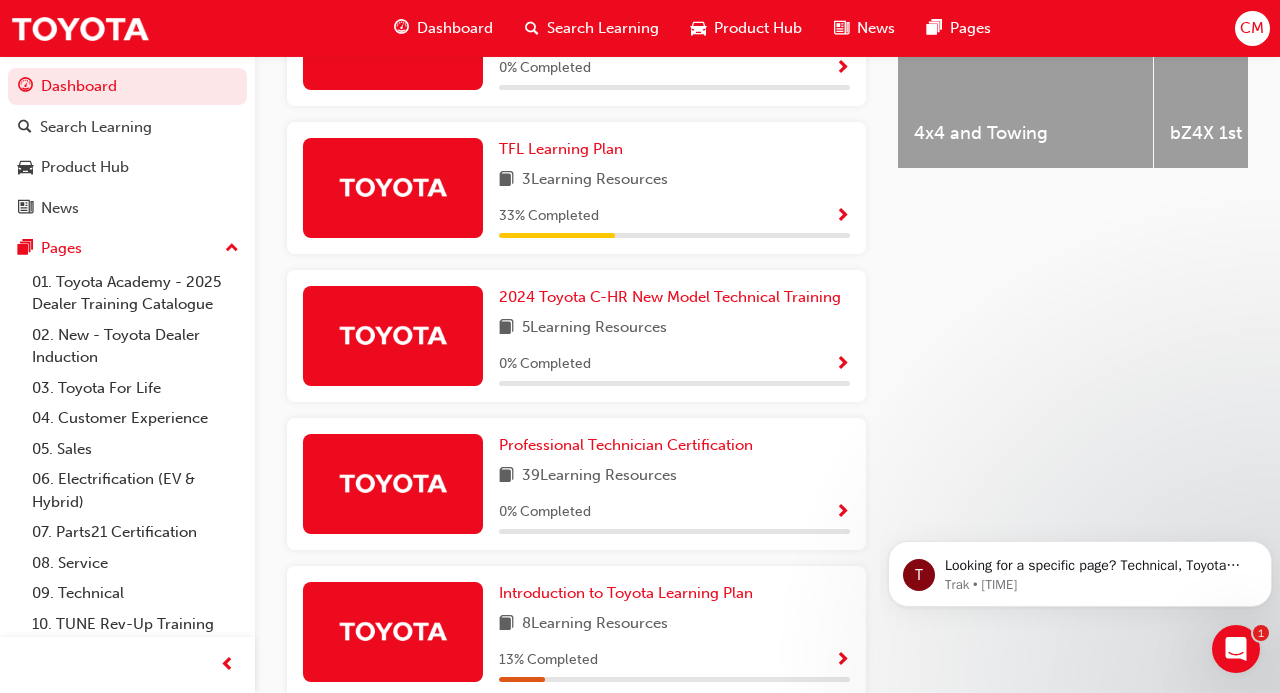 click on "[PERCENT] Completed" at bounding box center [674, 216] 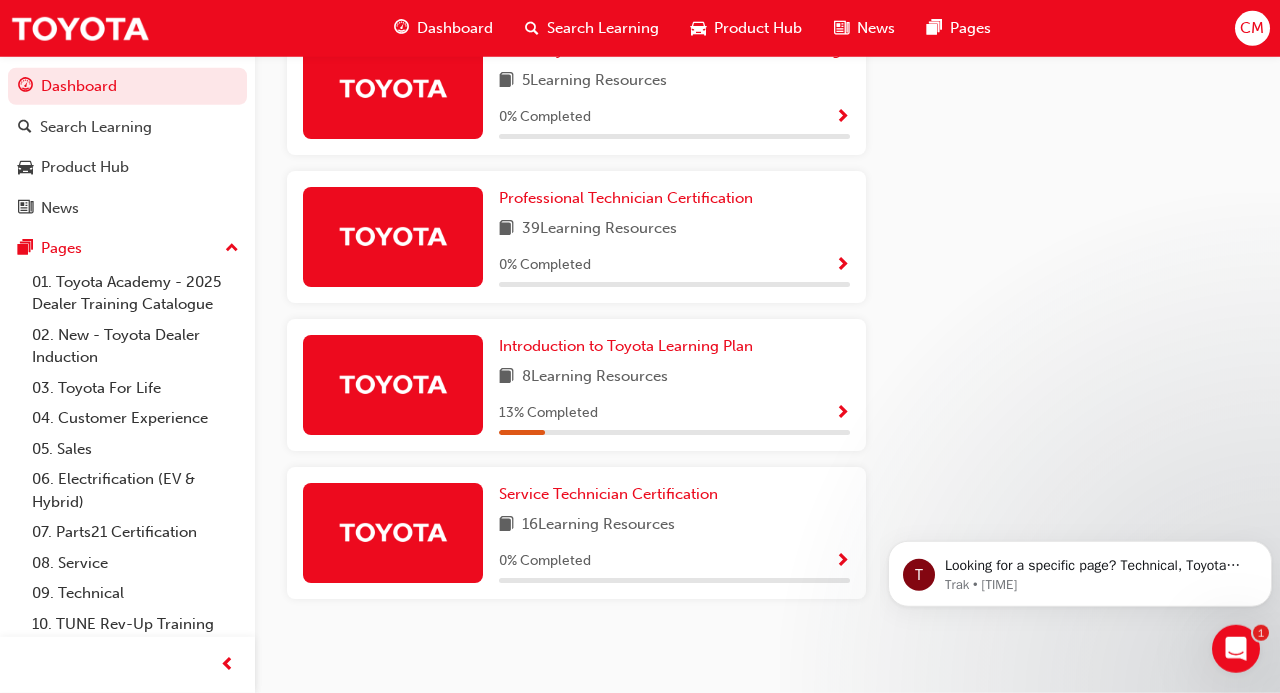 scroll, scrollTop: 1174, scrollLeft: 0, axis: vertical 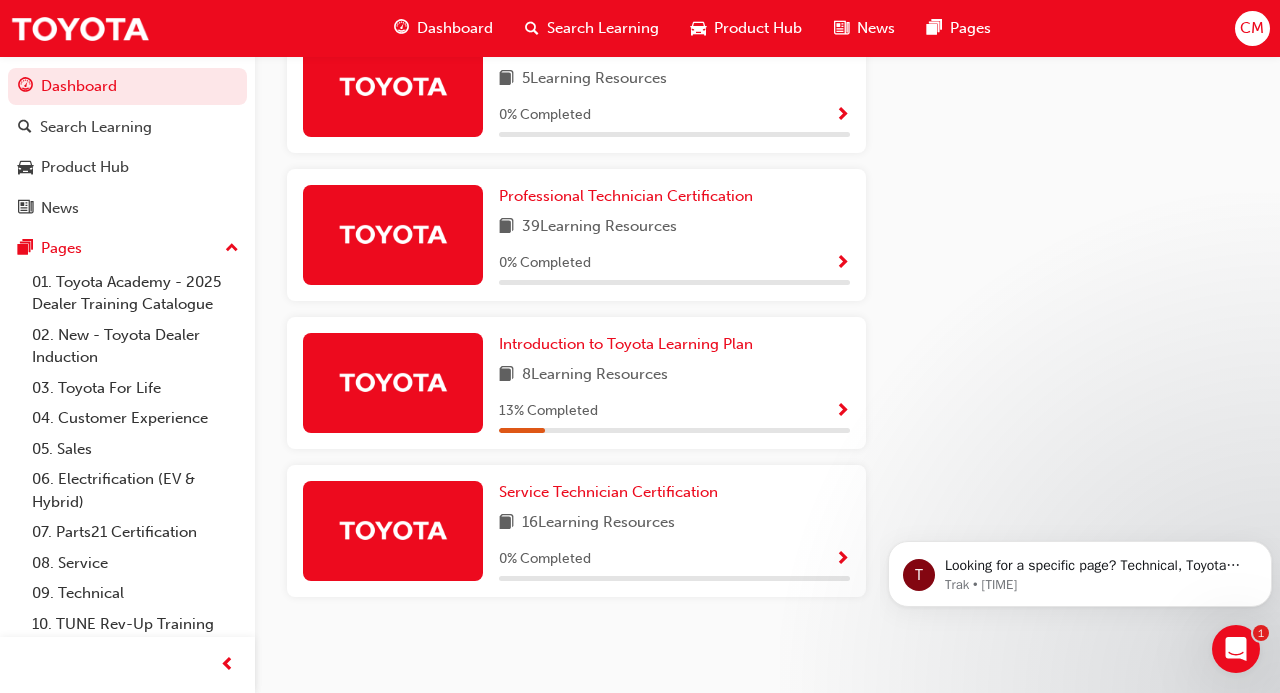 click at bounding box center (842, 560) 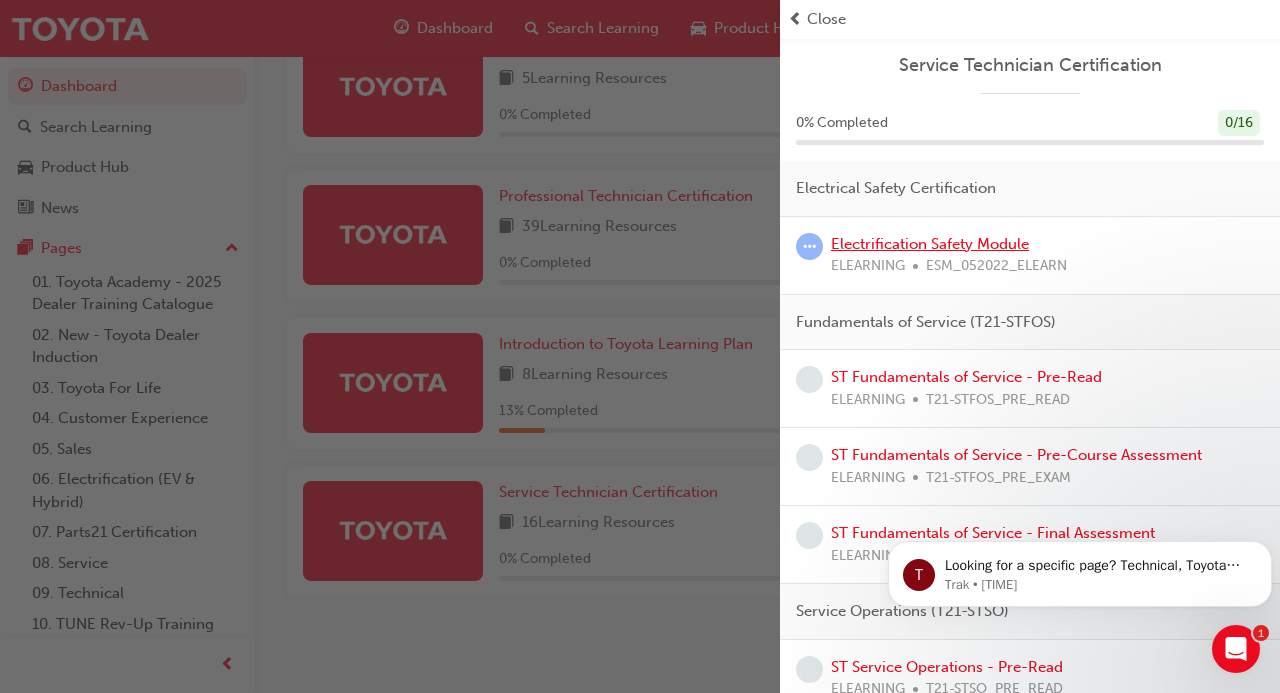 click on "Electrification Safety Module" at bounding box center (930, 244) 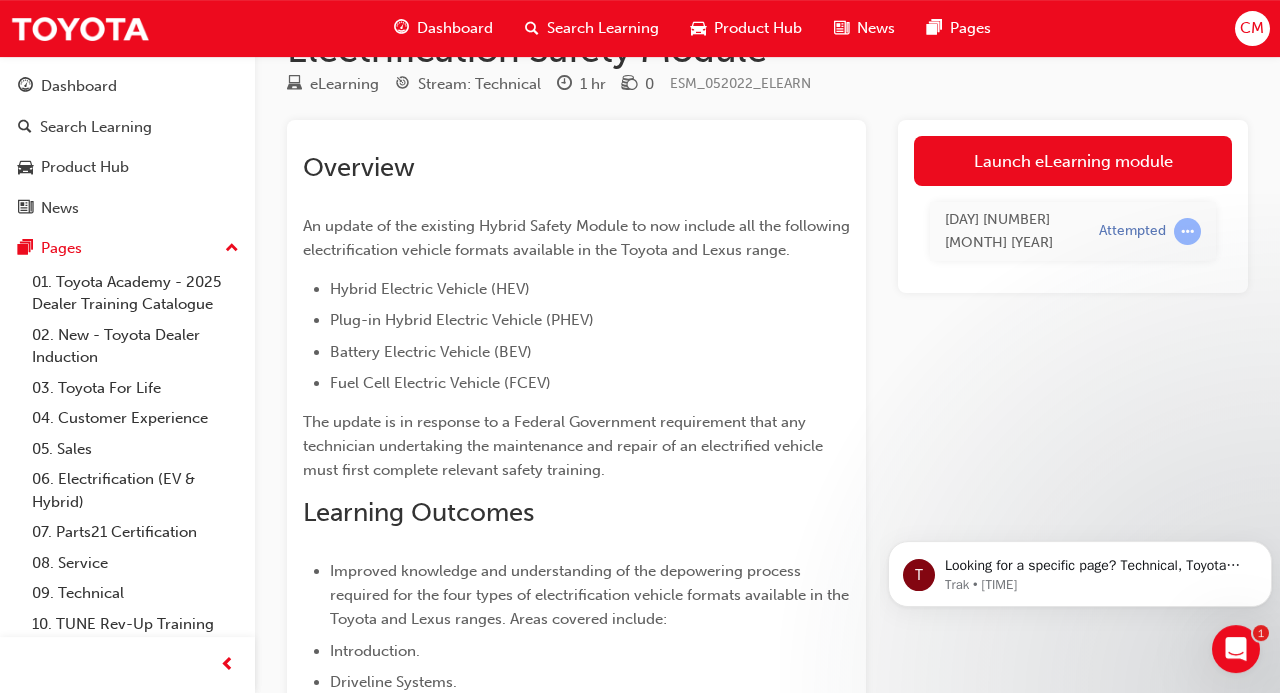 scroll, scrollTop: 0, scrollLeft: 0, axis: both 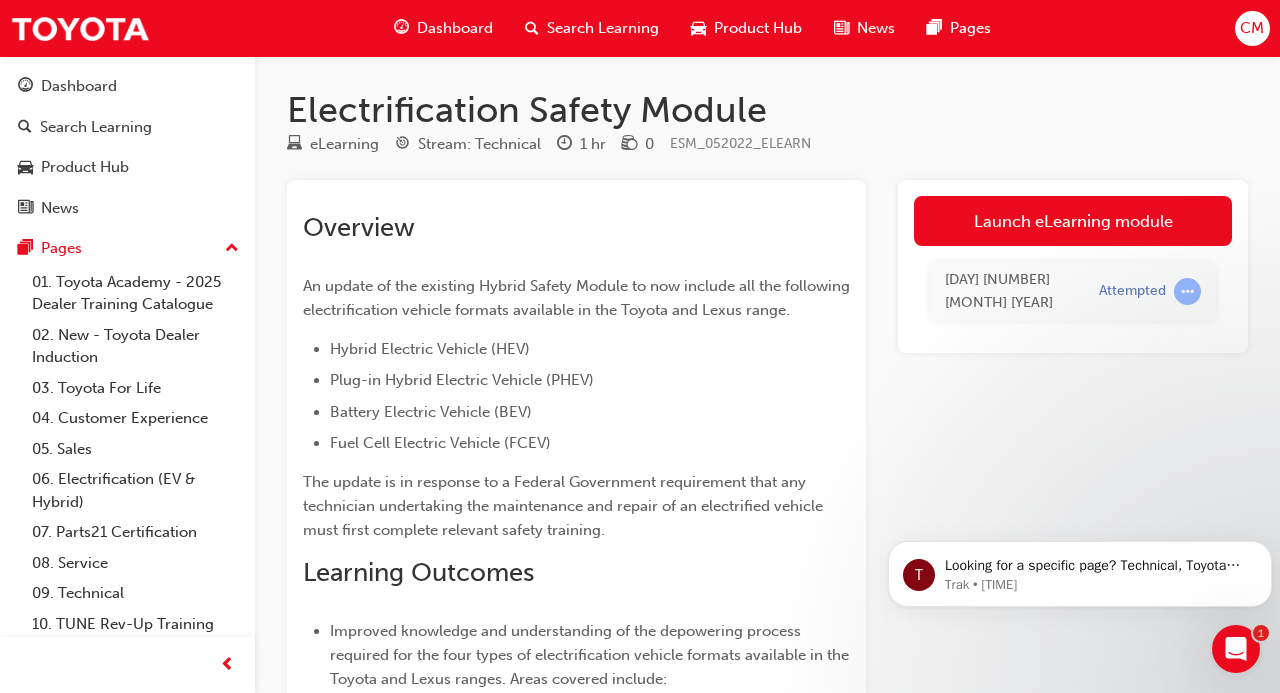 click on "Launch eLearning module" at bounding box center [1073, 221] 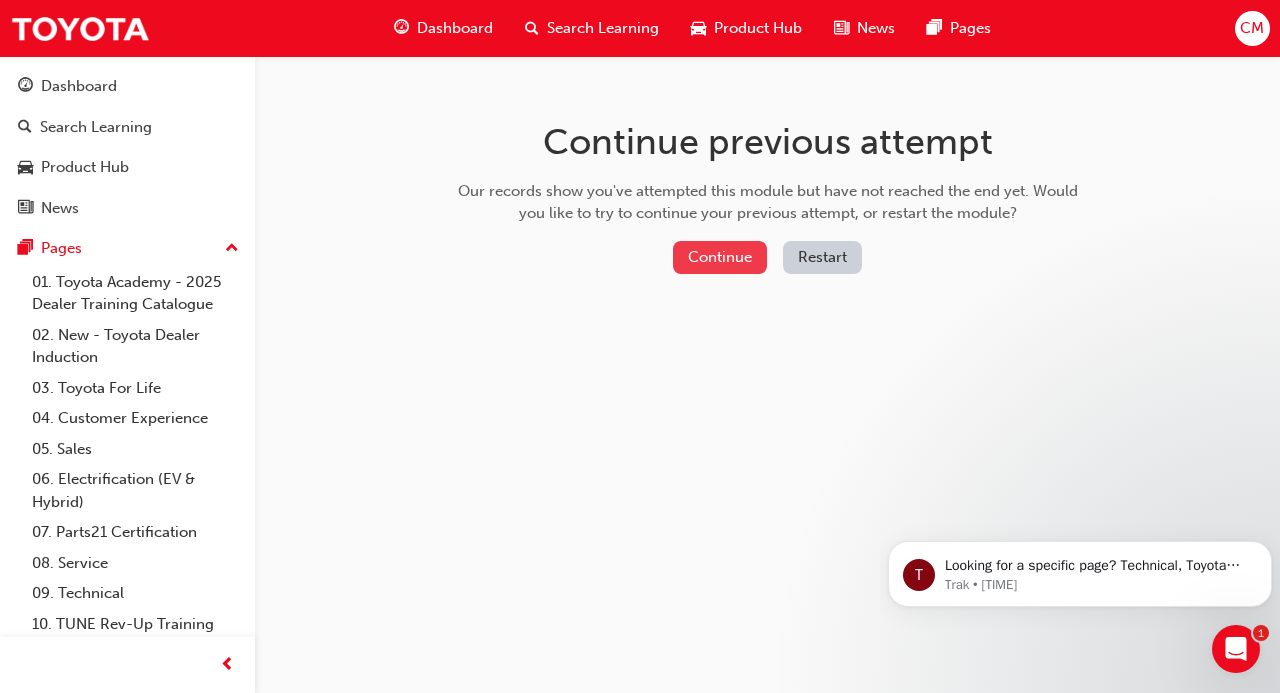 click on "Continue" at bounding box center (720, 257) 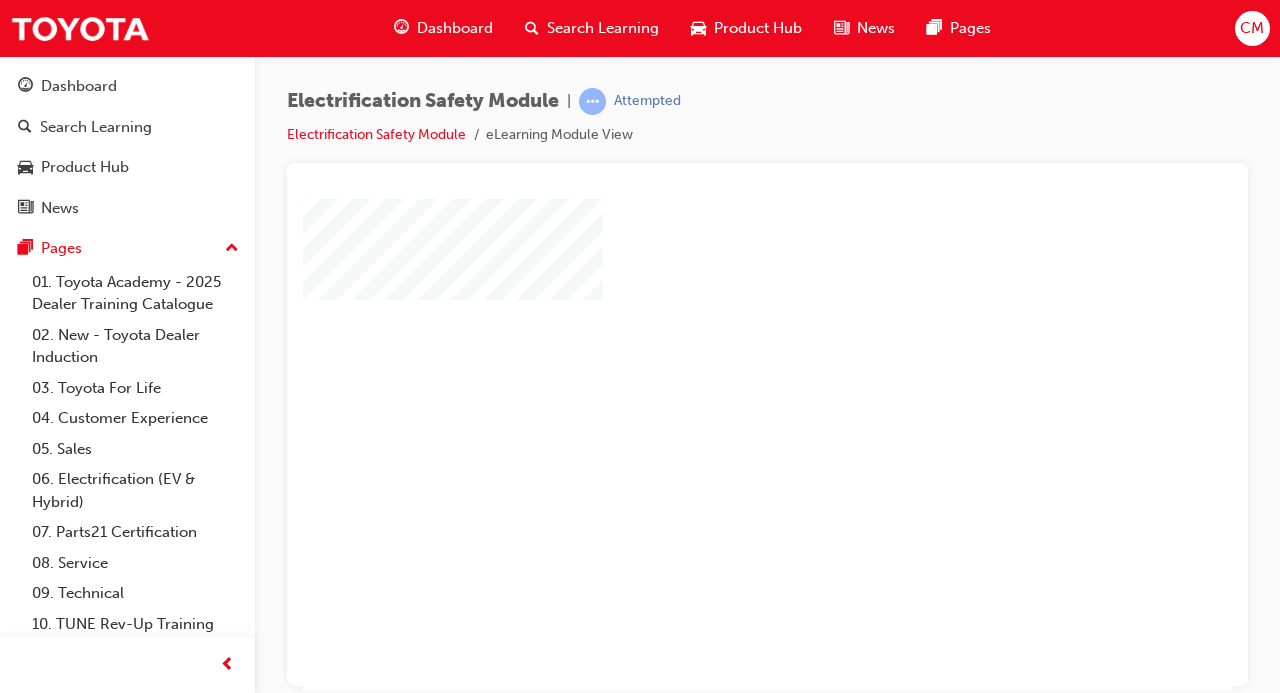 scroll, scrollTop: 0, scrollLeft: 0, axis: both 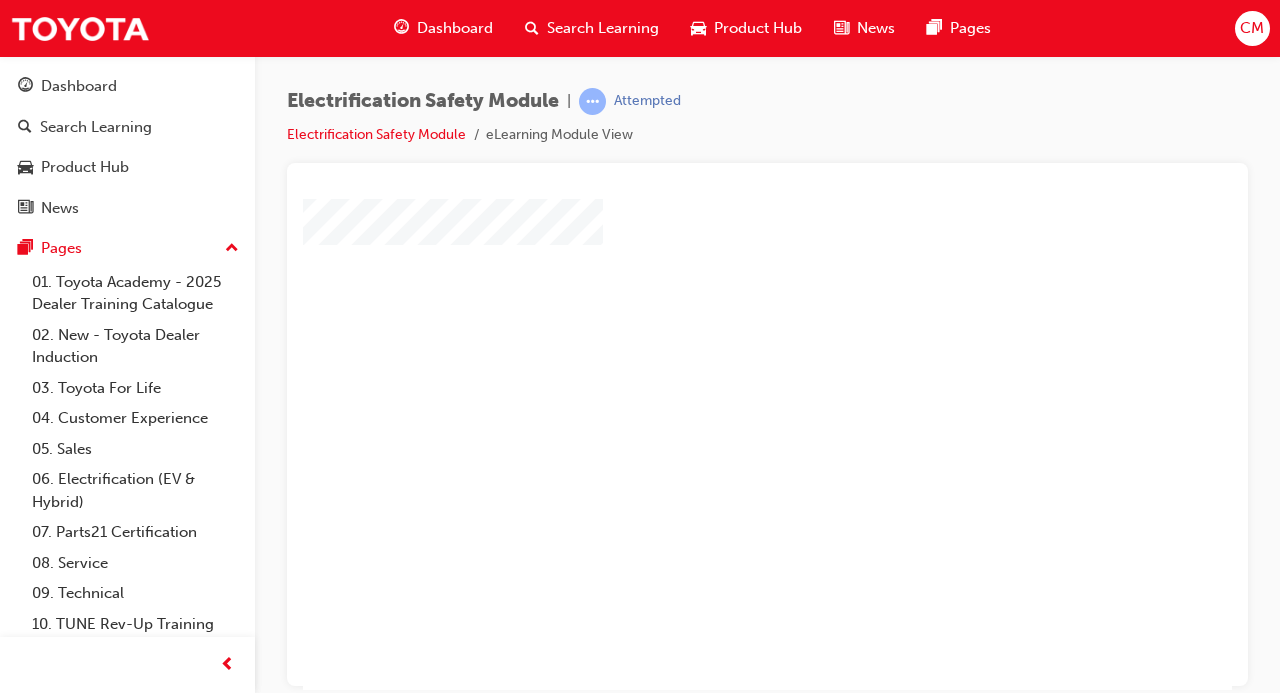 click at bounding box center [710, 282] 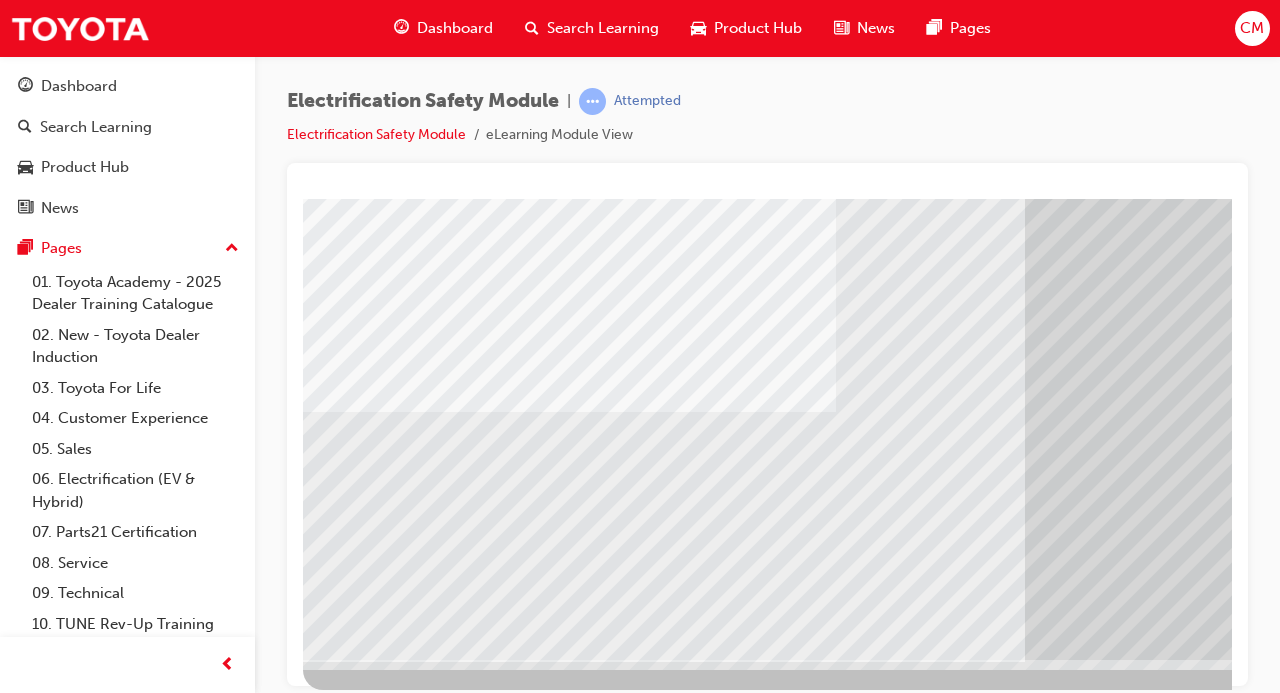 scroll, scrollTop: 0, scrollLeft: 0, axis: both 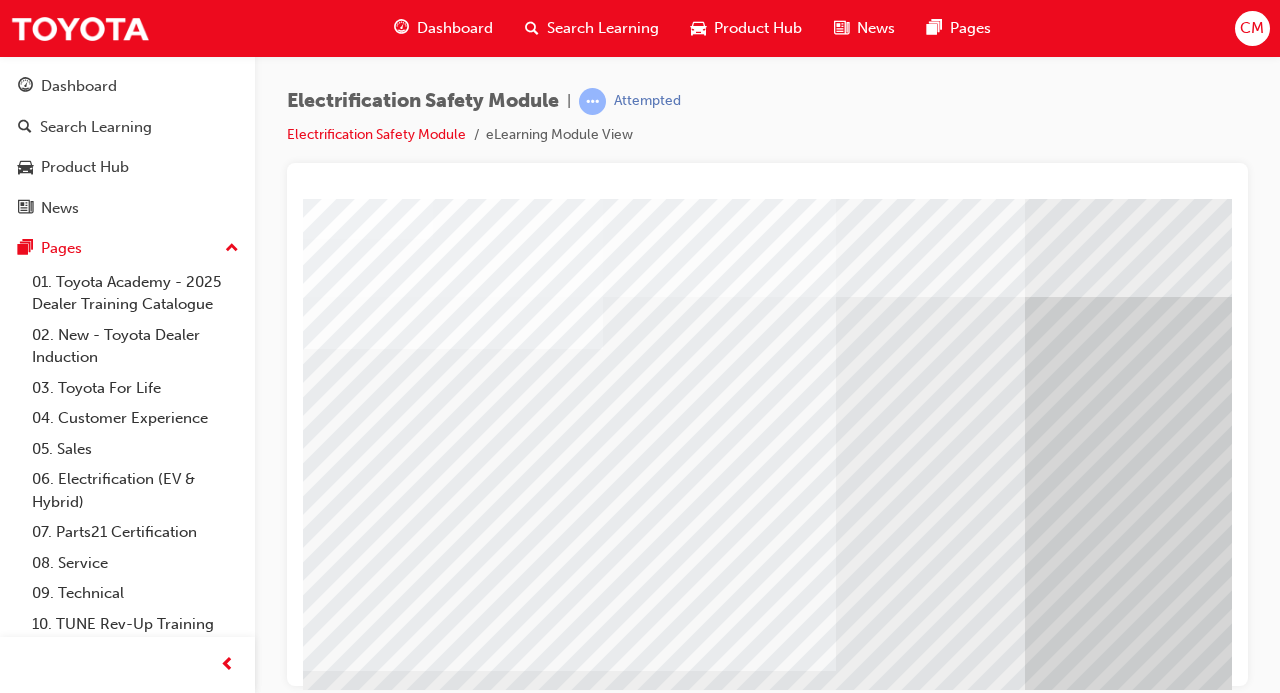click at bounding box center [569, 3452] 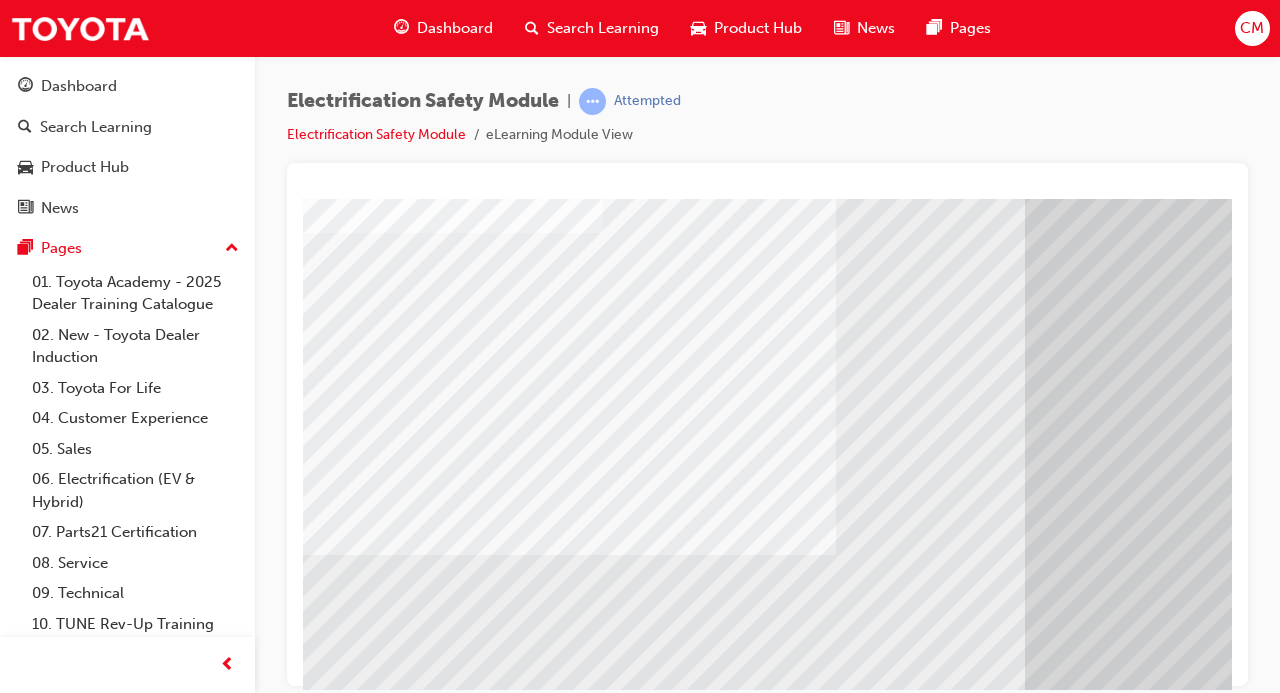 scroll, scrollTop: 259, scrollLeft: 0, axis: vertical 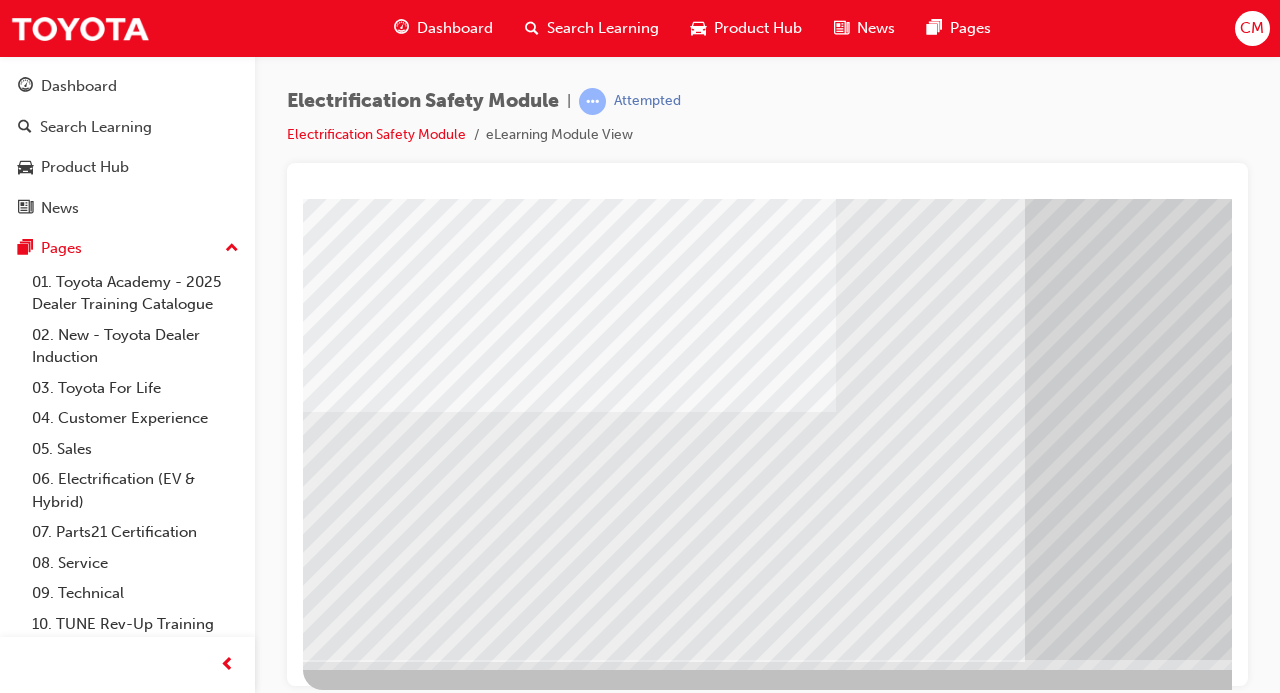 click at bounding box center (366, 3483) 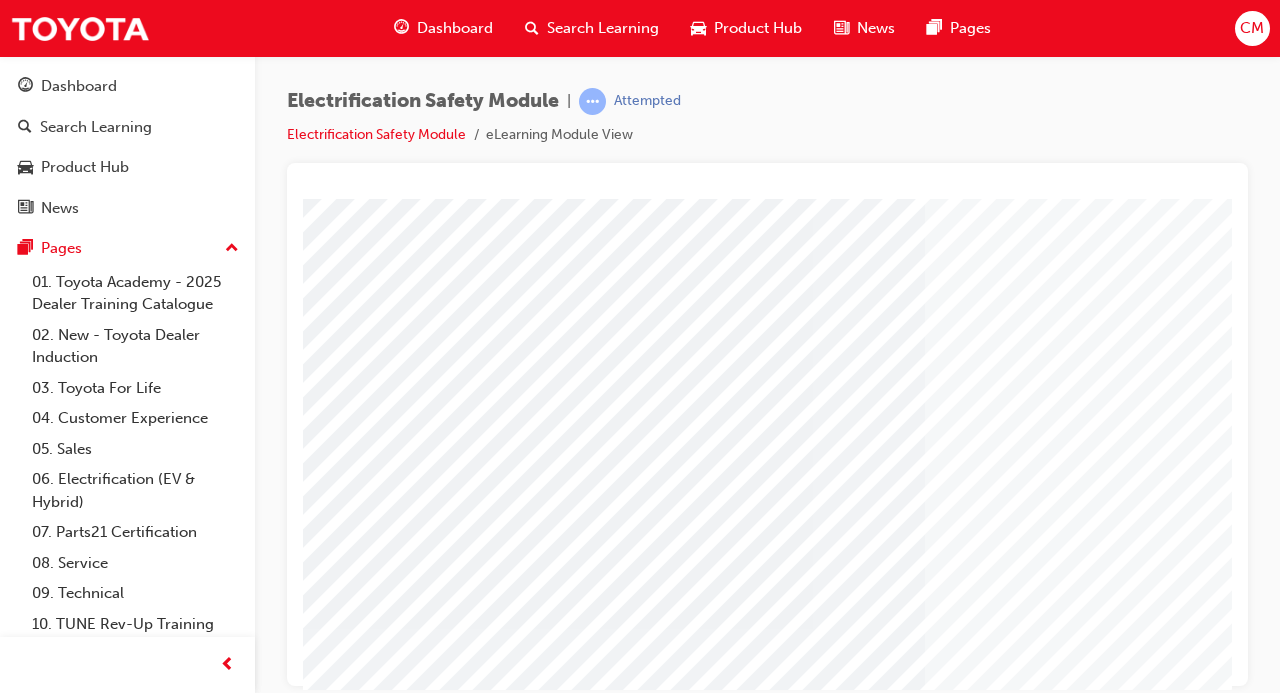 scroll, scrollTop: 259, scrollLeft: 0, axis: vertical 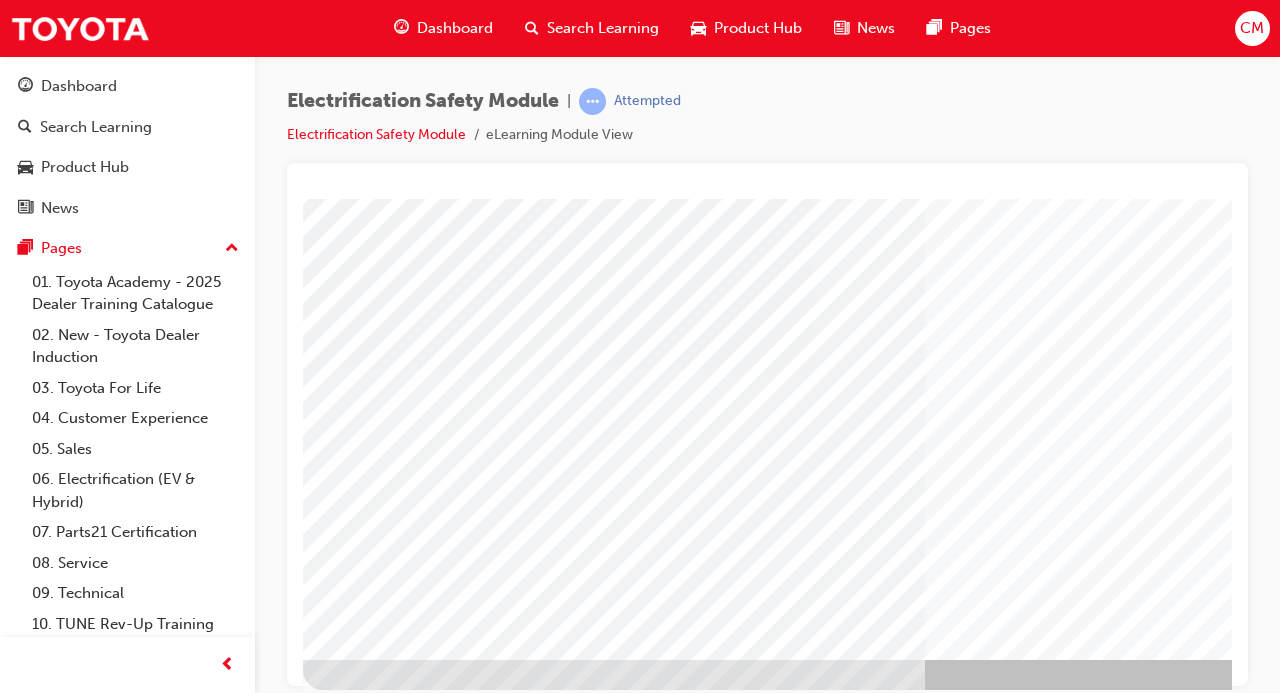 click at bounding box center (832, 1019) 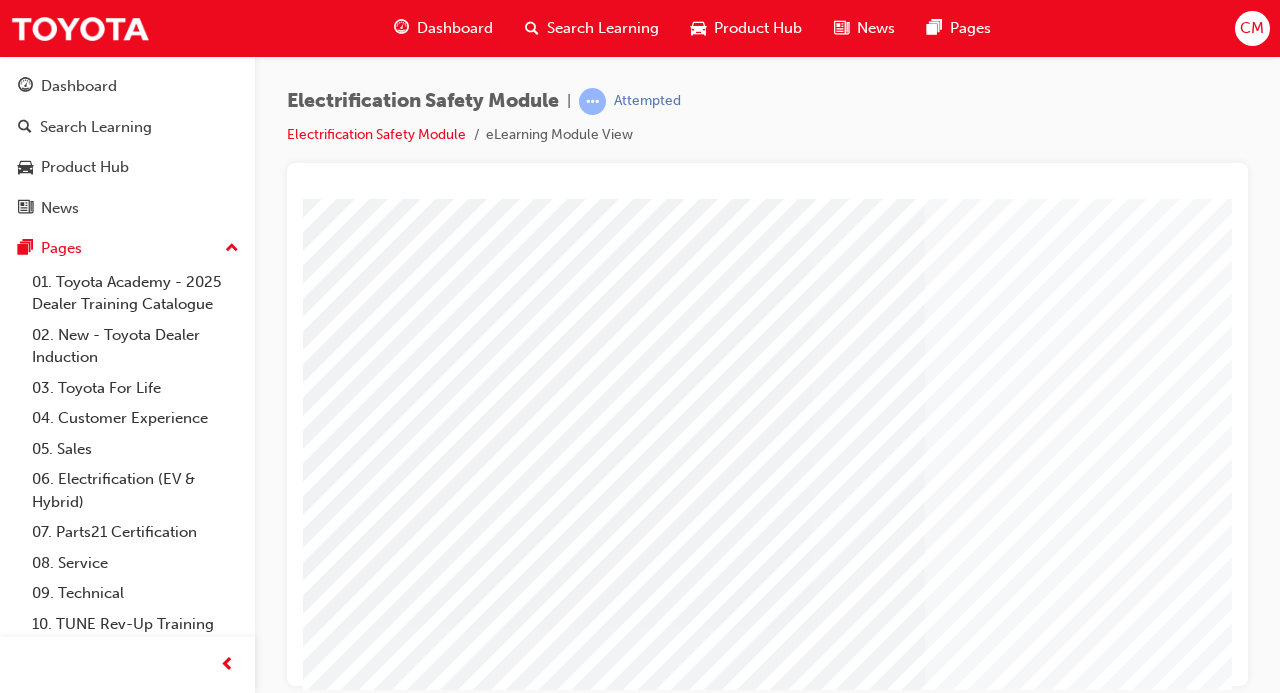 scroll, scrollTop: 259, scrollLeft: 0, axis: vertical 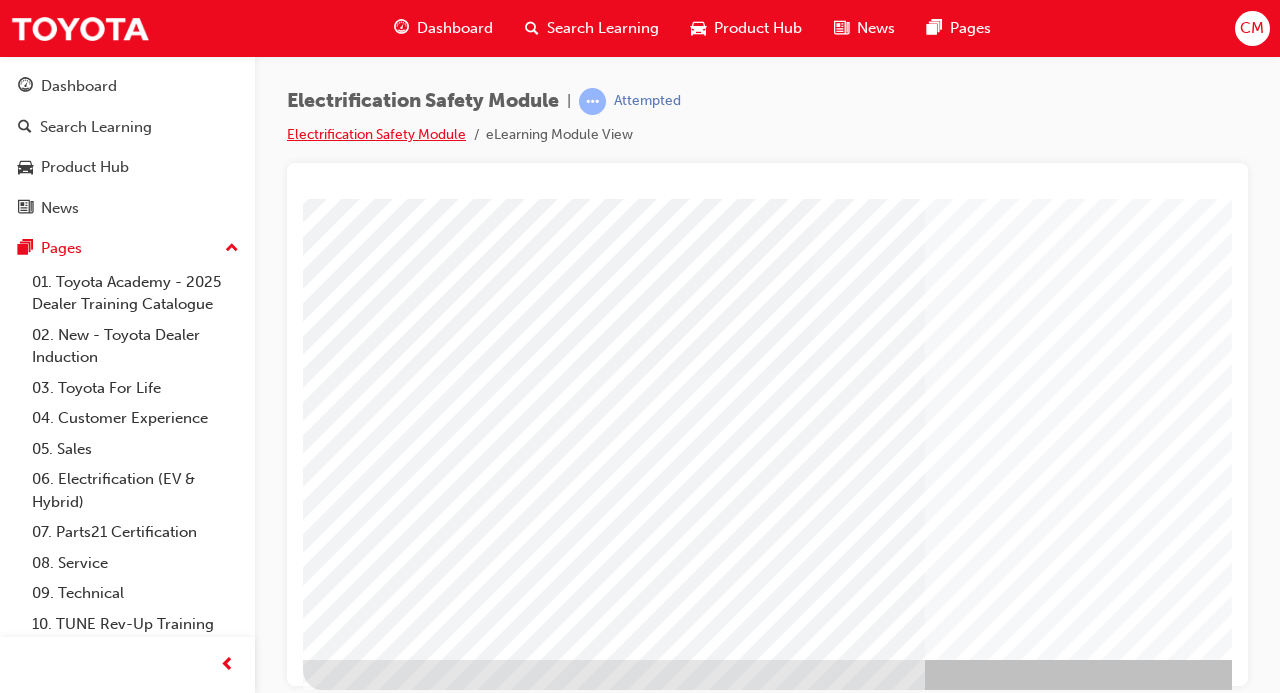 click on "Electrification Safety Module" at bounding box center [376, 134] 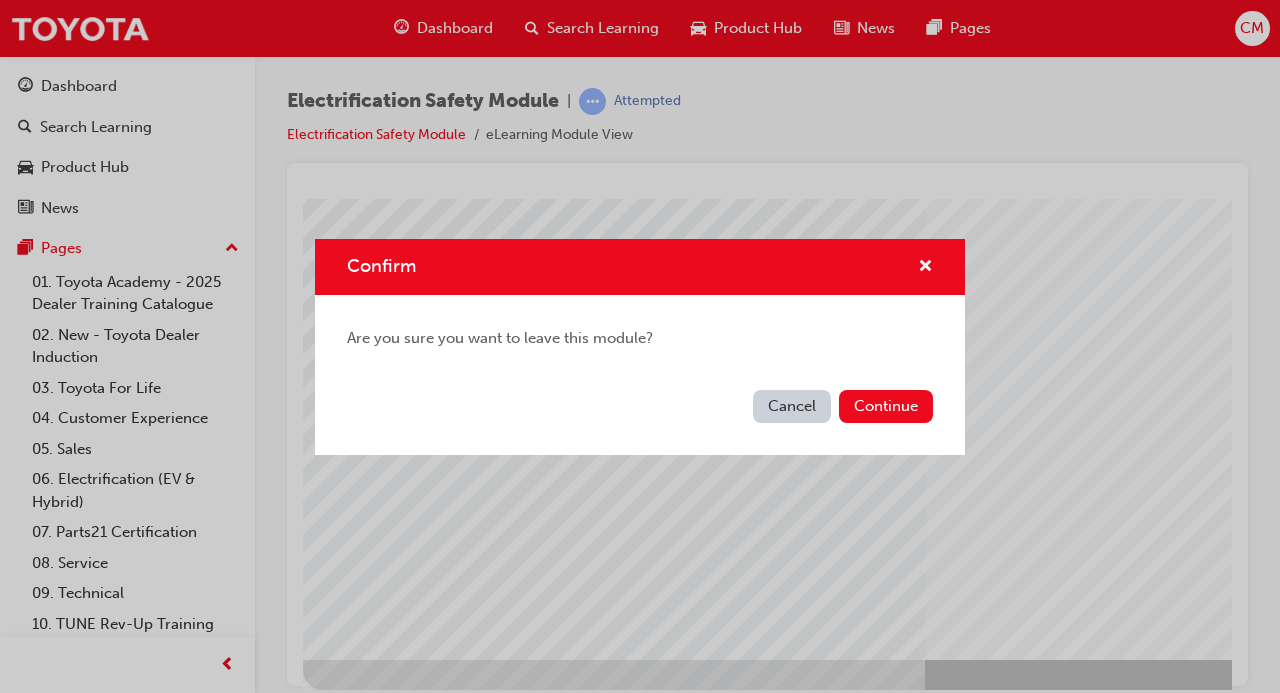 click on "Cancel" at bounding box center (792, 406) 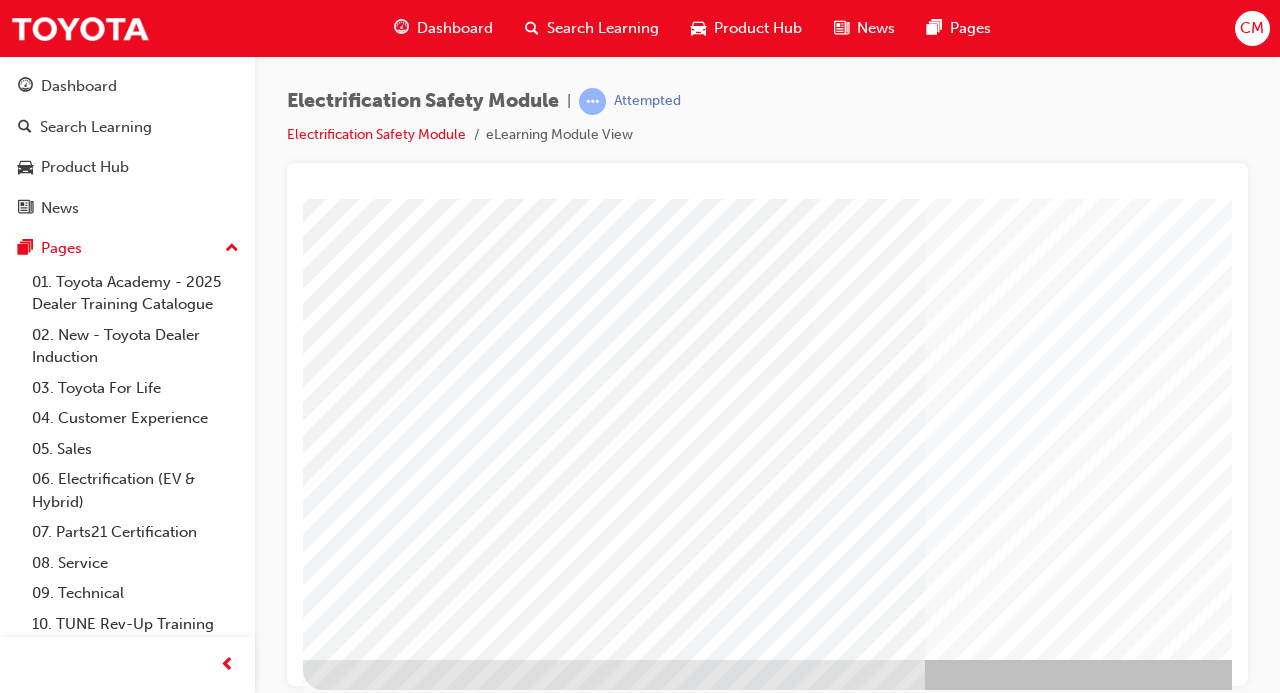 click at bounding box center [832, 1019] 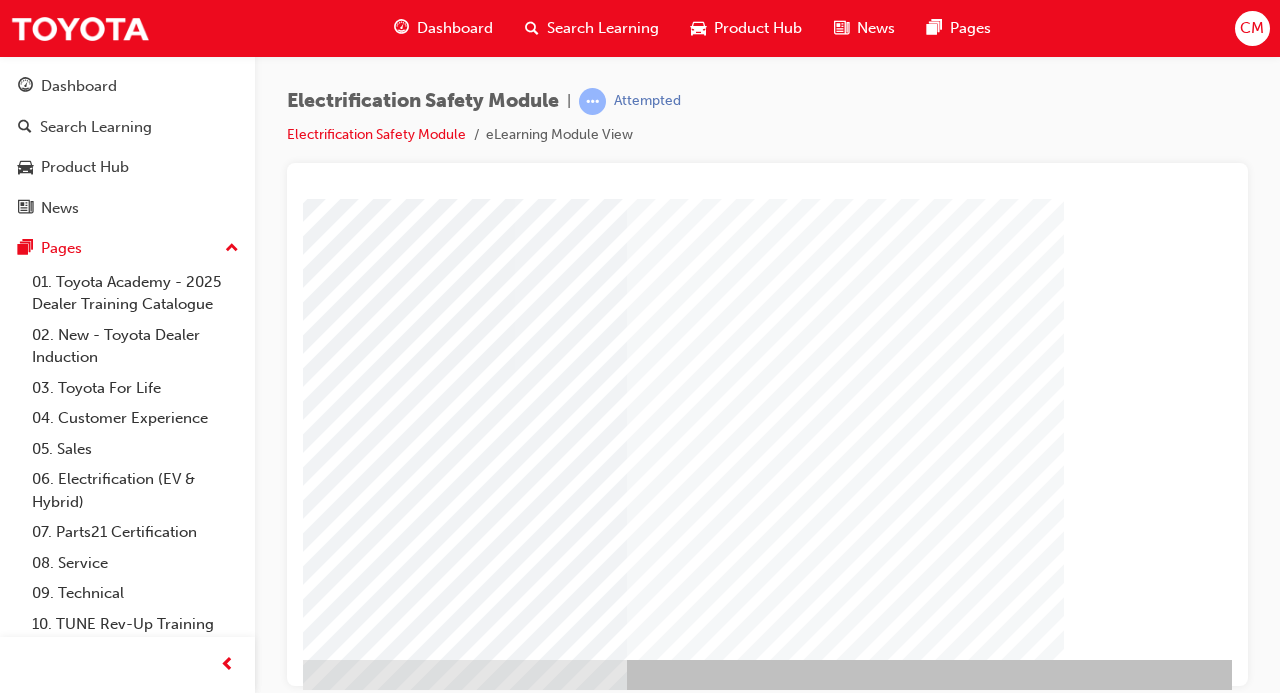 scroll, scrollTop: 259, scrollLeft: 430, axis: both 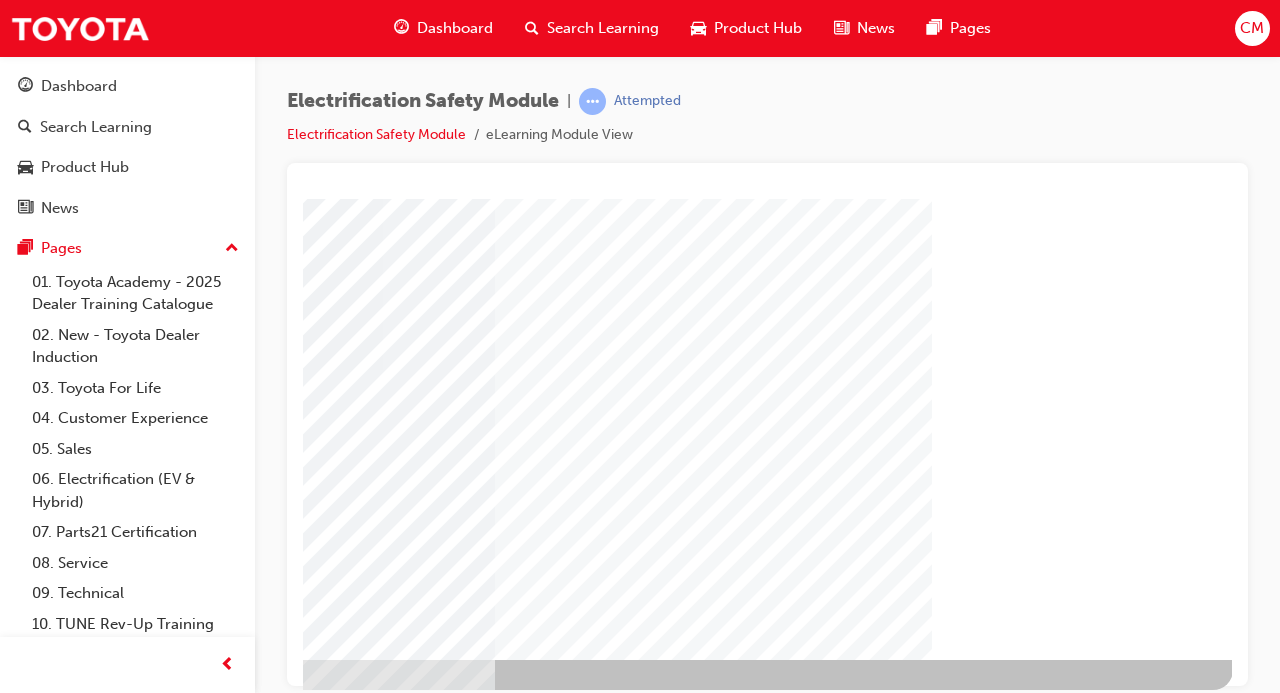 click at bounding box center [-64, 2940] 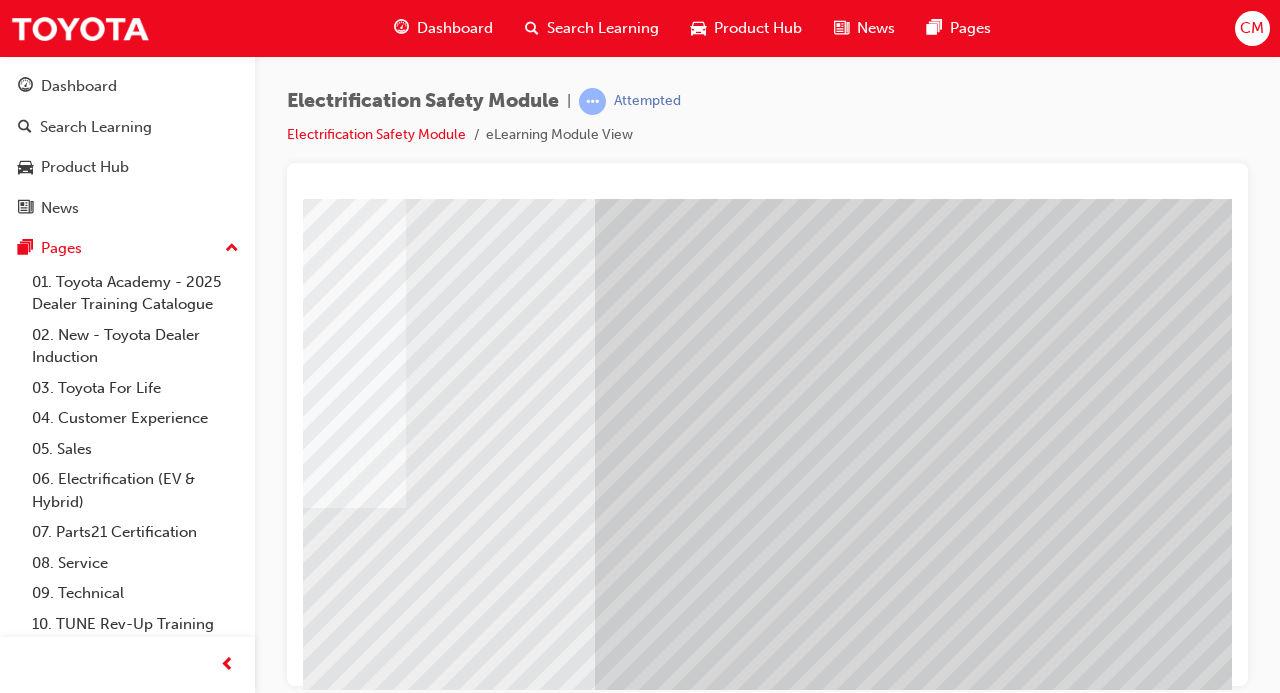 scroll, scrollTop: 259, scrollLeft: 430, axis: both 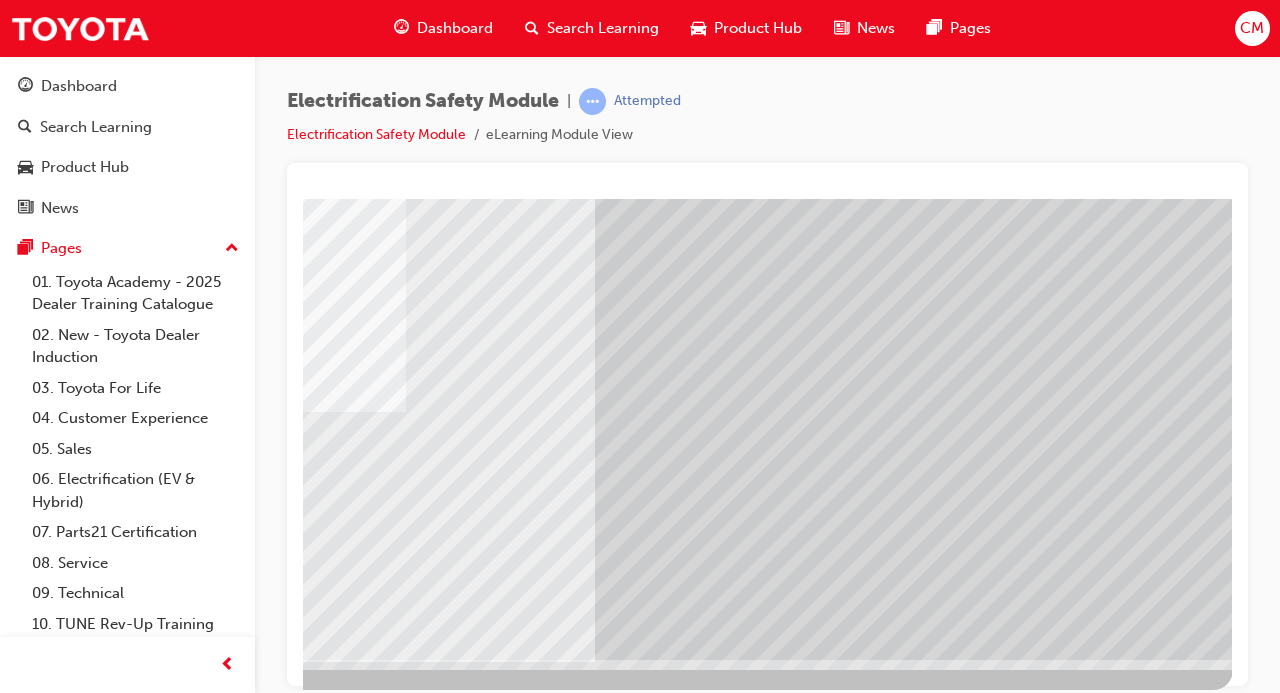click at bounding box center [-64, 3447] 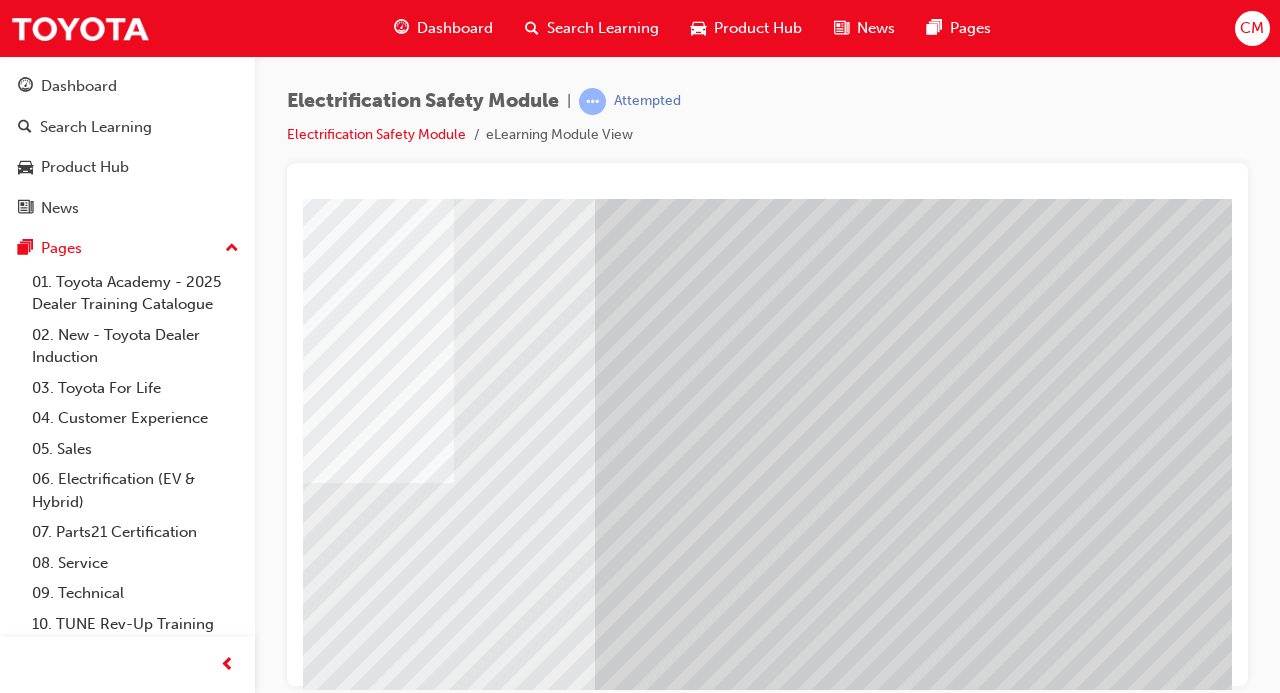 scroll, scrollTop: 259, scrollLeft: 430, axis: both 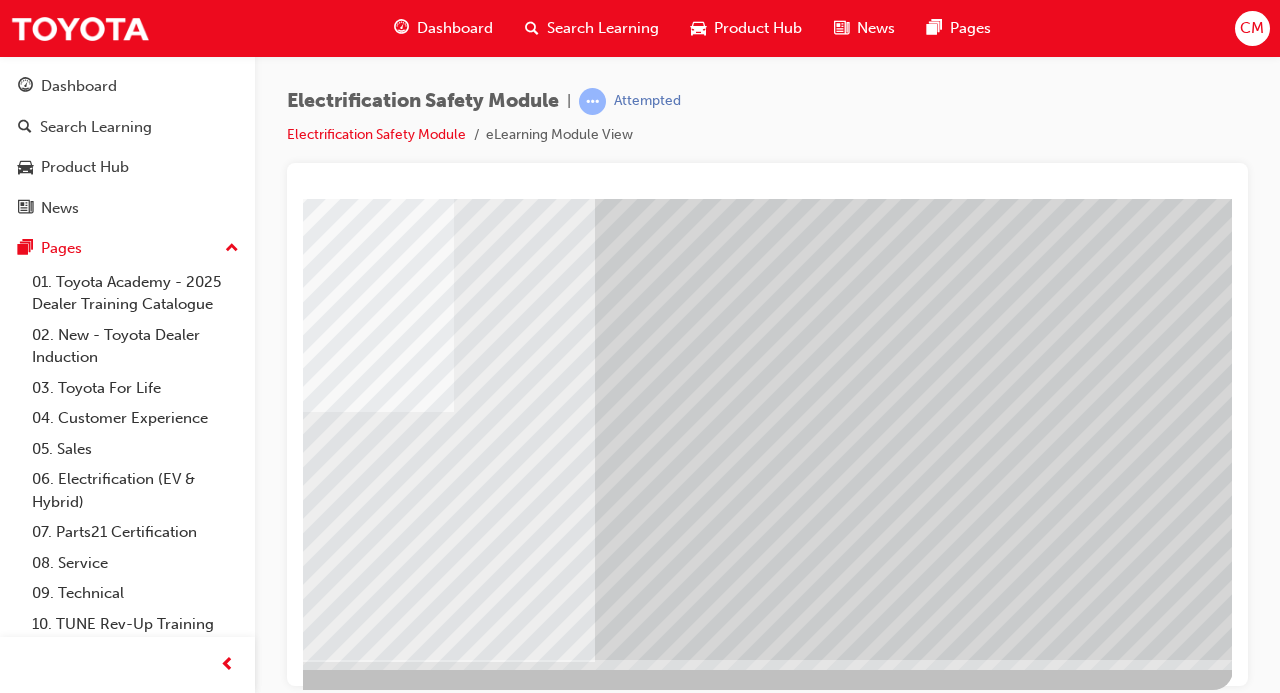 click at bounding box center [-64, 3447] 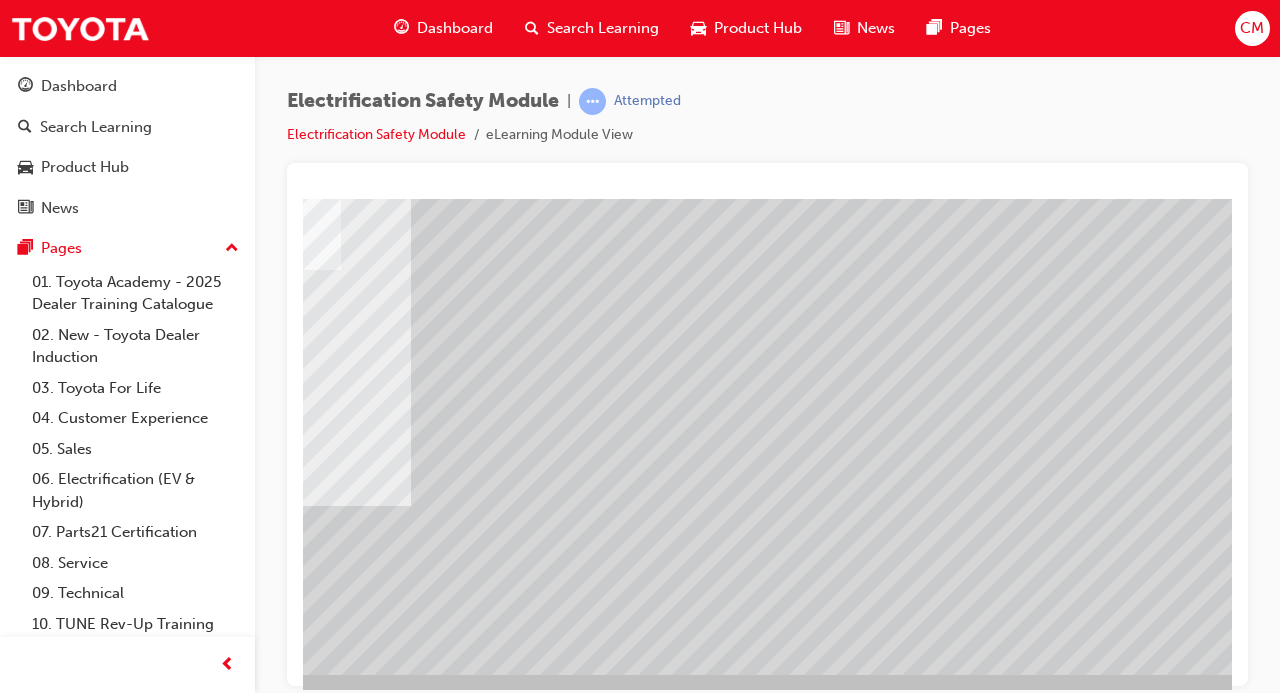 scroll, scrollTop: 245, scrollLeft: 430, axis: both 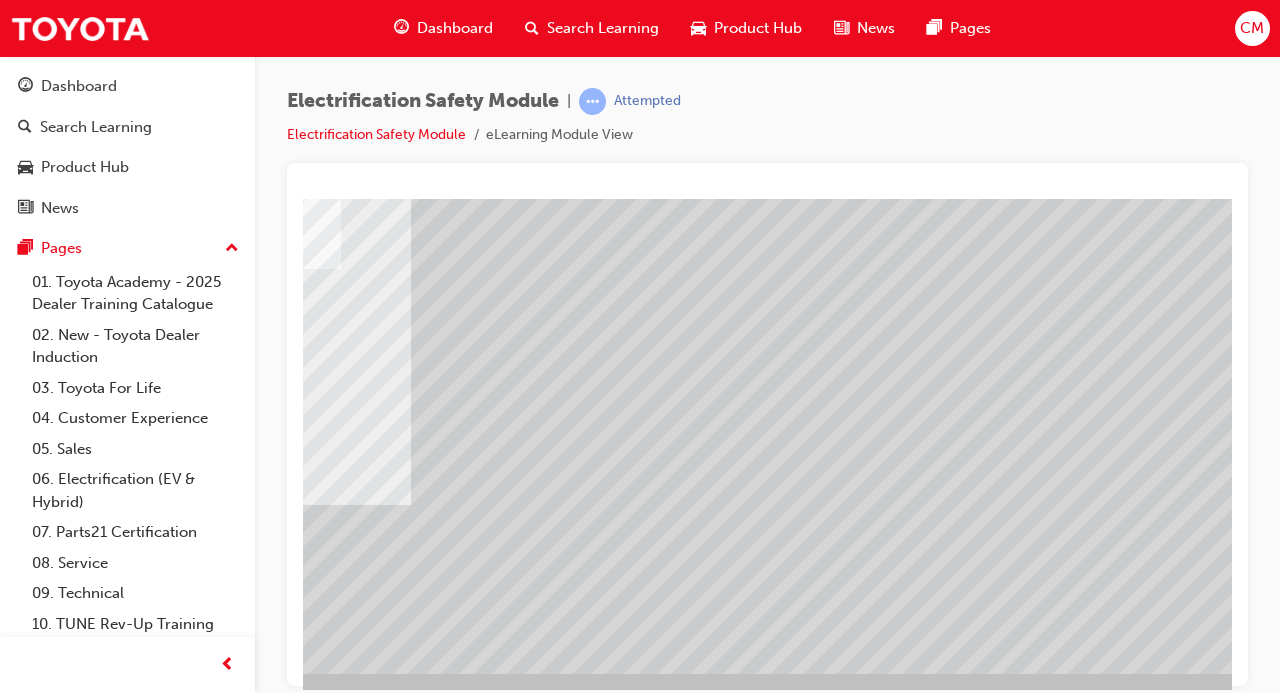 click at bounding box center (-64, 3642) 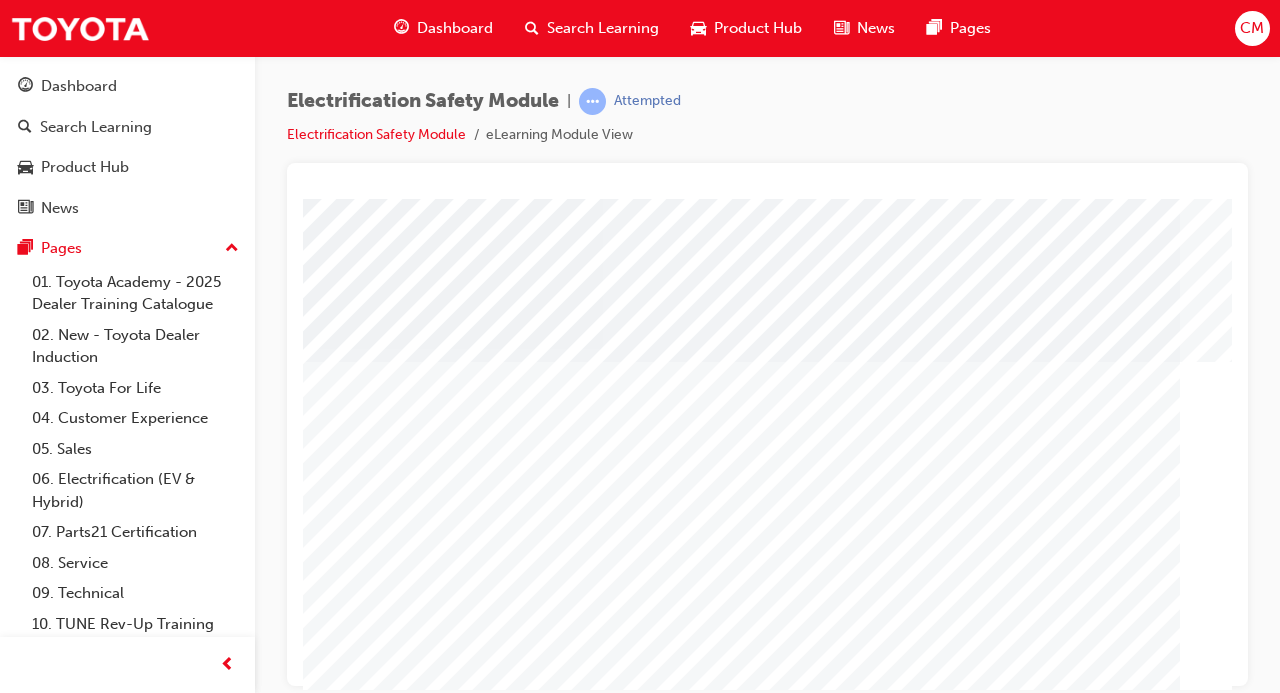 scroll, scrollTop: 259, scrollLeft: 0, axis: vertical 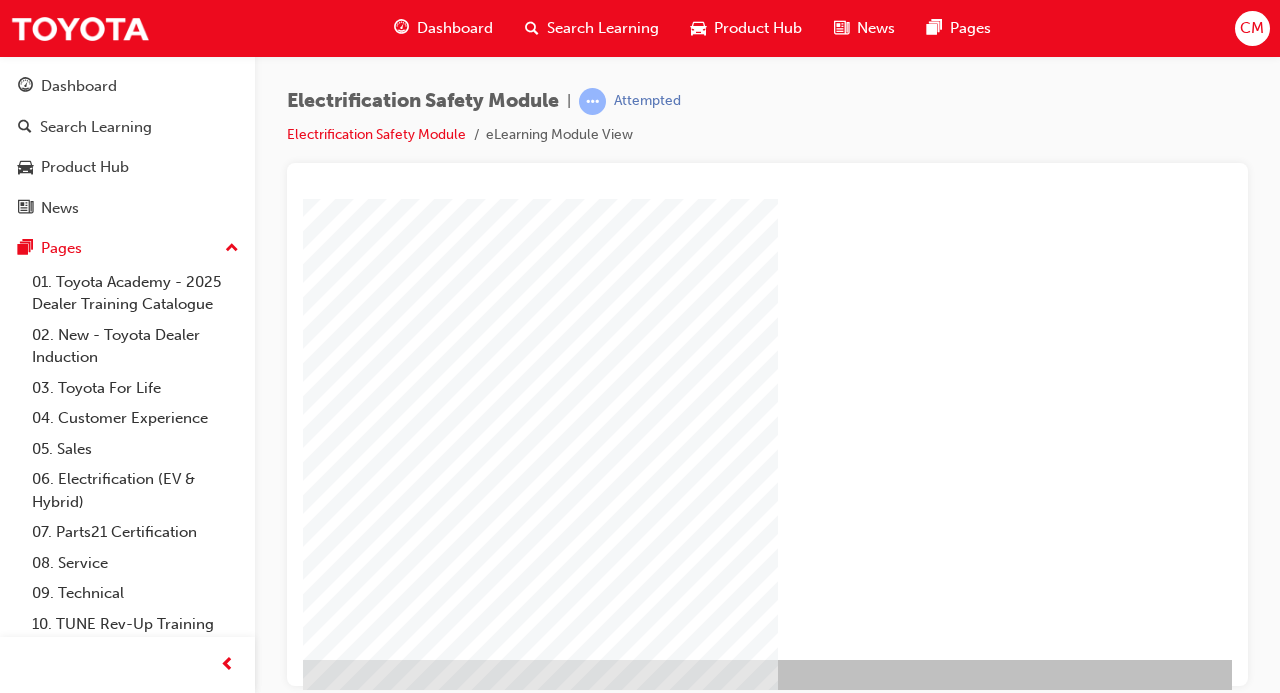 click at bounding box center [-36, 1291] 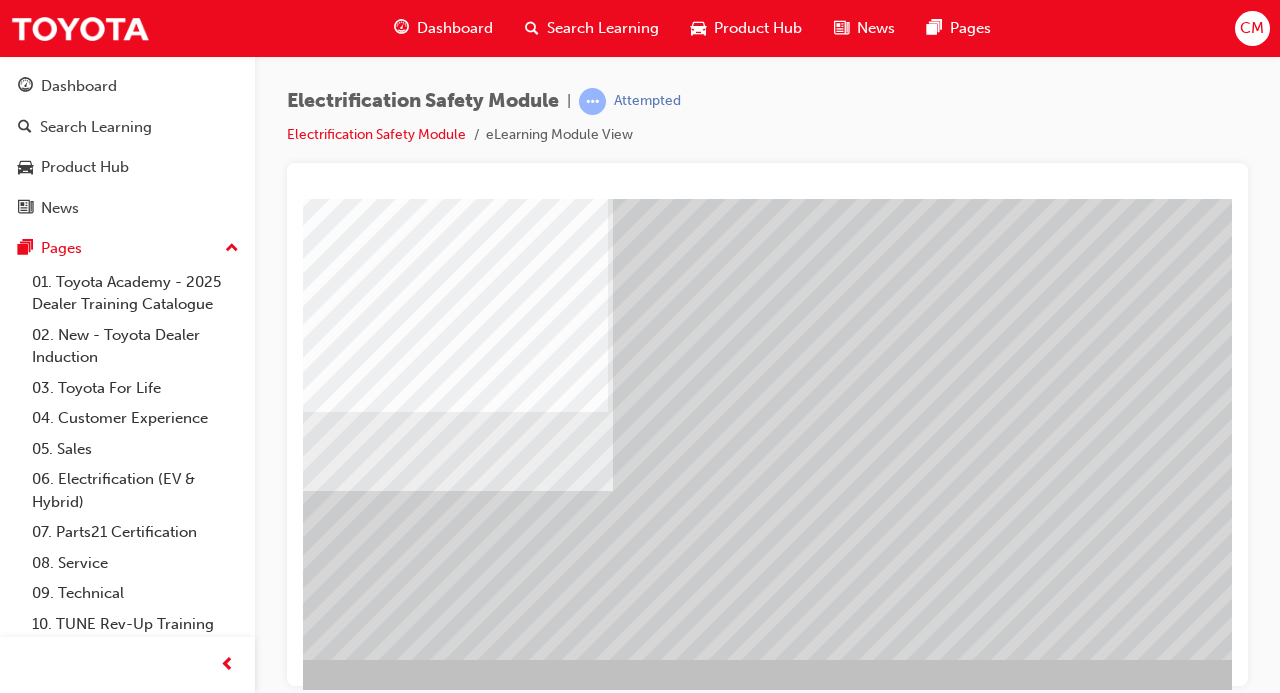 scroll, scrollTop: 259, scrollLeft: 430, axis: both 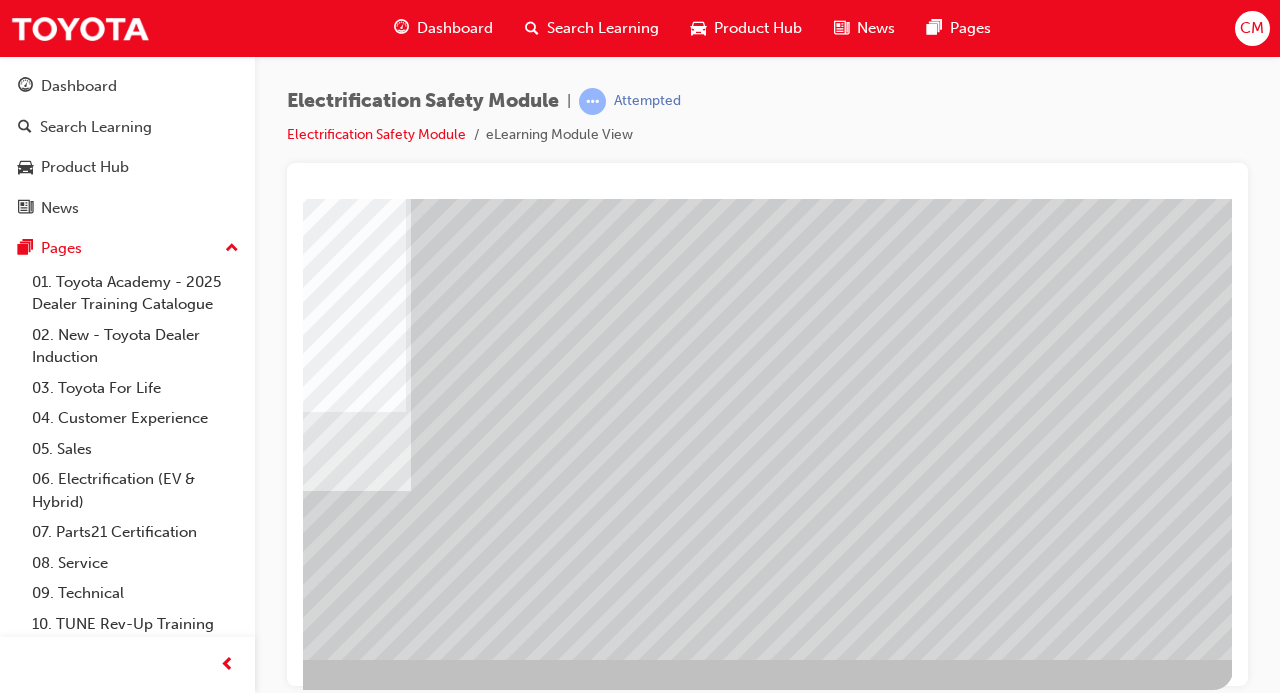 click at bounding box center (-64, 2802) 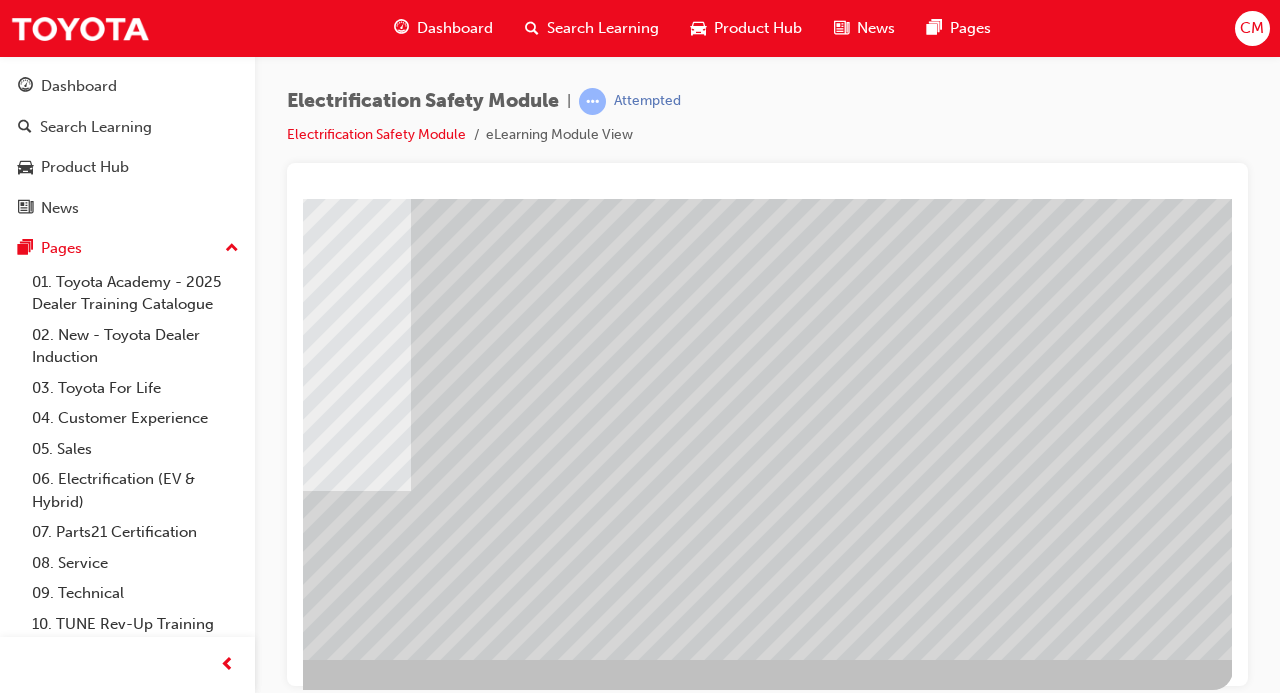 scroll, scrollTop: 0, scrollLeft: 0, axis: both 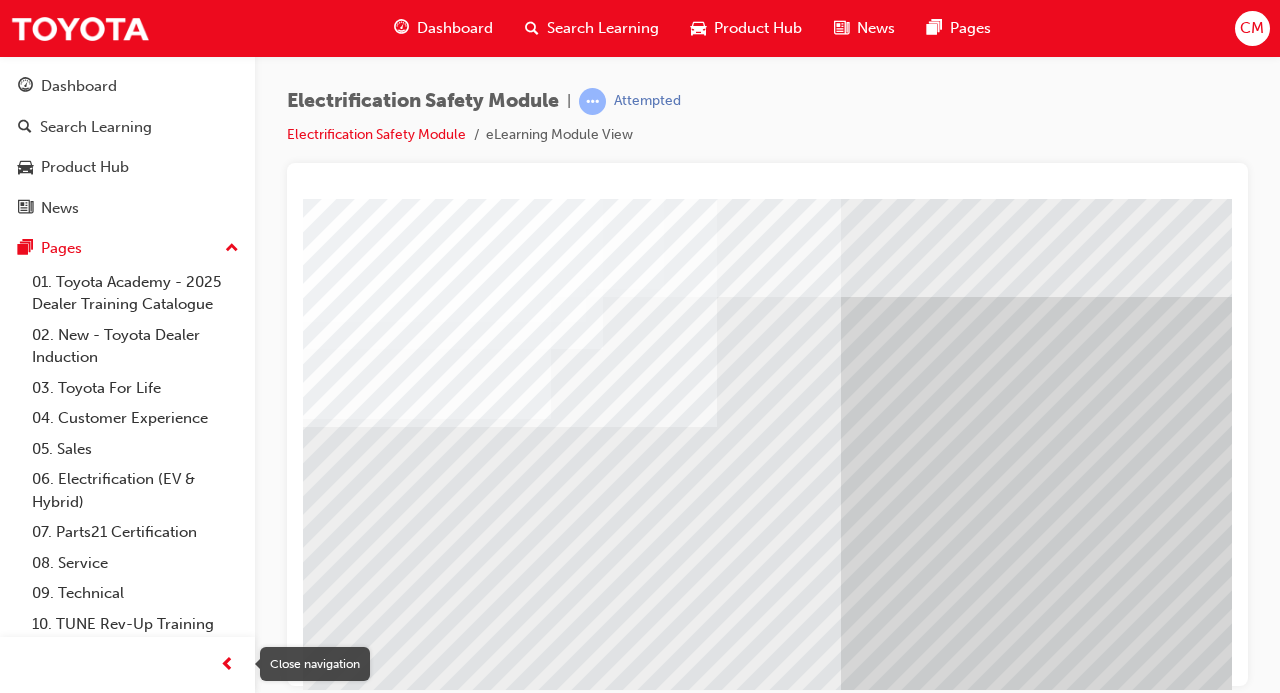 click at bounding box center [227, 665] 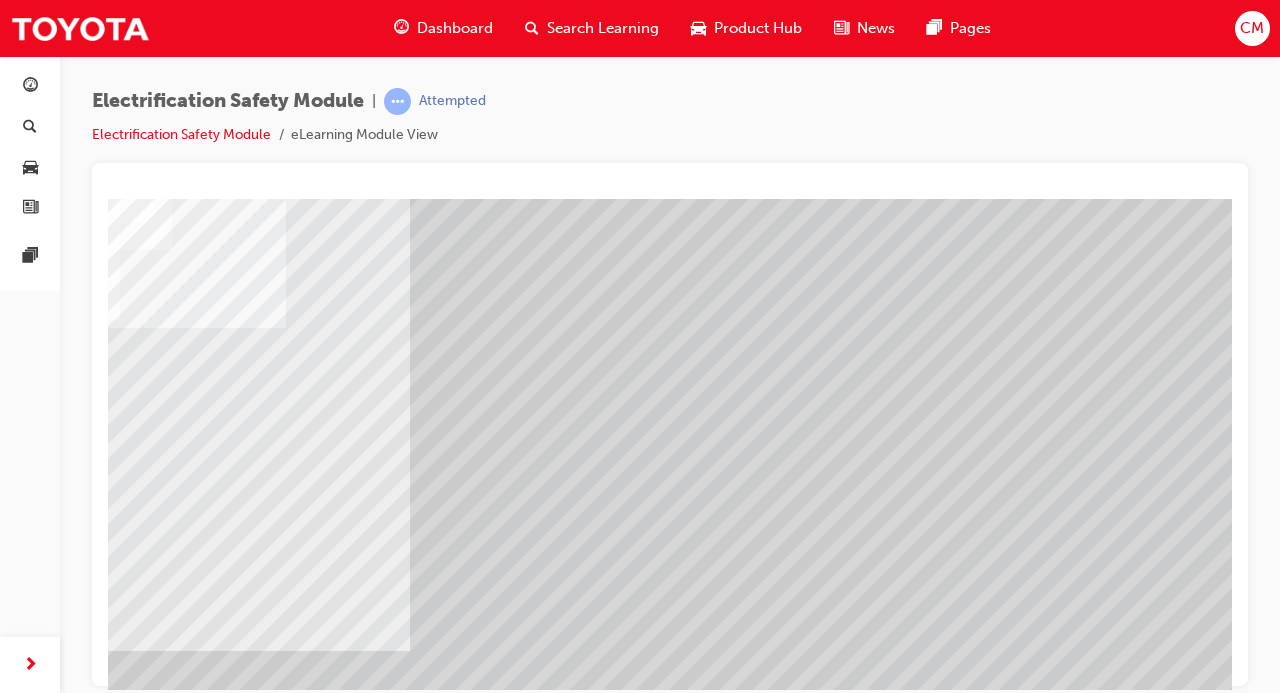 scroll, scrollTop: 97, scrollLeft: 236, axis: both 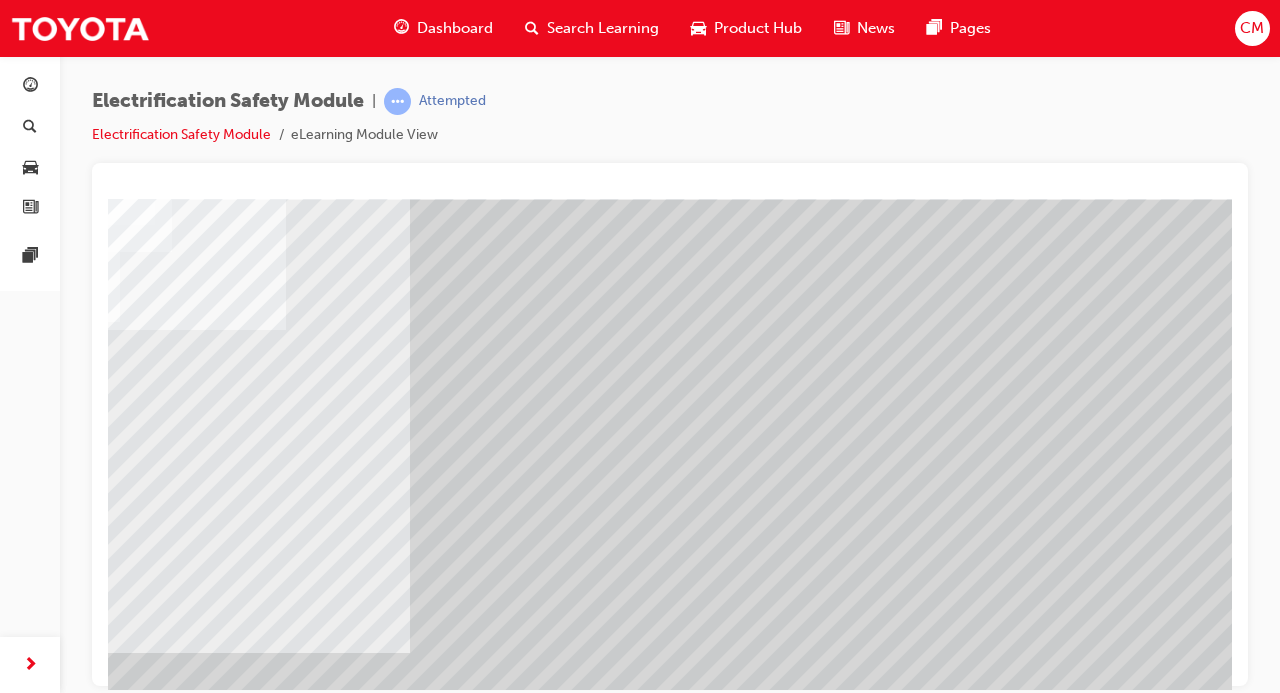 click on "Dashboard Search Learning Product Hub News Pages CM" at bounding box center [640, 28] 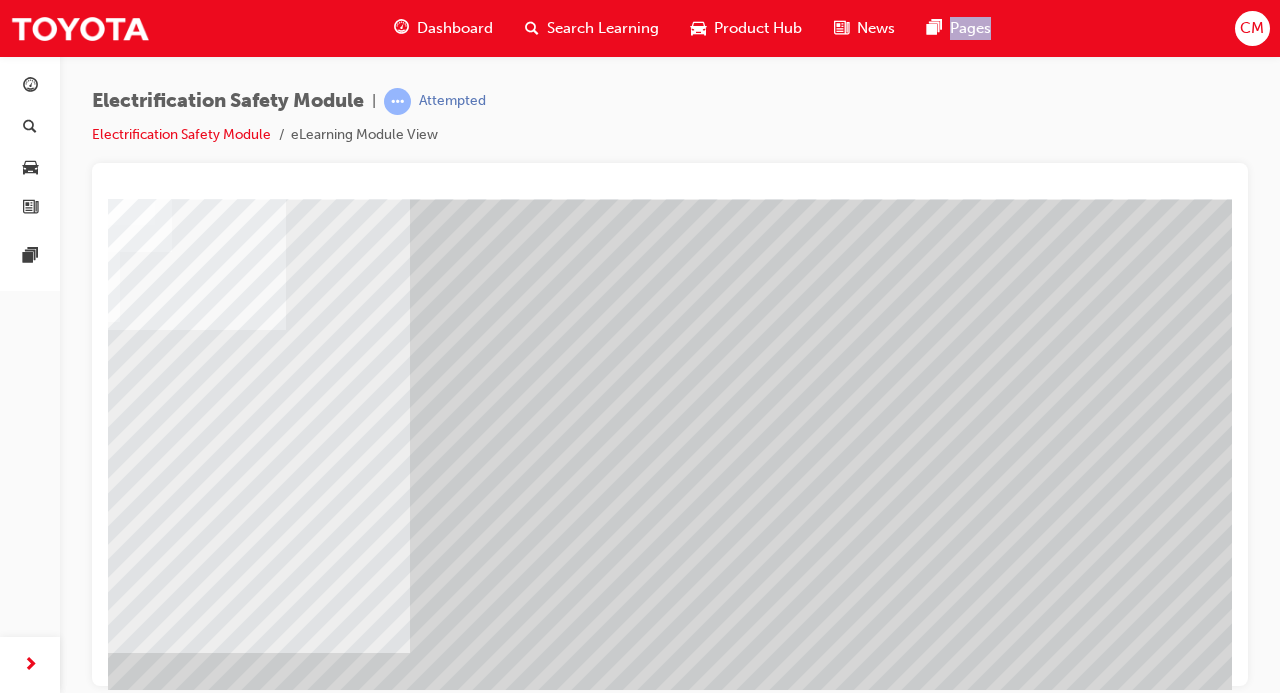 click on "Dashboard Search Learning Product Hub News Pages CM" at bounding box center (640, 28) 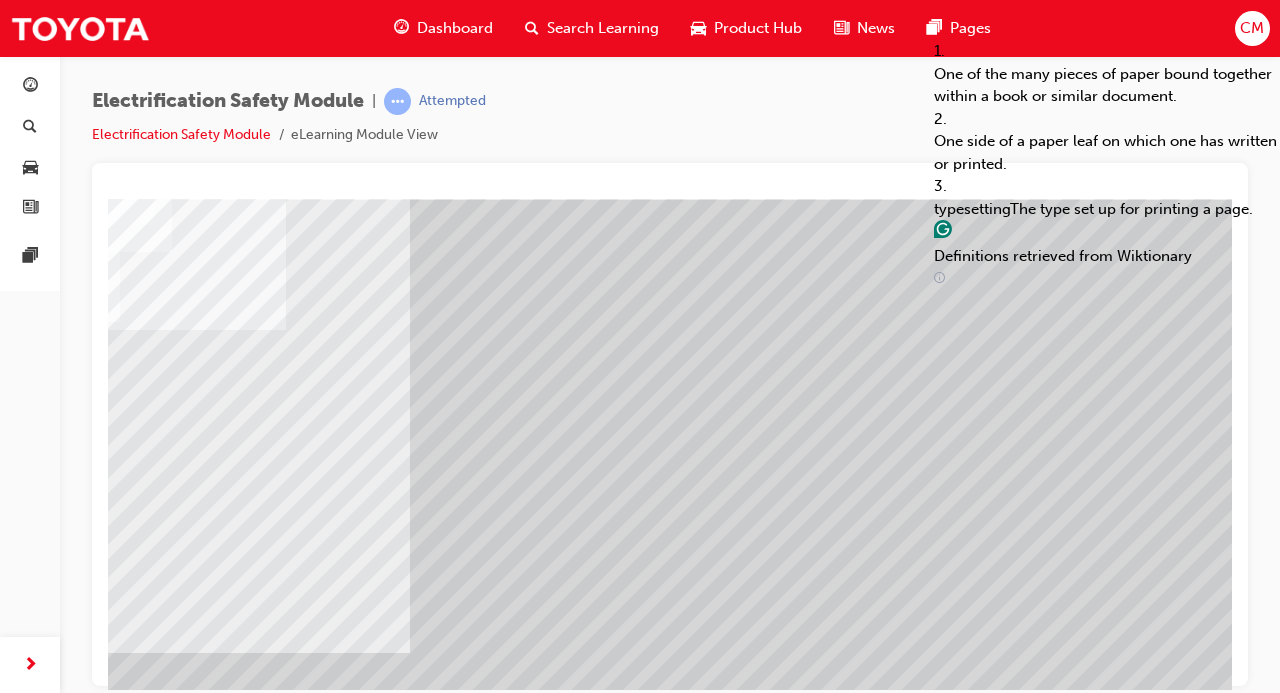 click on "Dashboard Search Learning Product Hub News Pages CM" at bounding box center [640, 28] 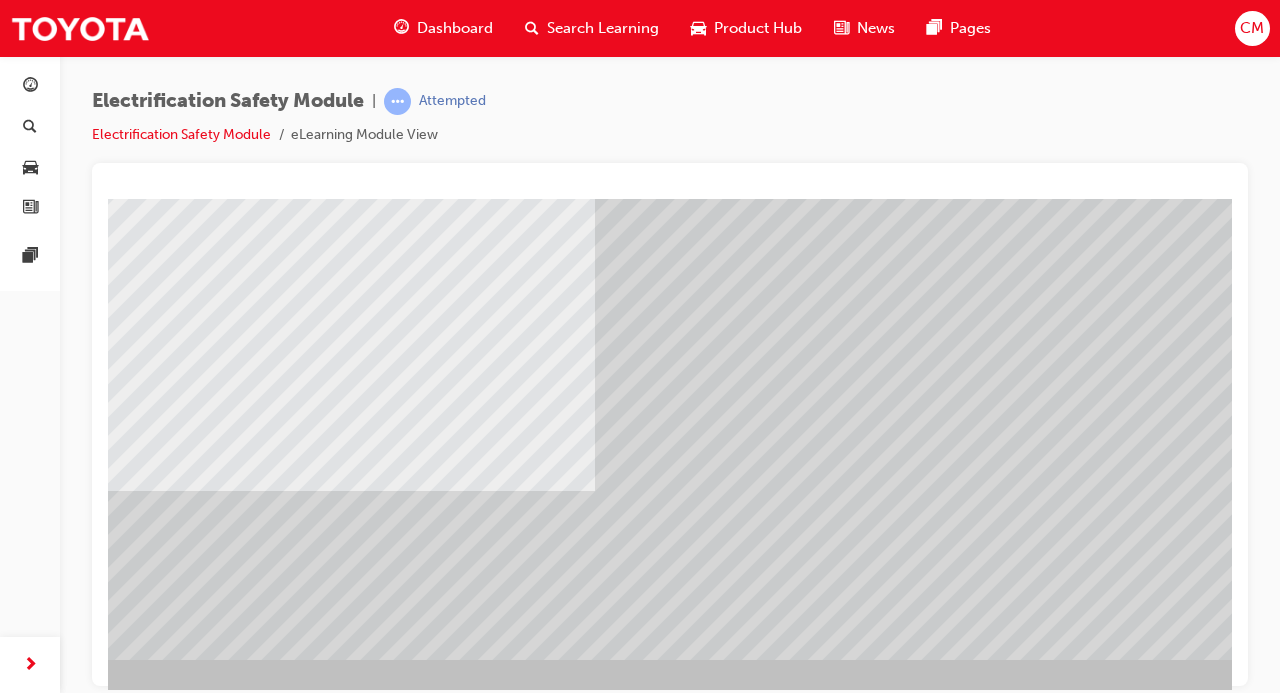 scroll, scrollTop: 259, scrollLeft: 0, axis: vertical 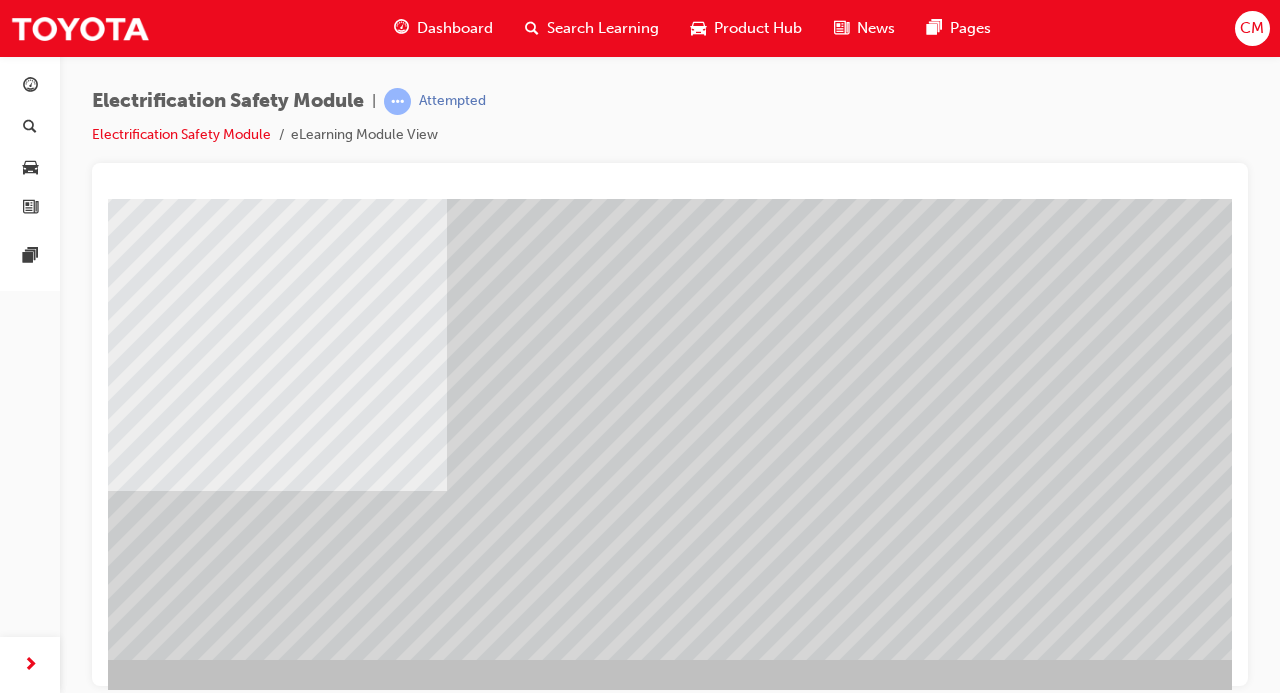 click at bounding box center (178, 2410) 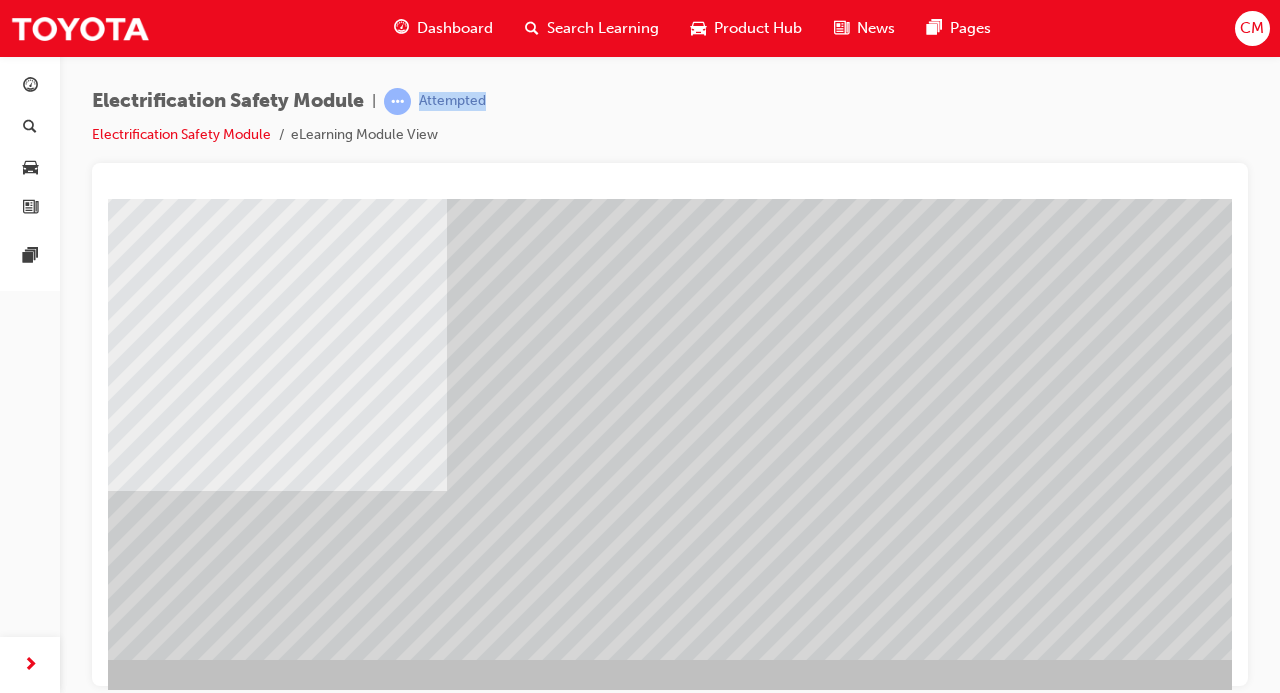 click on "Electrification Safety Module | Attempted Electrification Safety Module eLearning Module View" at bounding box center [670, 125] 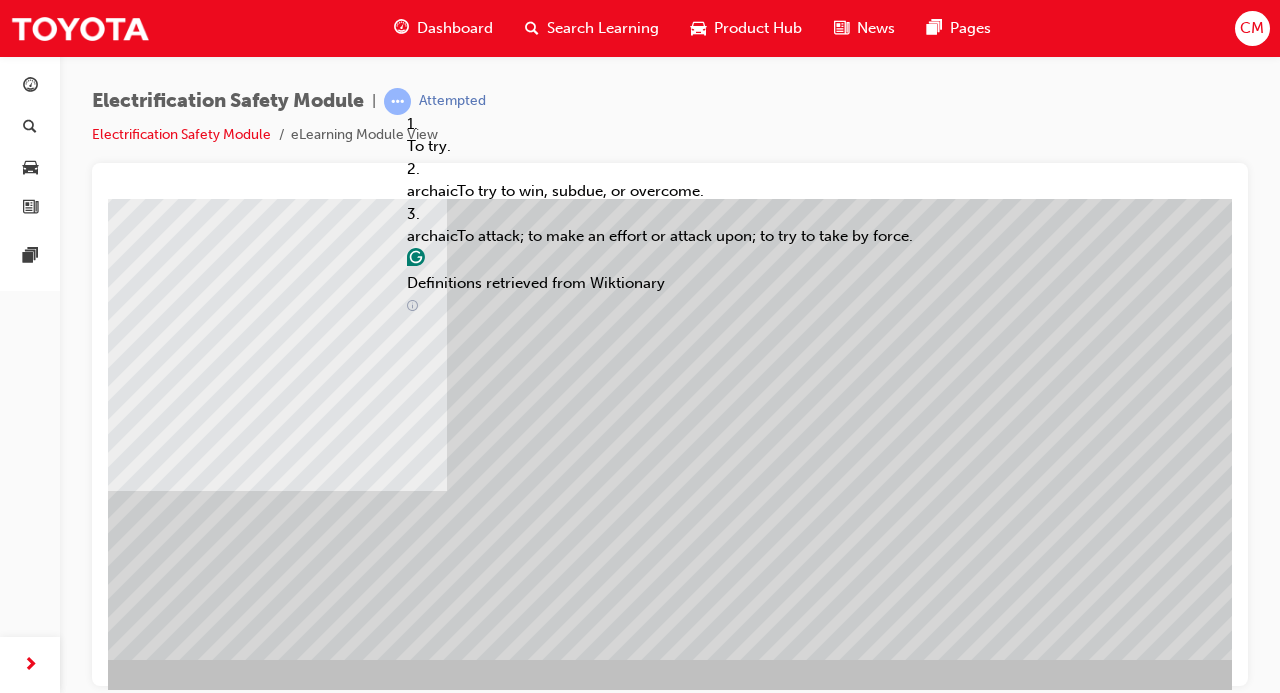 click on "Electrification Safety Module | Attempted Electrification Safety Module eLearning Module View" at bounding box center [670, 125] 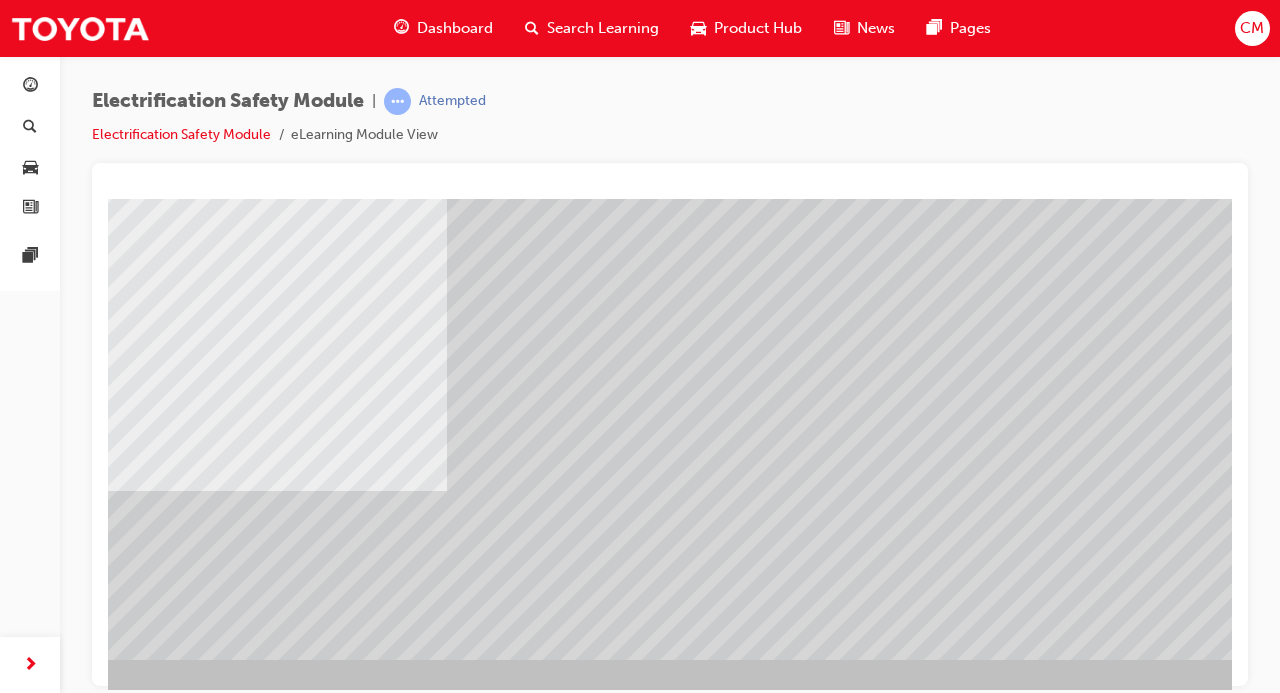 click on "Electrification Safety Module | Attempted Electrification Safety Module eLearning Module View" at bounding box center [670, 349] 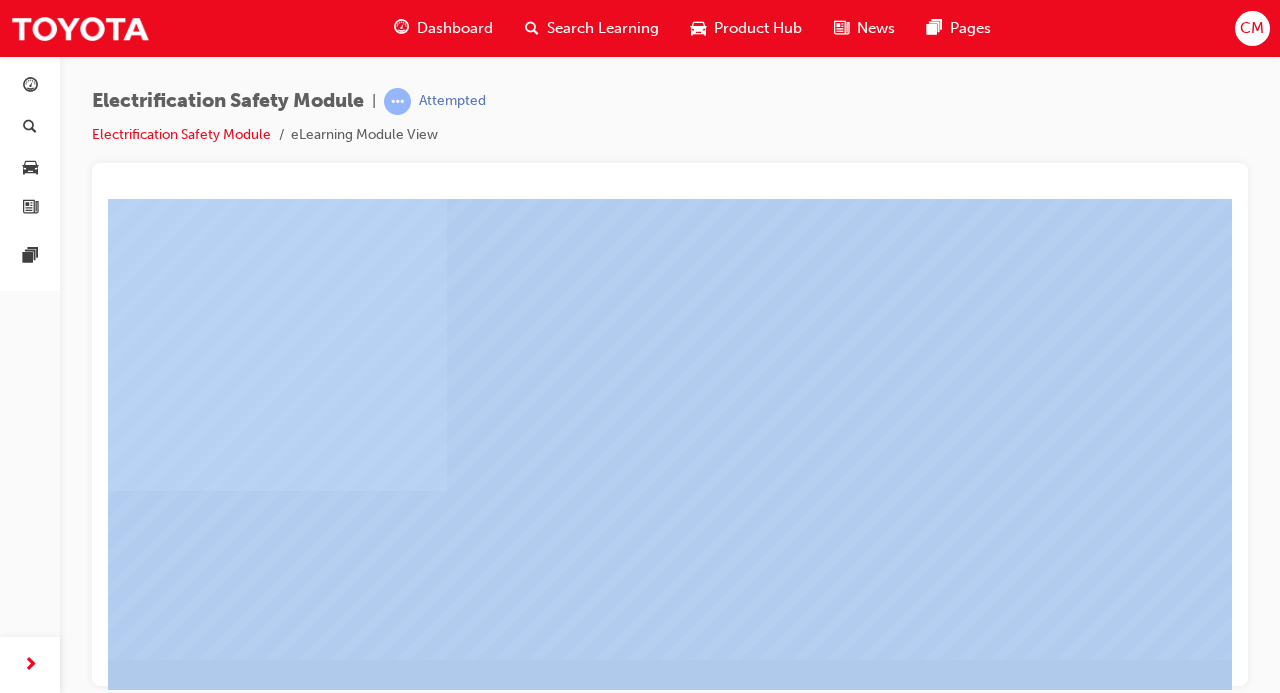 click on "Electrification Safety Module | Attempted Electrification Safety Module eLearning Module View" at bounding box center [670, 349] 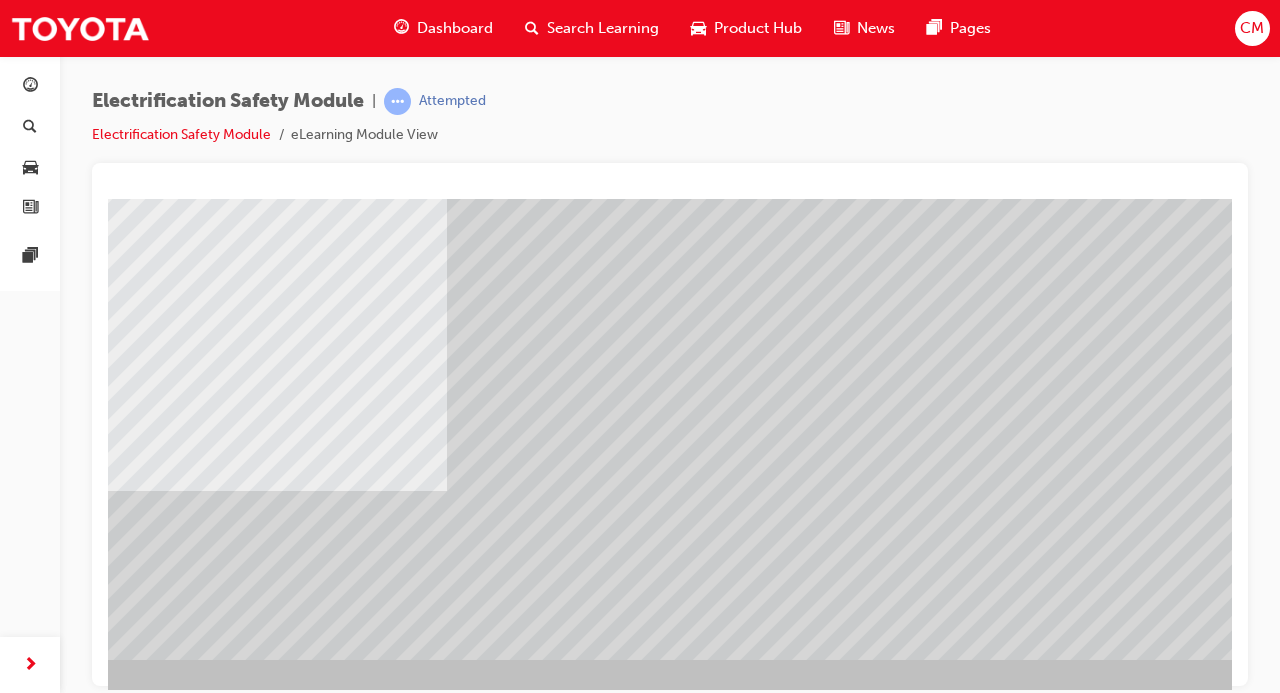 click on "Electrification Safety Module | Attempted Electrification Safety Module eLearning Module View" at bounding box center [670, 349] 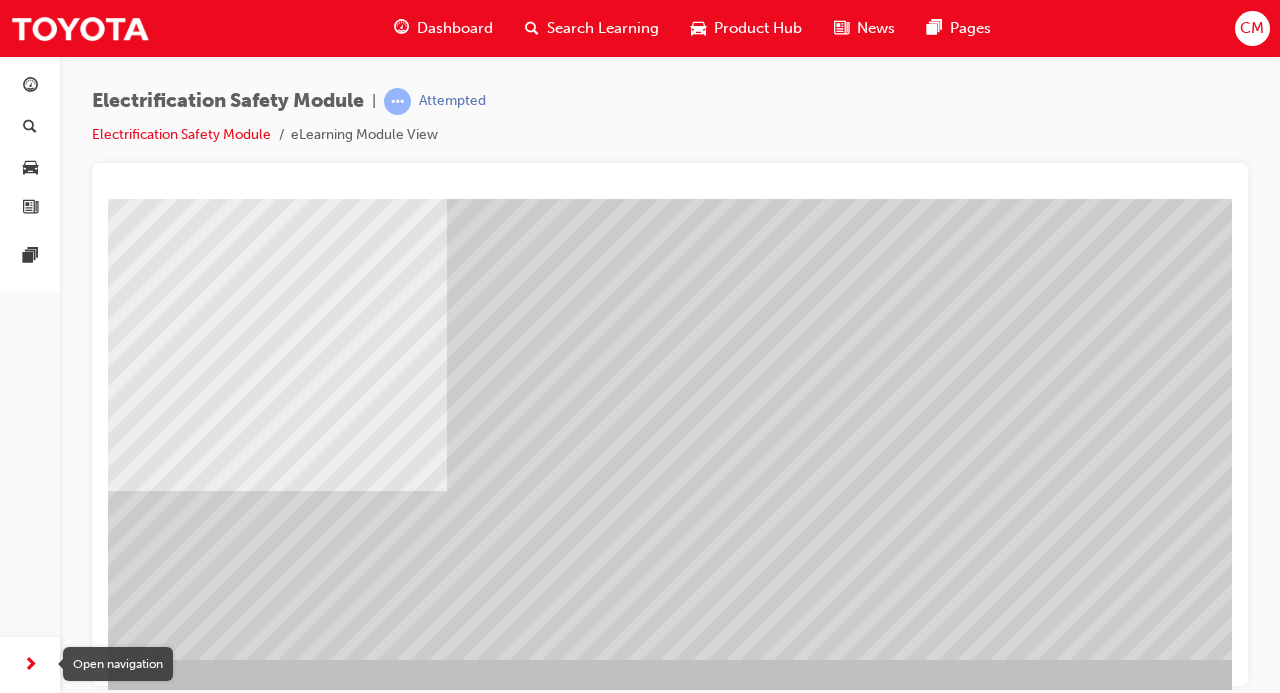 click at bounding box center [30, 665] 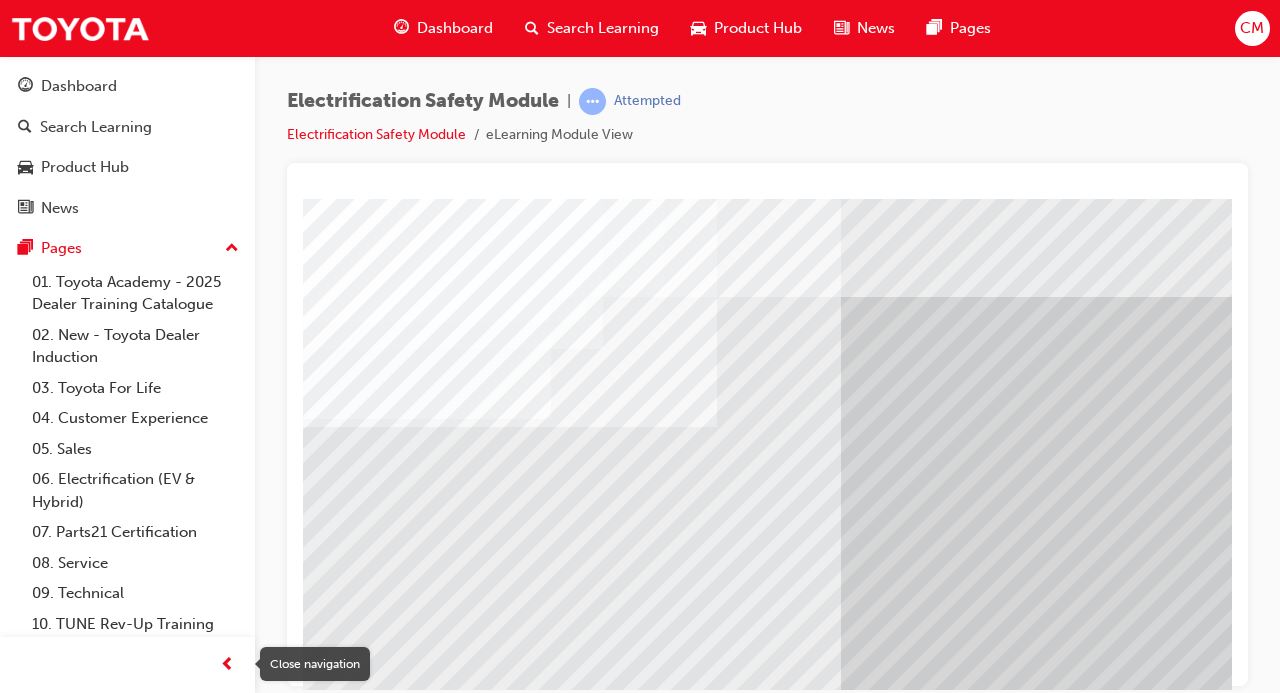 click at bounding box center (227, 665) 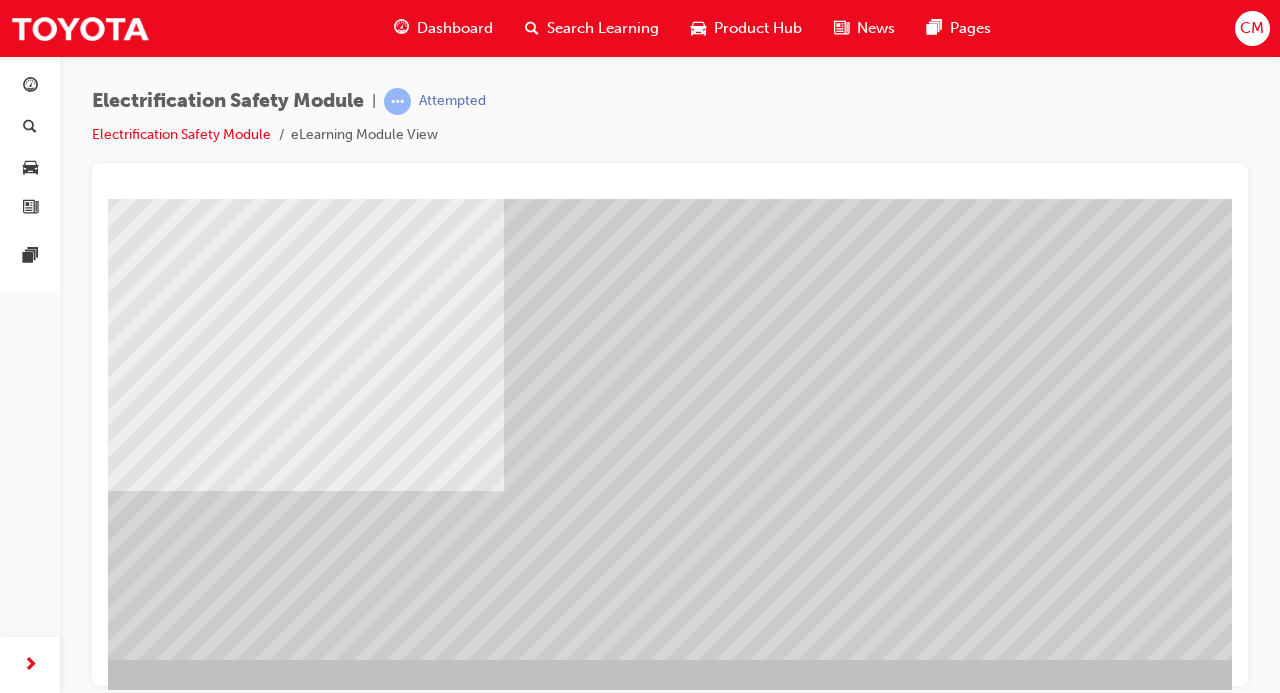 scroll, scrollTop: 259, scrollLeft: 144, axis: both 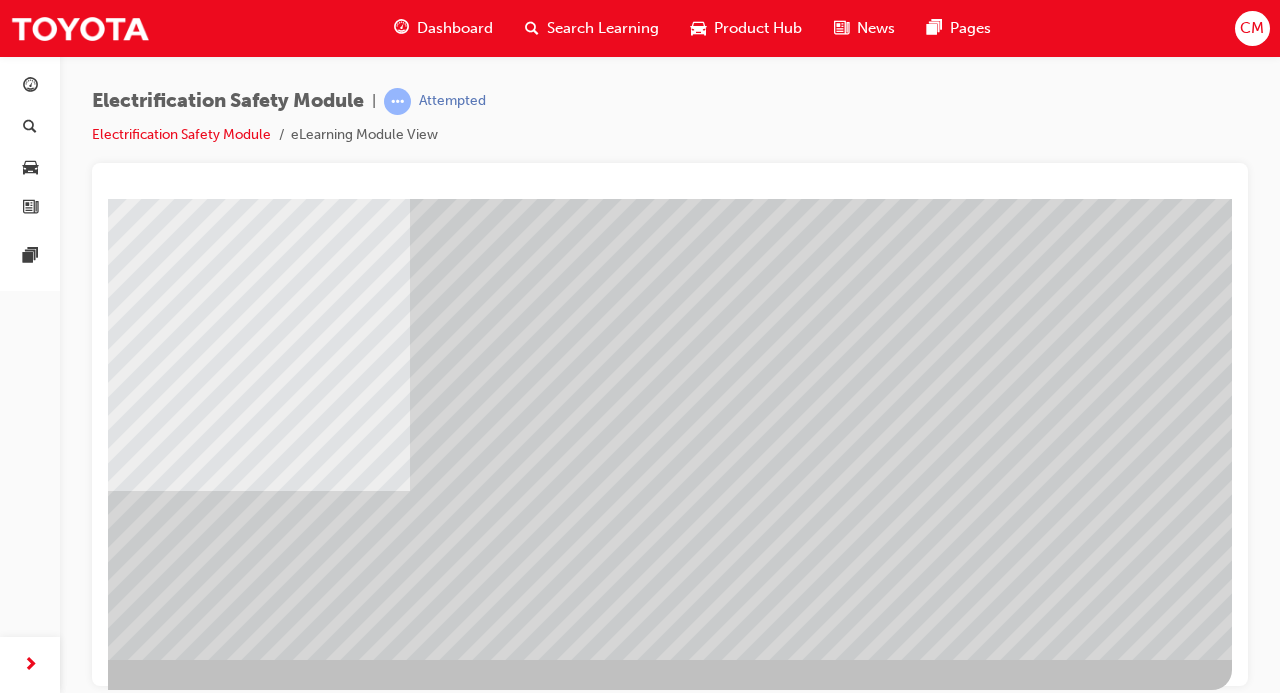 click at bounding box center [-65, 2802] 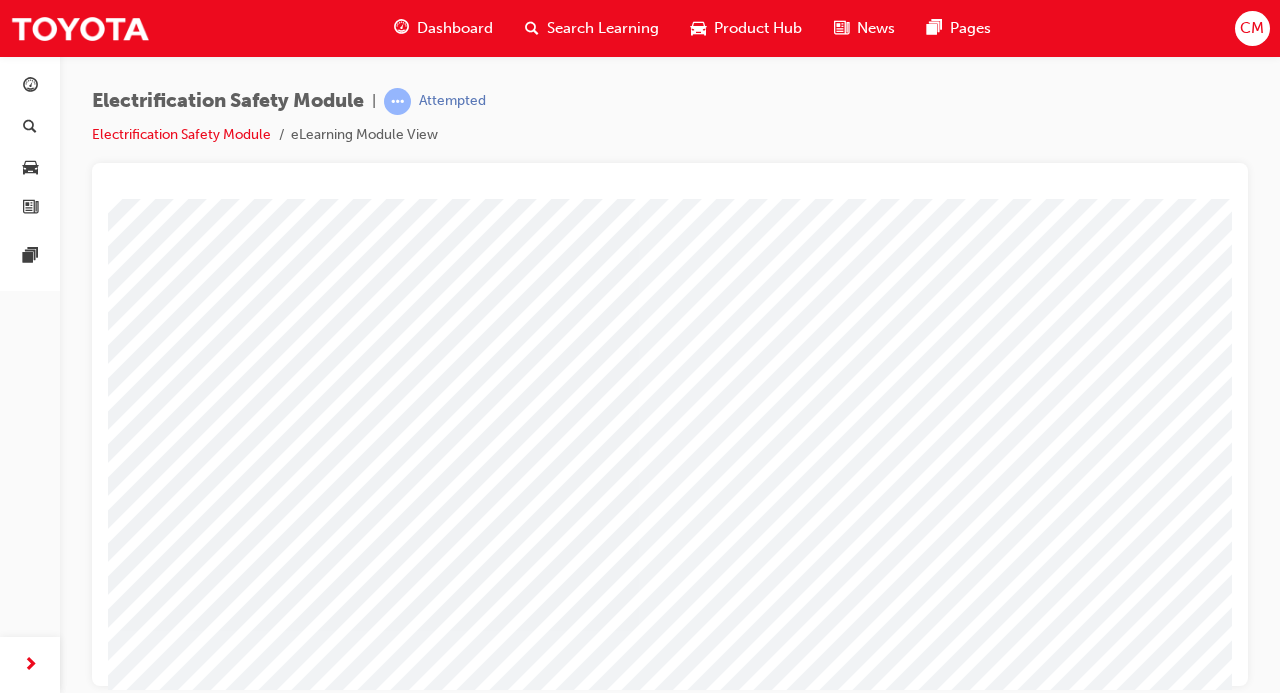 scroll, scrollTop: 259, scrollLeft: 236, axis: both 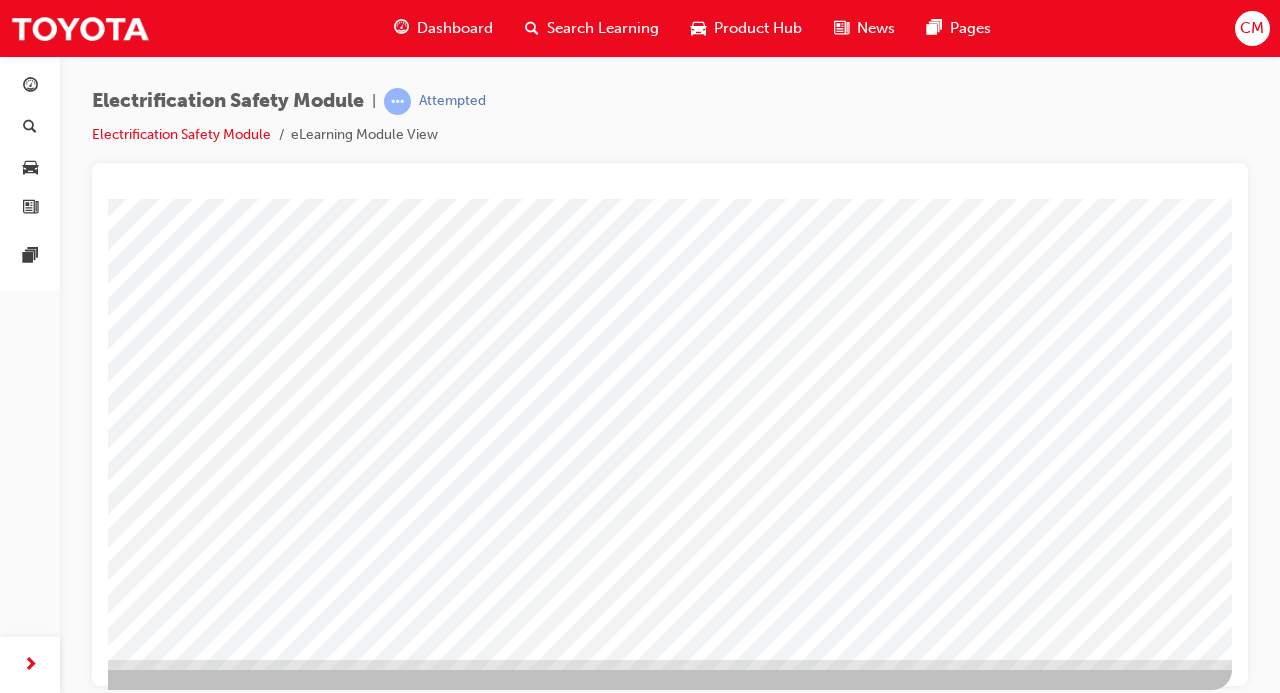 click at bounding box center (-65, 3126) 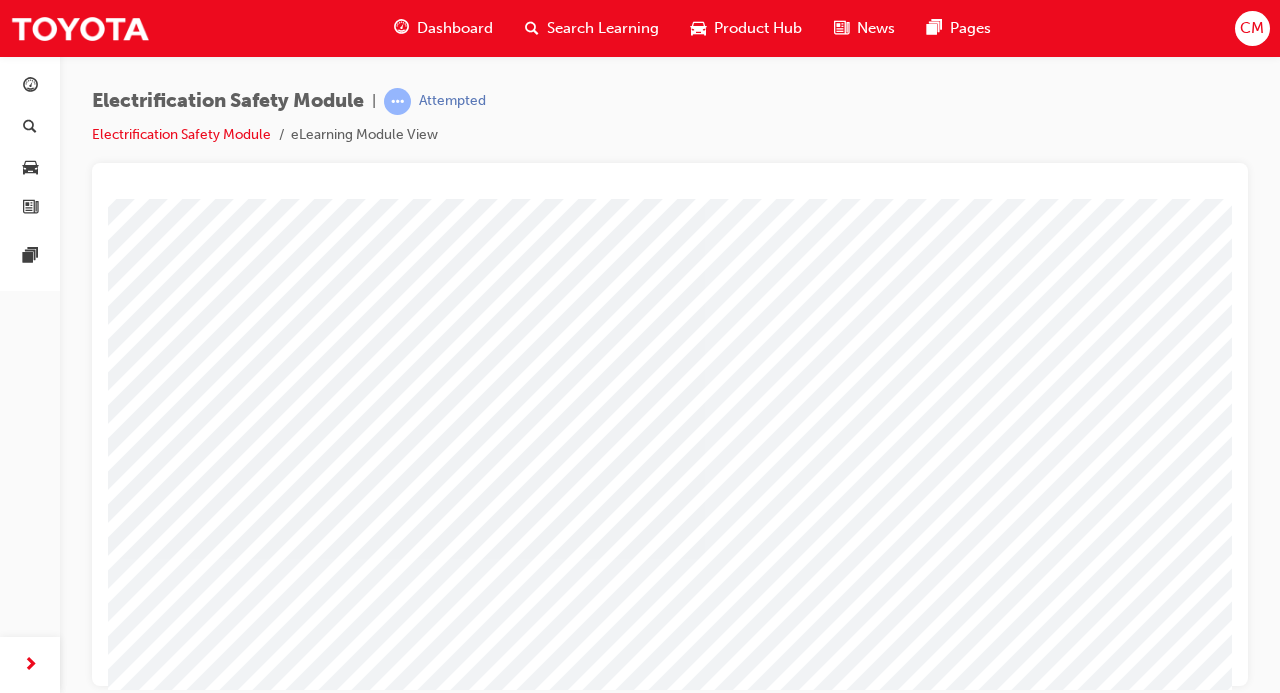 scroll, scrollTop: 218, scrollLeft: 171, axis: both 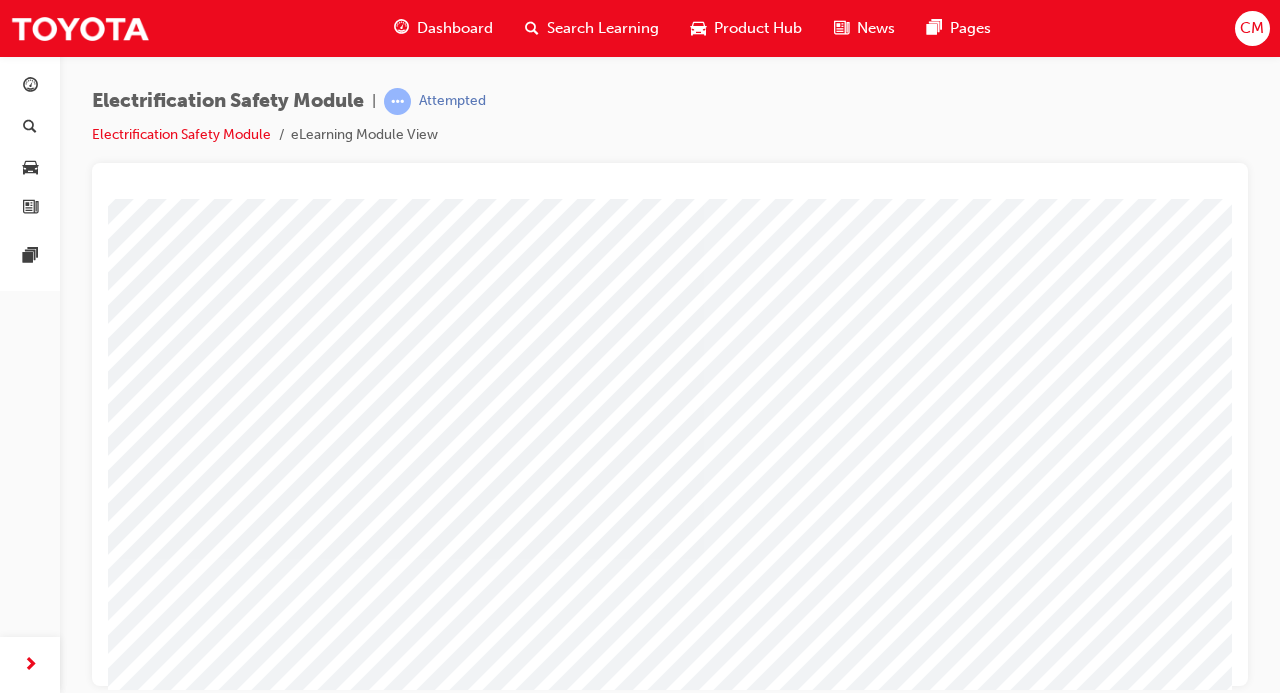 click at bounding box center [0, 3009] 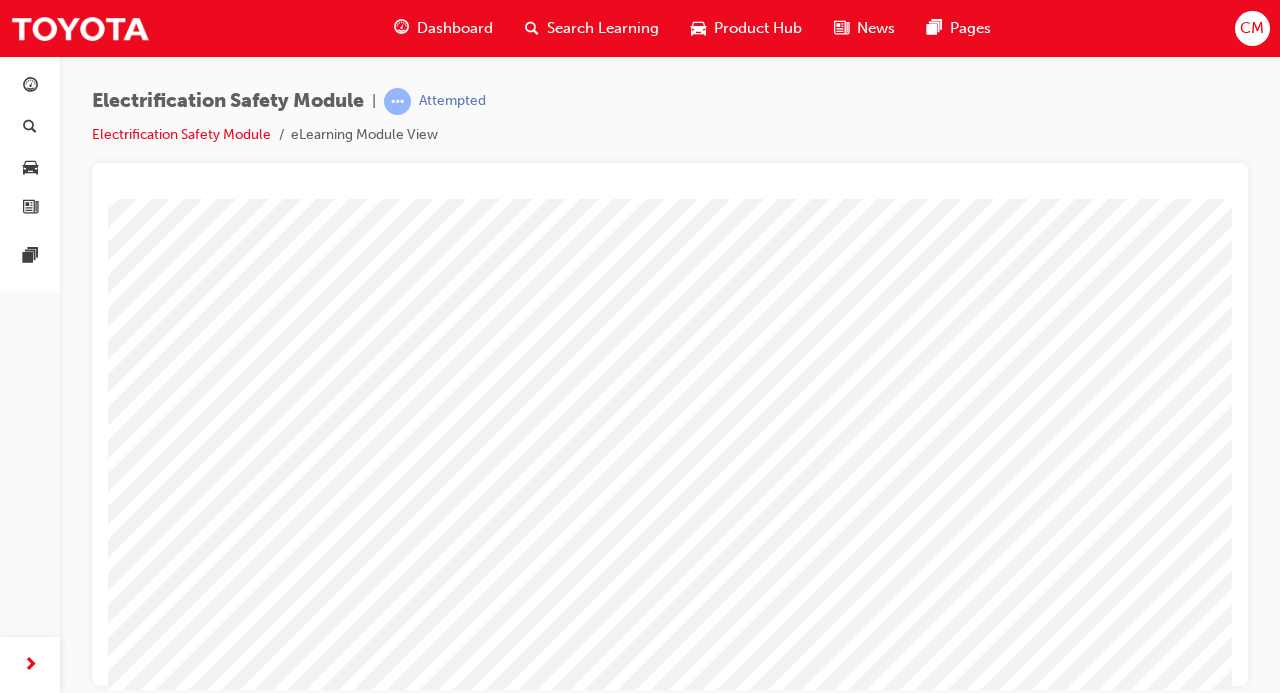 scroll, scrollTop: 0, scrollLeft: 51, axis: horizontal 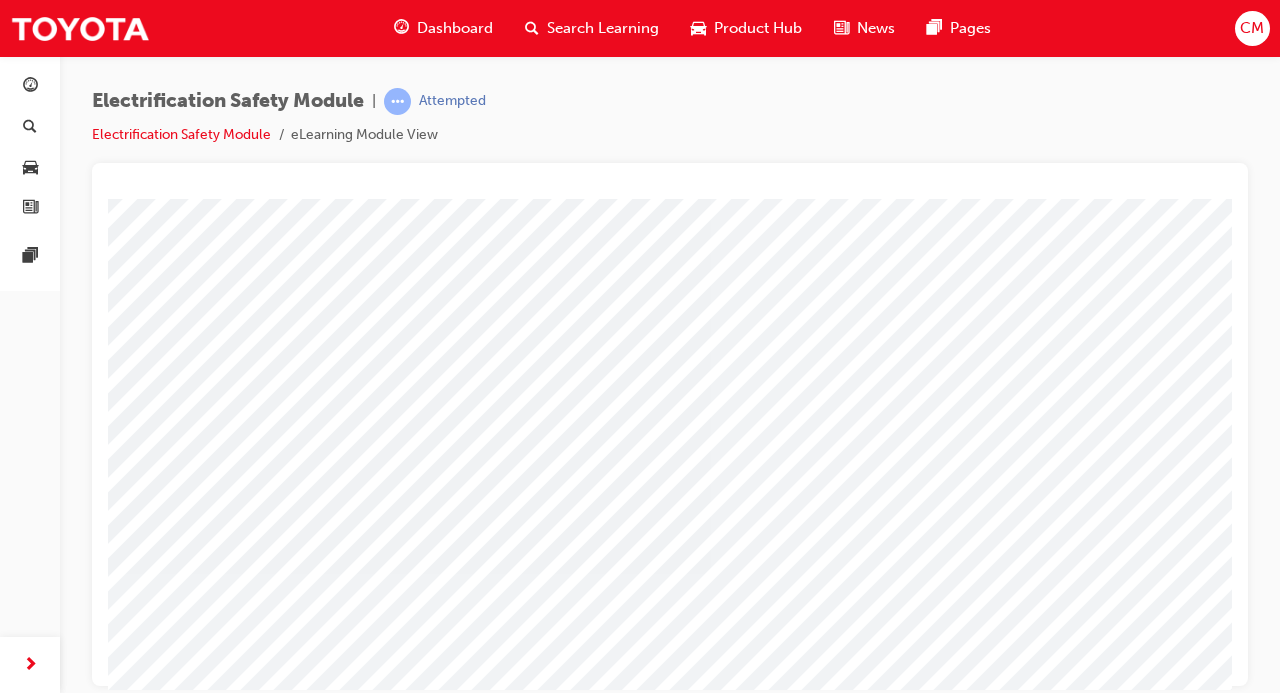 click at bounding box center (7, 3121) 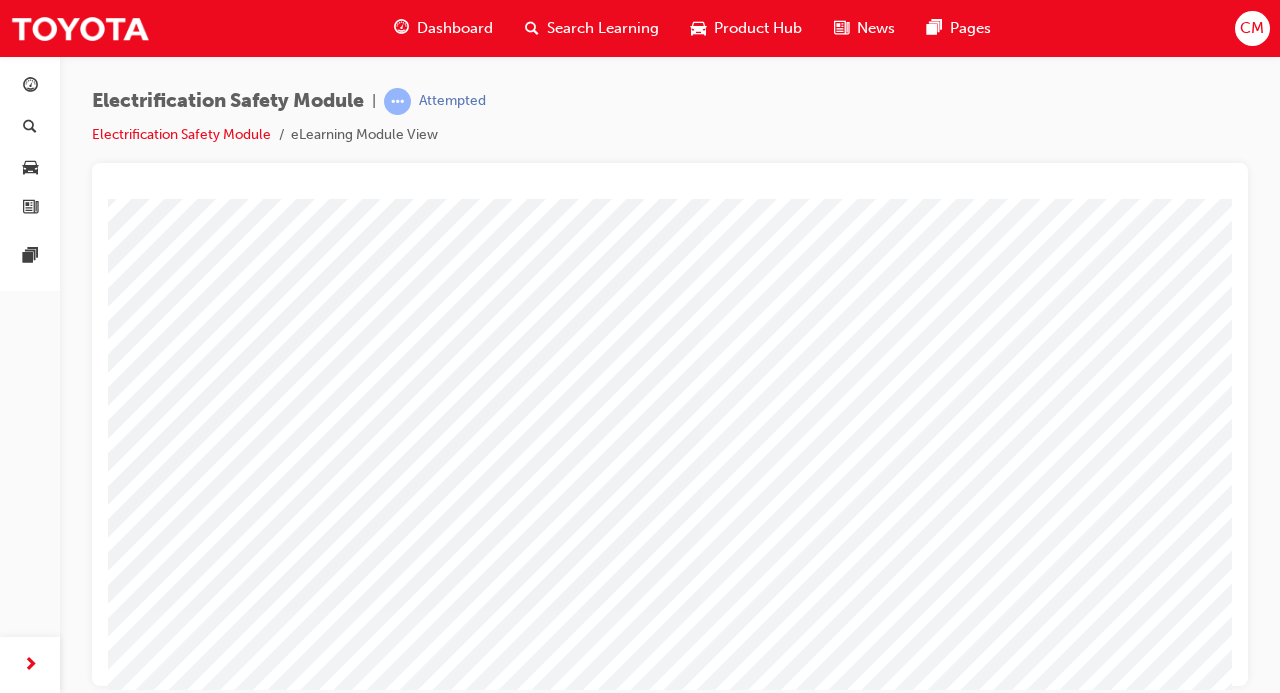 scroll, scrollTop: 256, scrollLeft: 236, axis: both 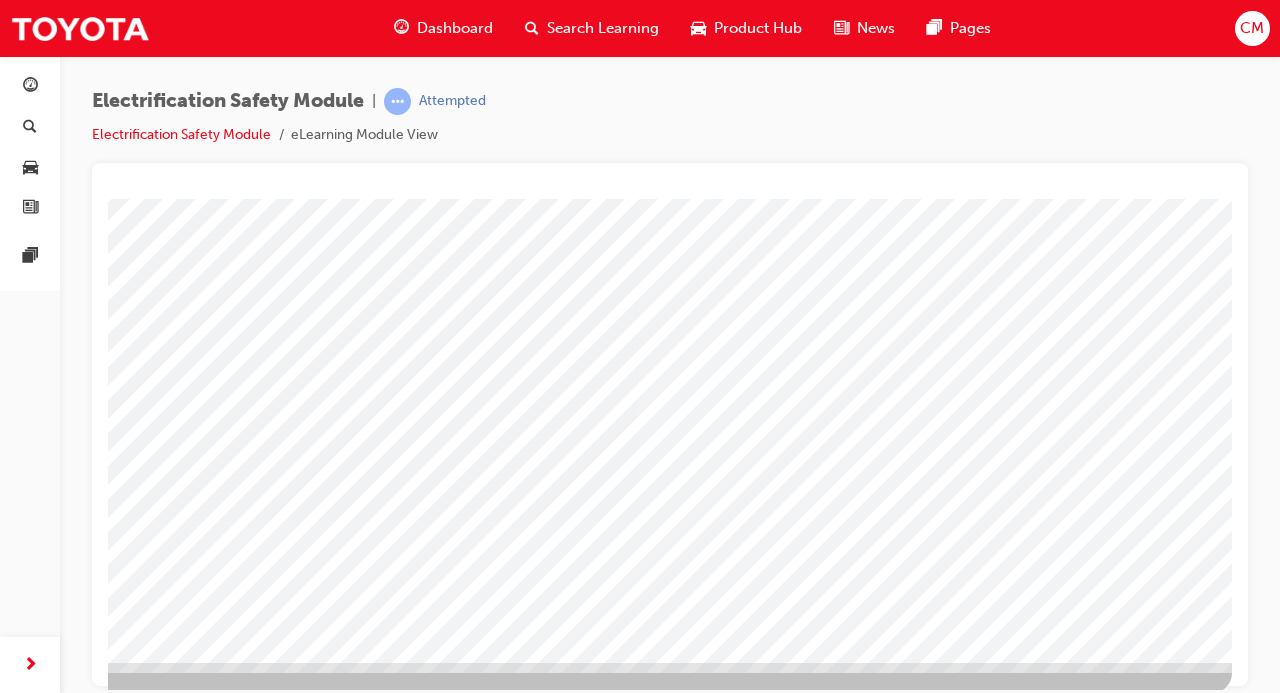click at bounding box center (-65, 2728) 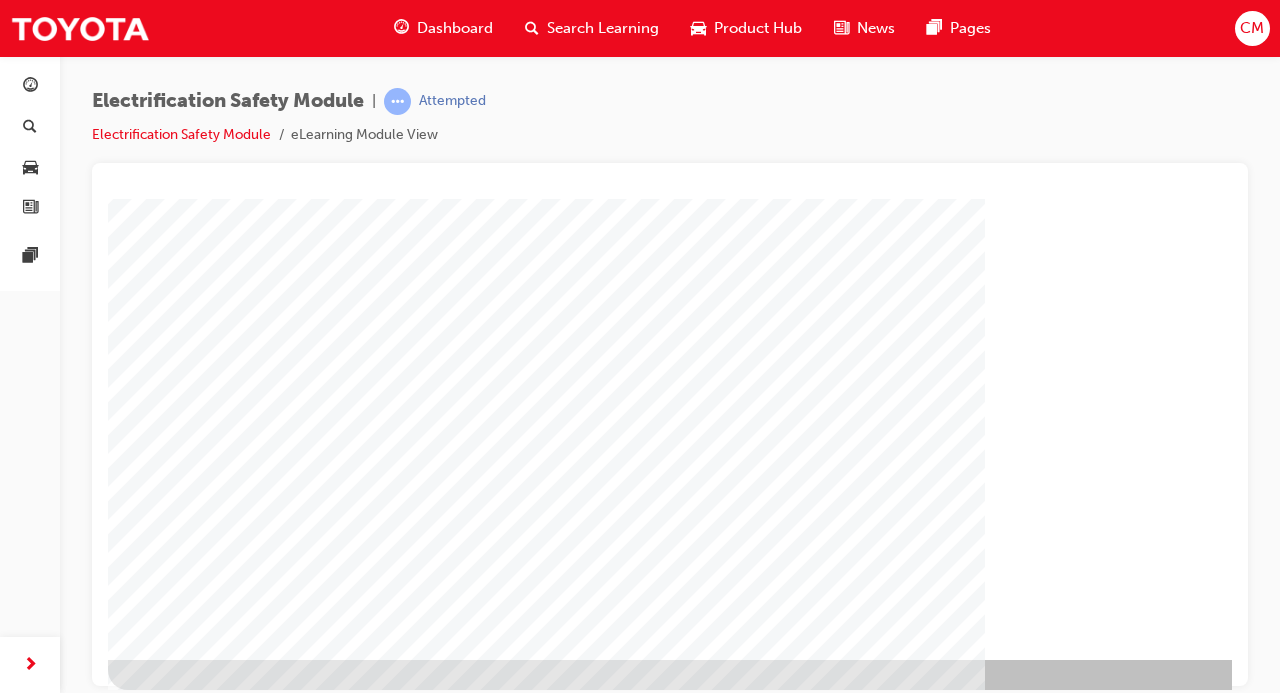 scroll, scrollTop: 259, scrollLeft: 236, axis: both 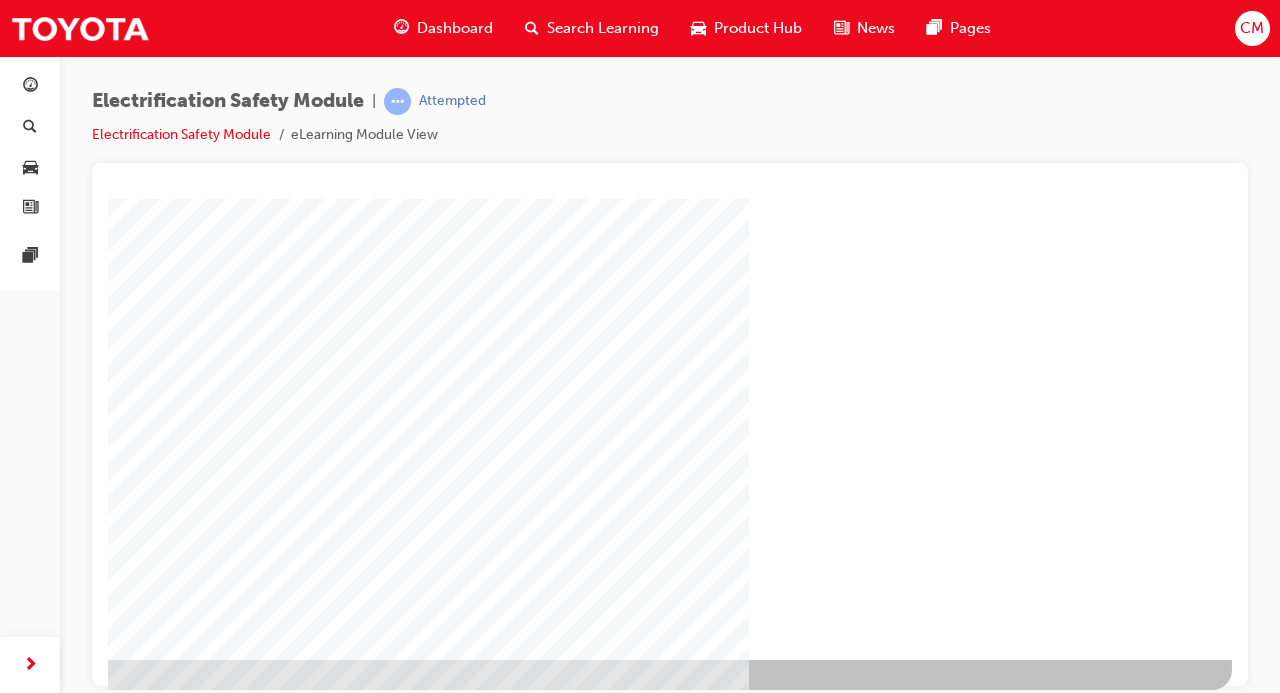 click at bounding box center (-65, 1291) 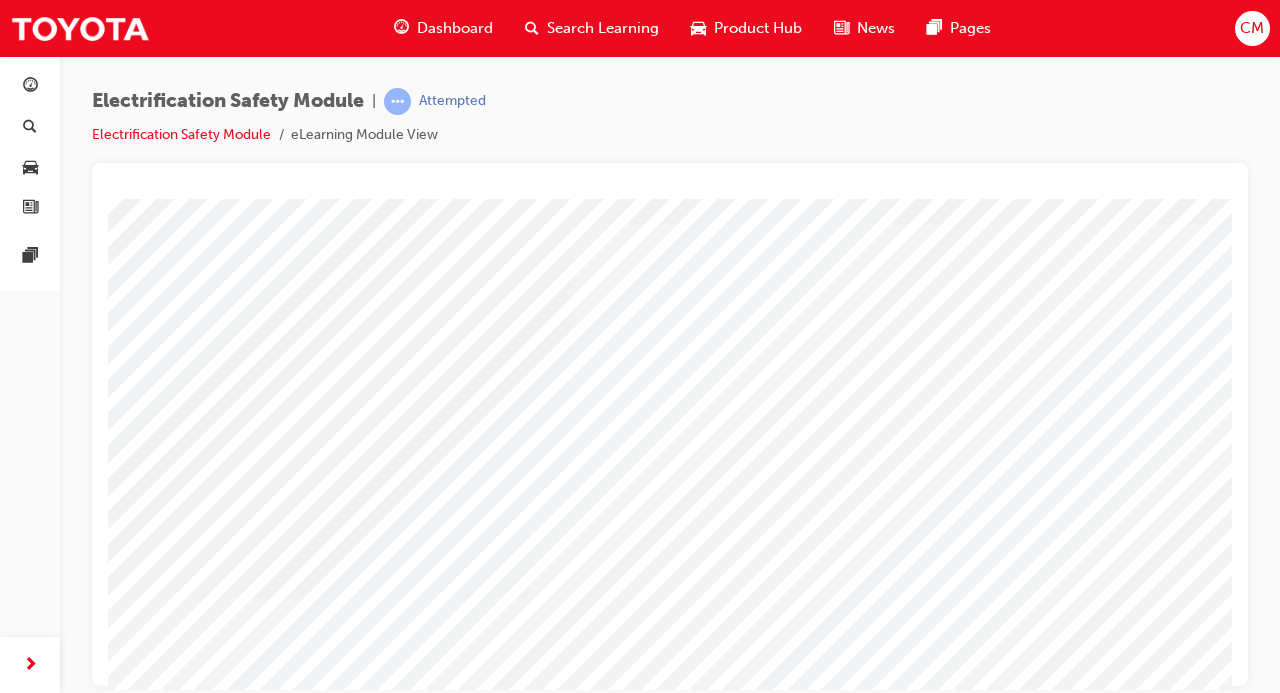 scroll, scrollTop: 74, scrollLeft: 178, axis: both 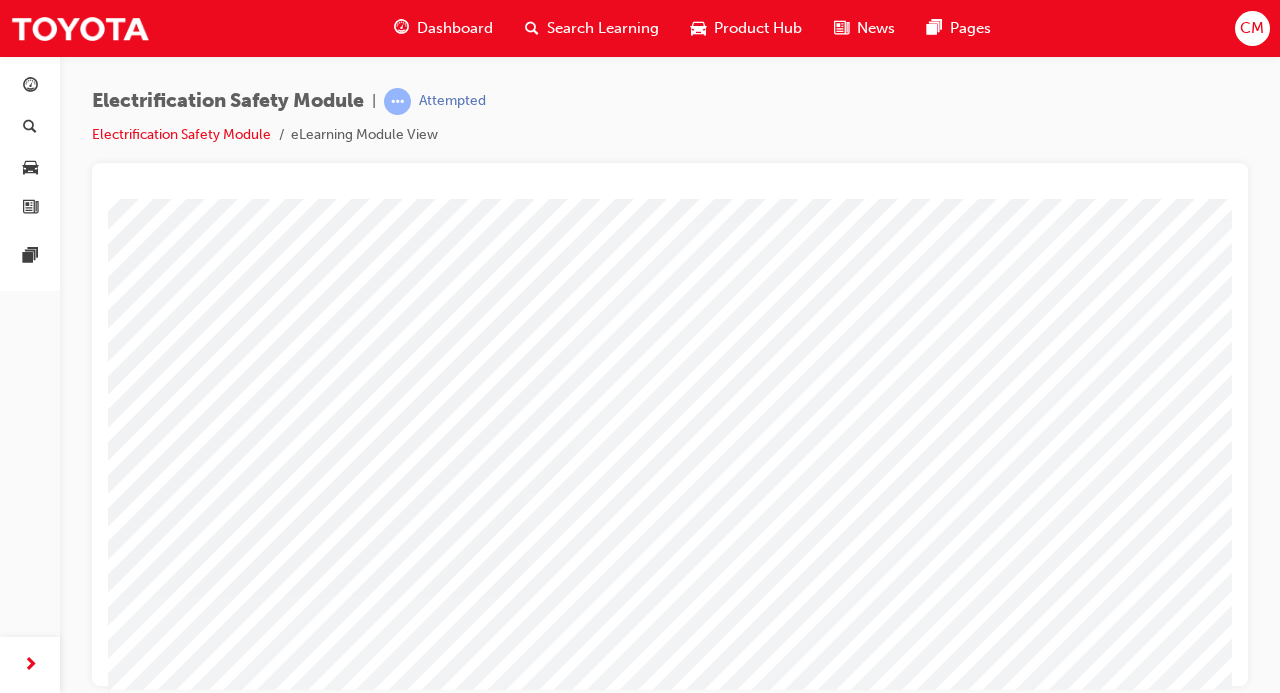 click at bounding box center (-41, 4106) 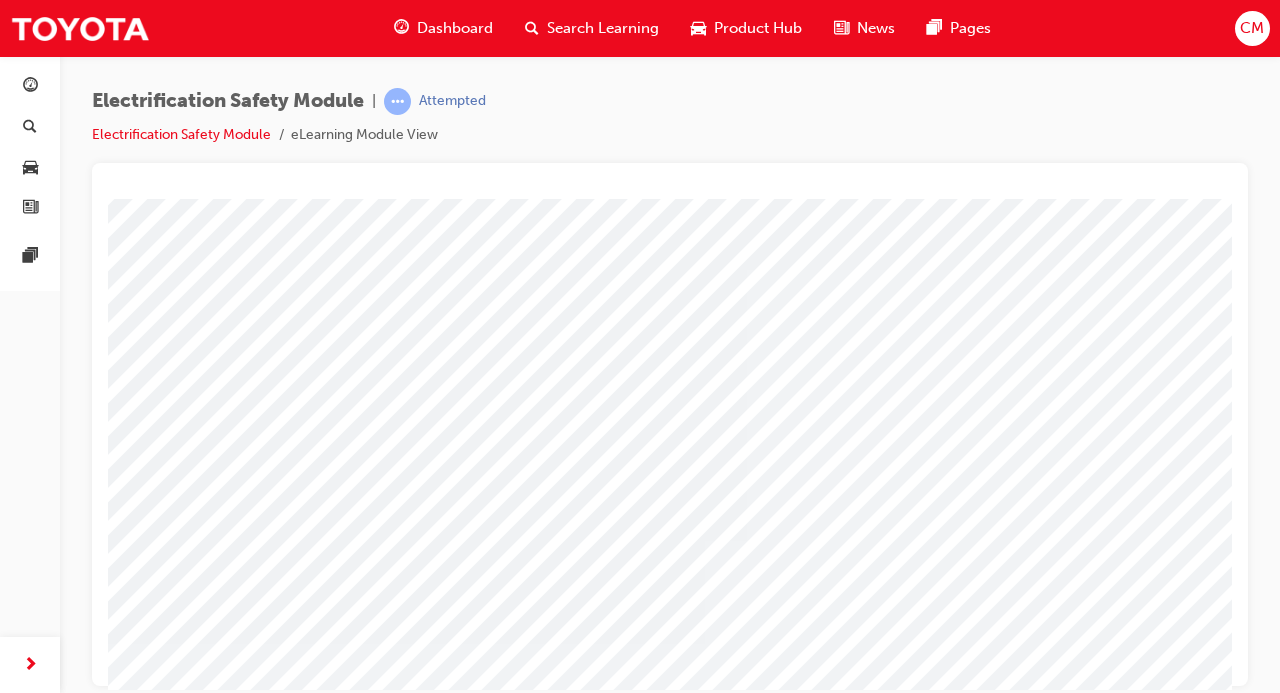 scroll, scrollTop: 27, scrollLeft: 0, axis: vertical 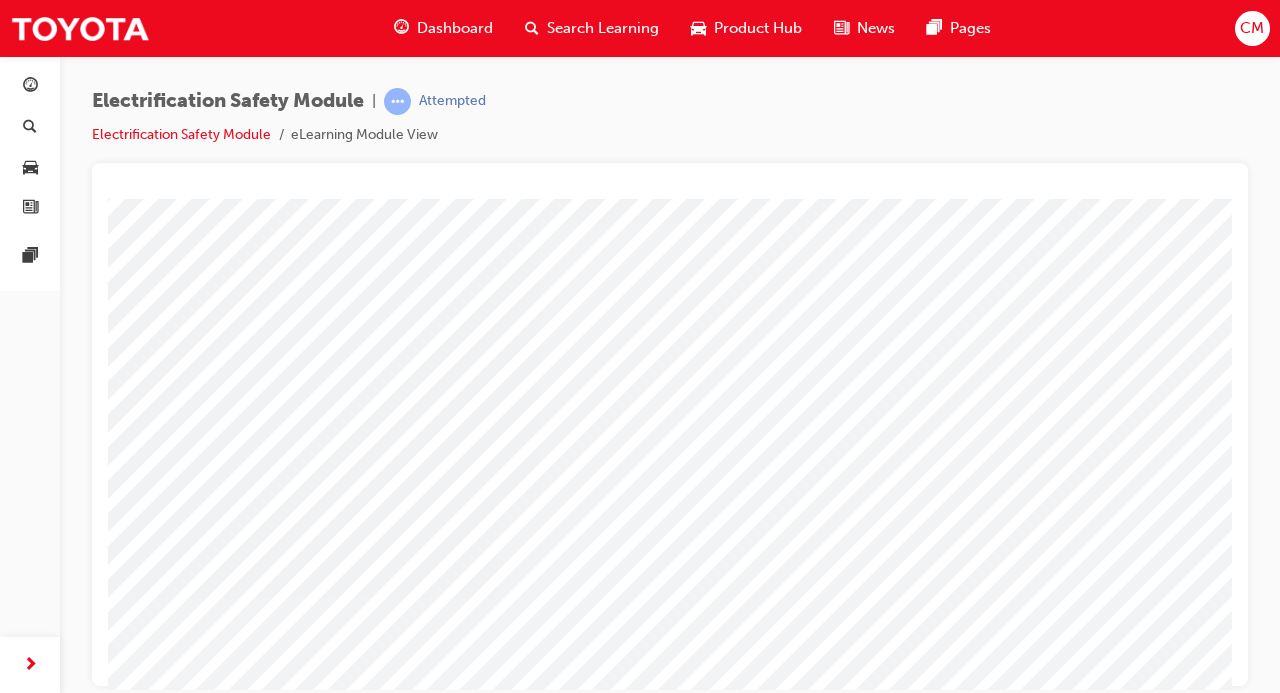 click at bounding box center [-70, 3989] 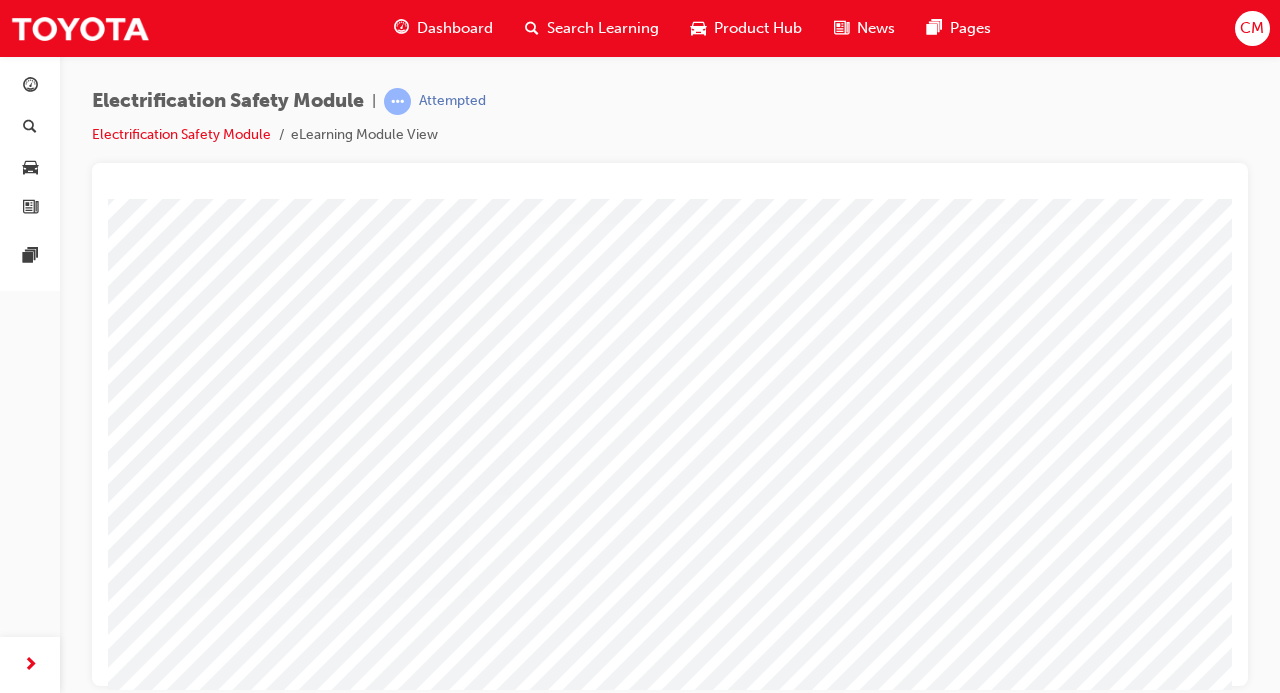 scroll, scrollTop: 73, scrollLeft: 234, axis: both 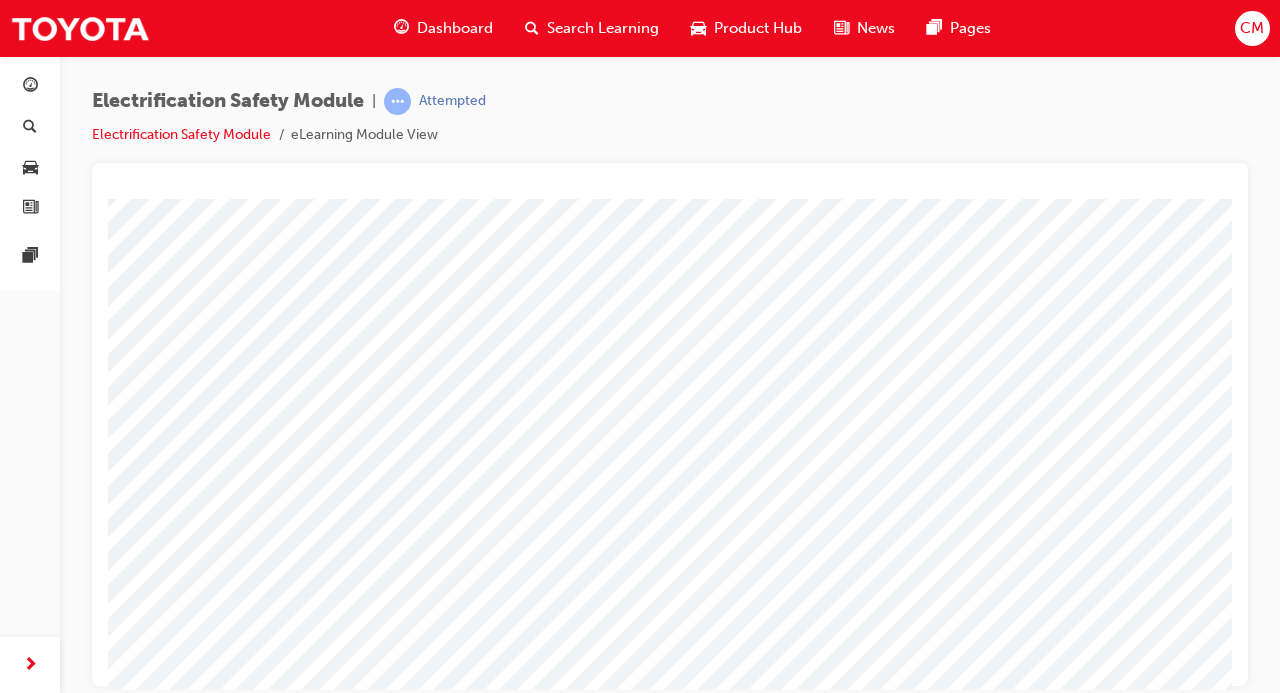 click at bounding box center [-97, 4048] 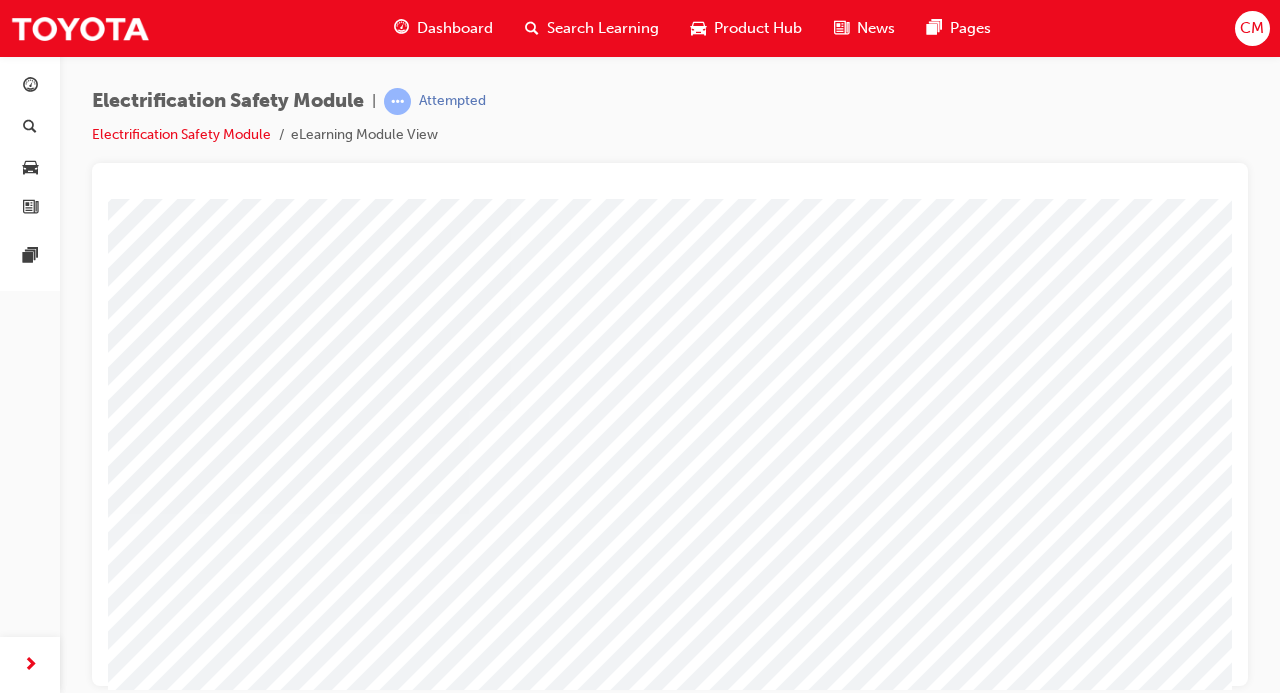scroll, scrollTop: 136, scrollLeft: 236, axis: both 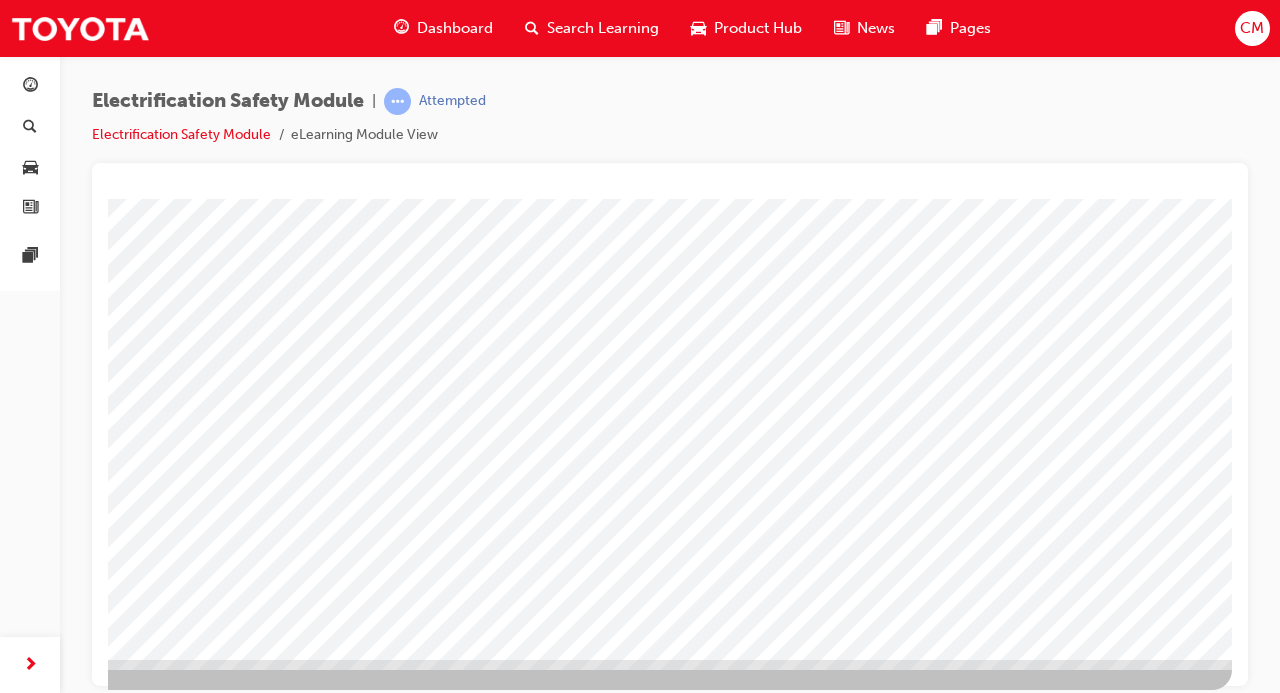 click at bounding box center (-65, 2725) 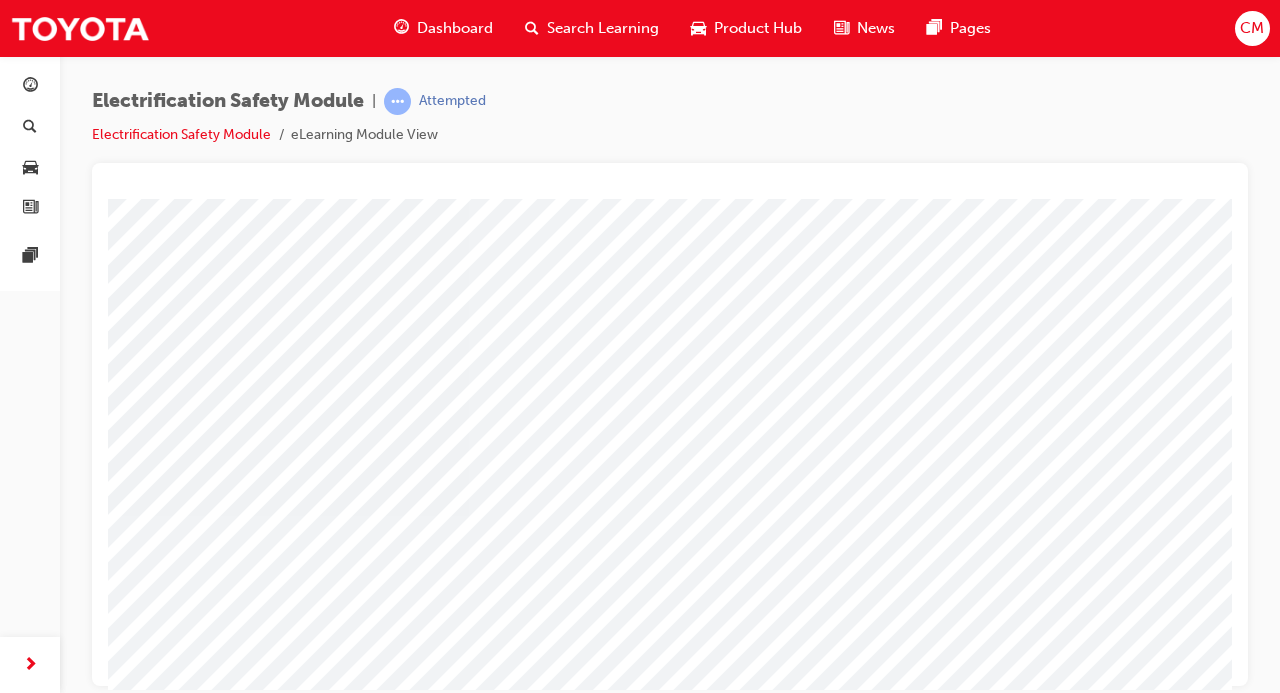 scroll, scrollTop: 160, scrollLeft: 236, axis: both 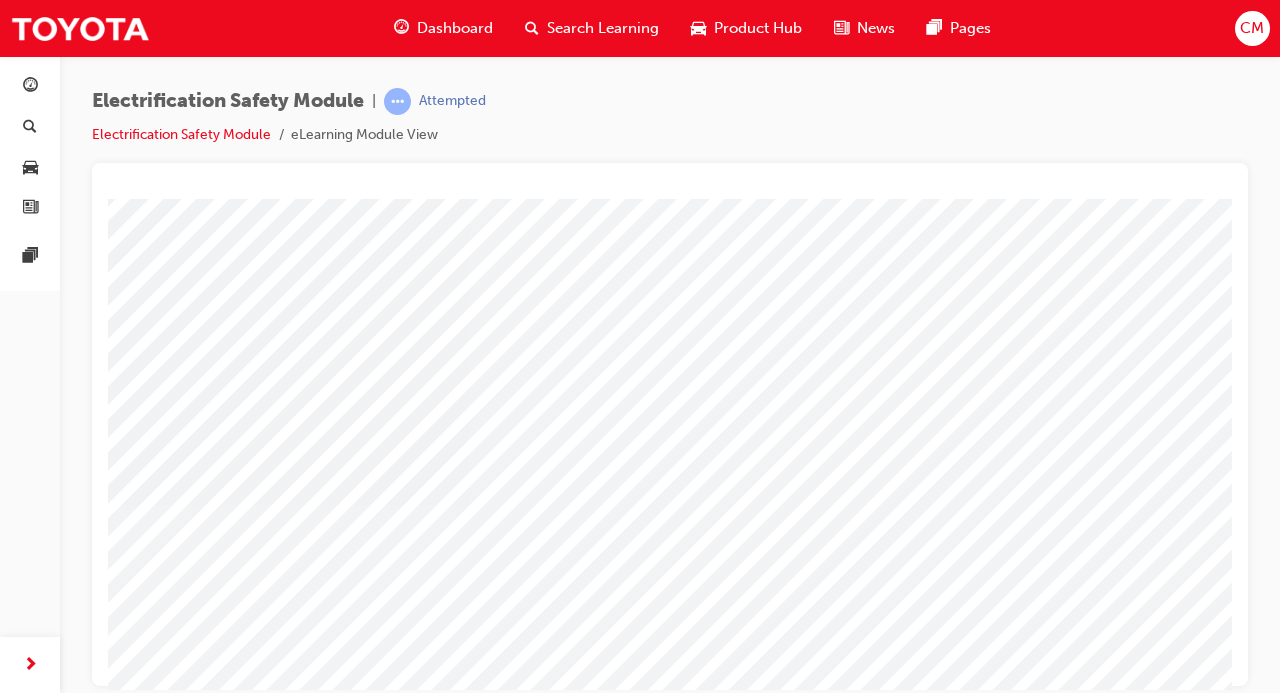 click at bounding box center (-99, 3886) 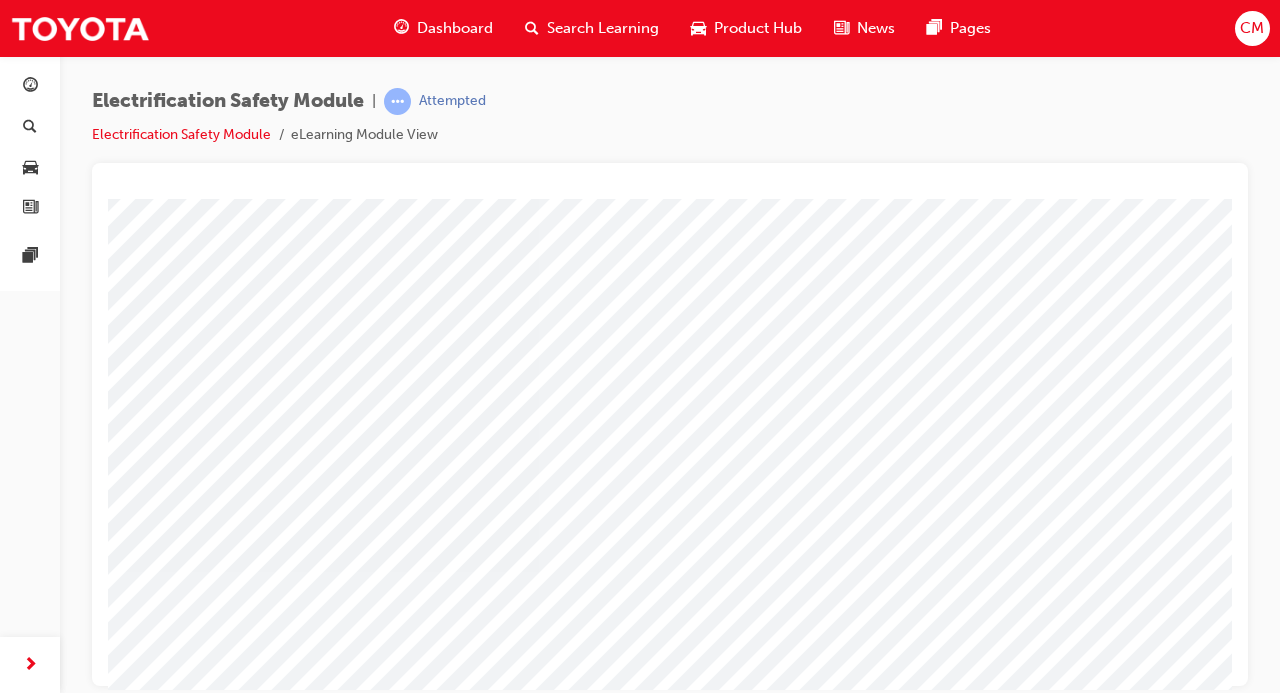 scroll, scrollTop: 105, scrollLeft: 167, axis: both 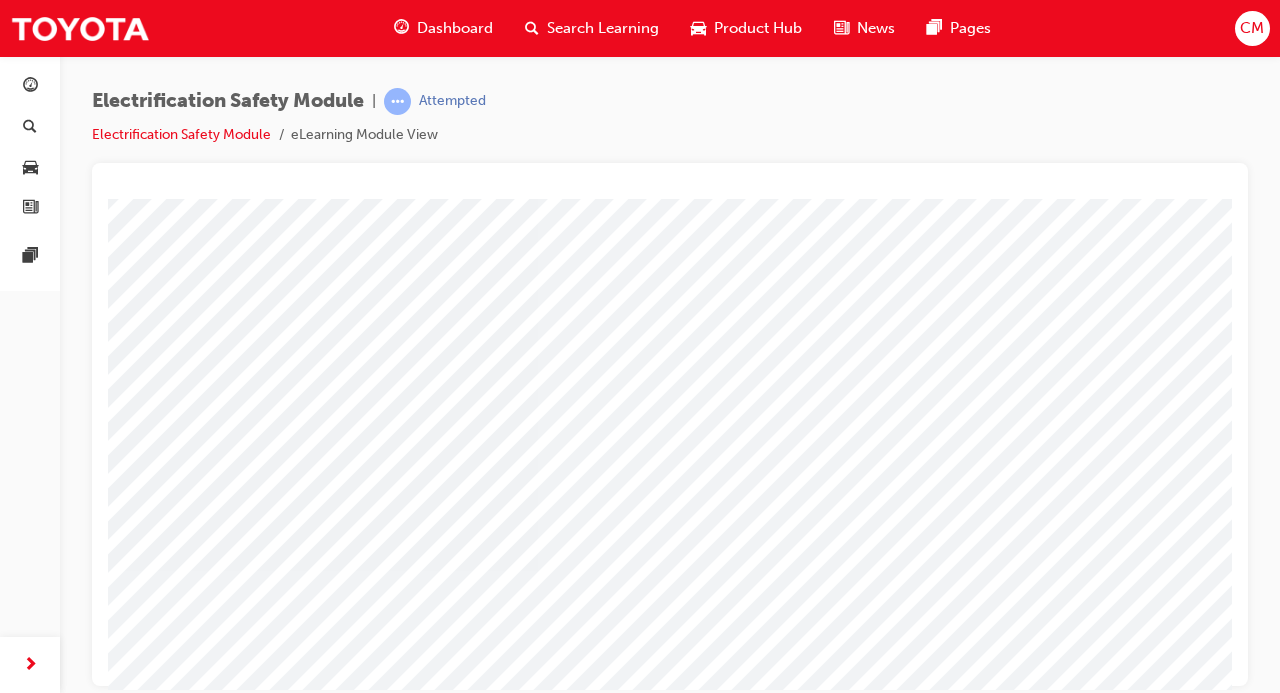 click at bounding box center [-30, 4011] 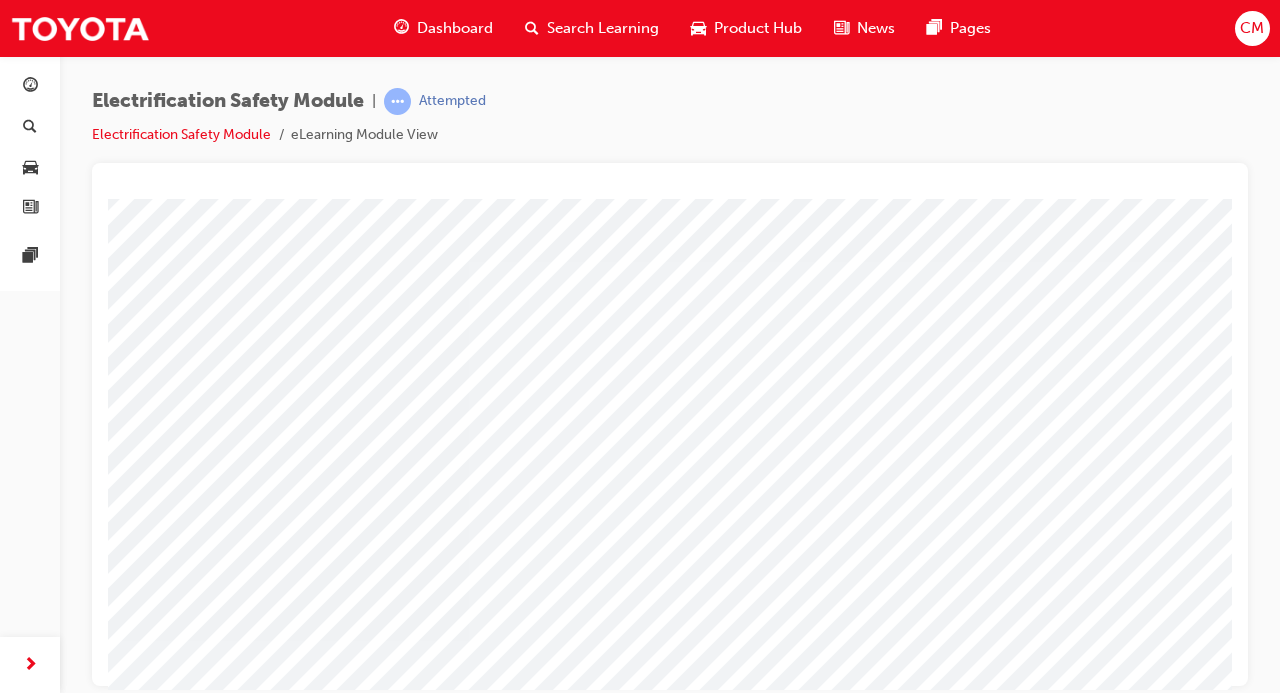 scroll, scrollTop: 41, scrollLeft: 236, axis: both 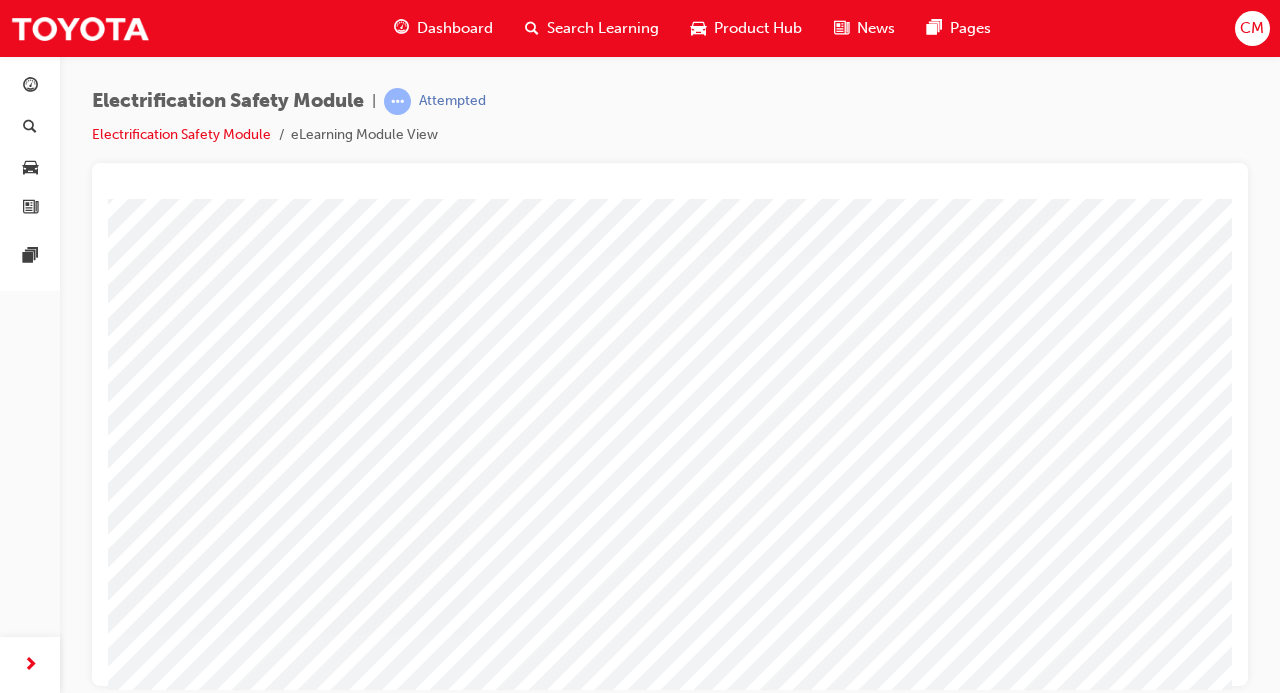 click at bounding box center [-99, 4623] 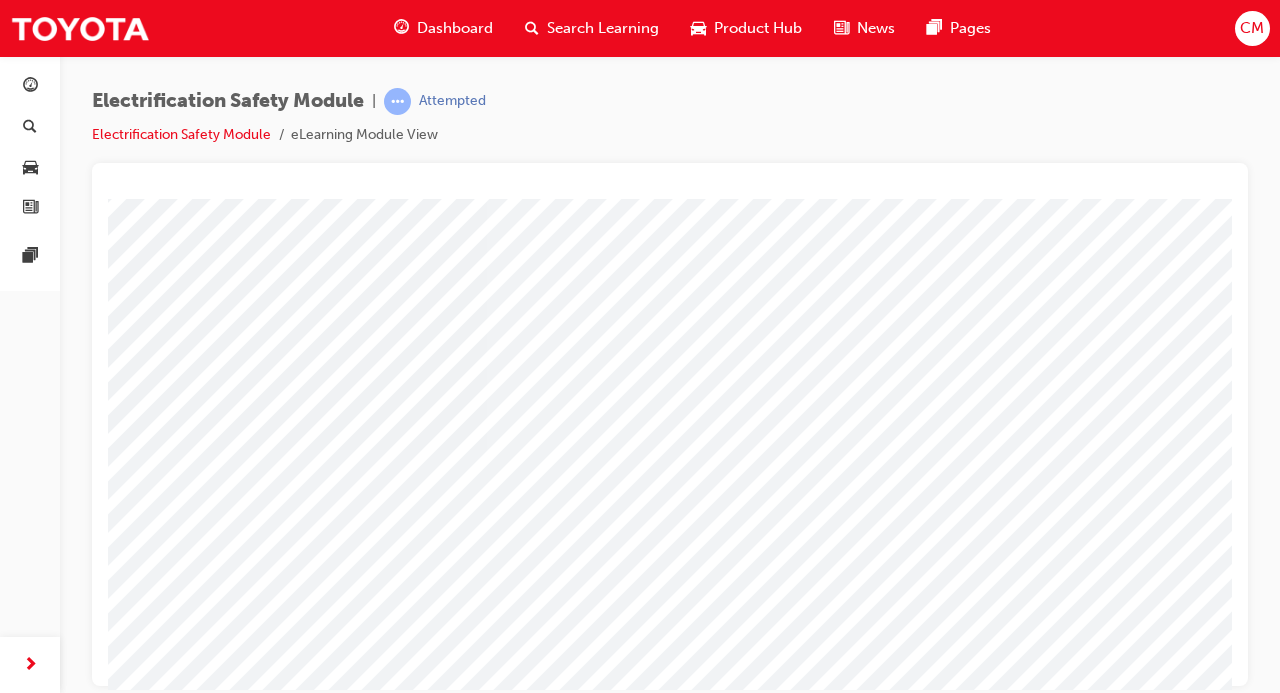 scroll, scrollTop: 232, scrollLeft: 236, axis: both 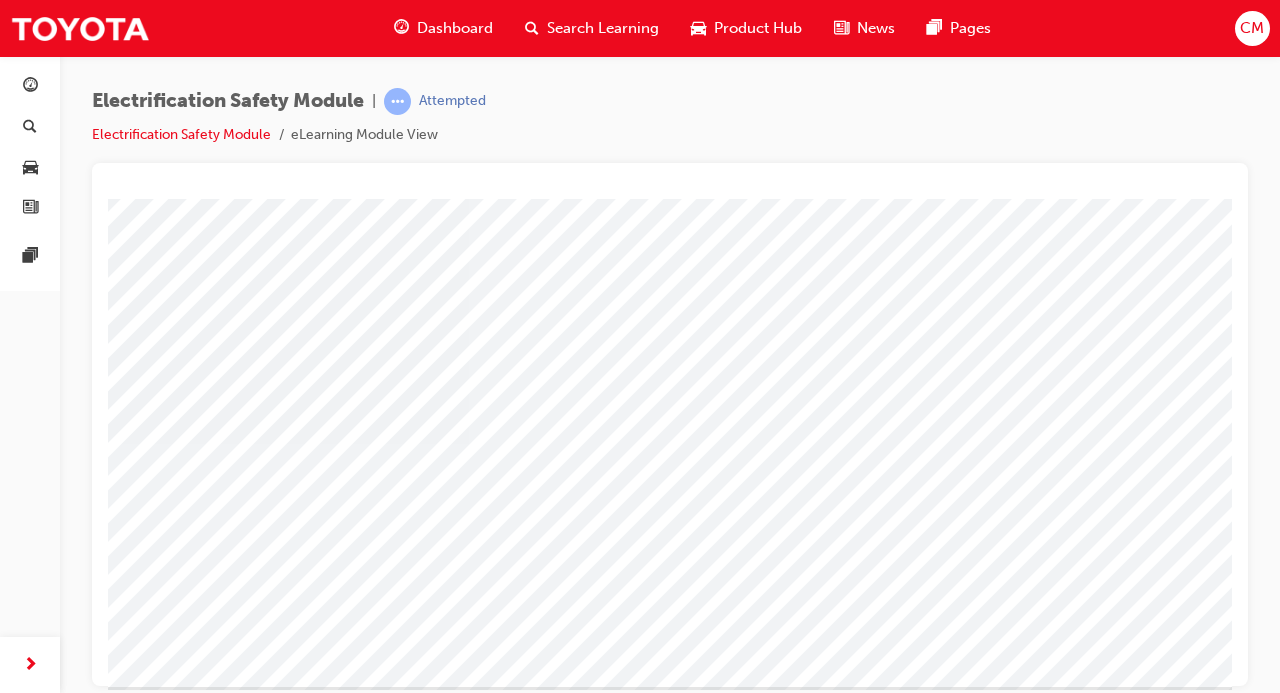 click at bounding box center [-65, 2752] 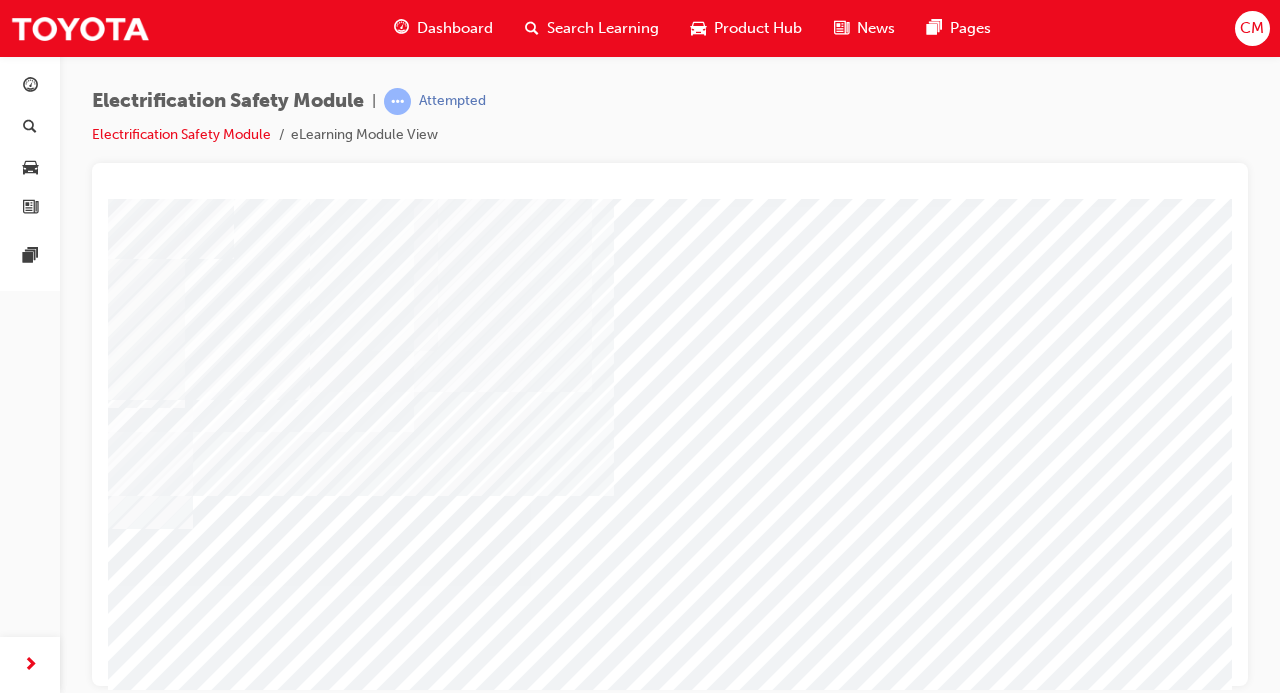 scroll, scrollTop: 90, scrollLeft: 236, axis: both 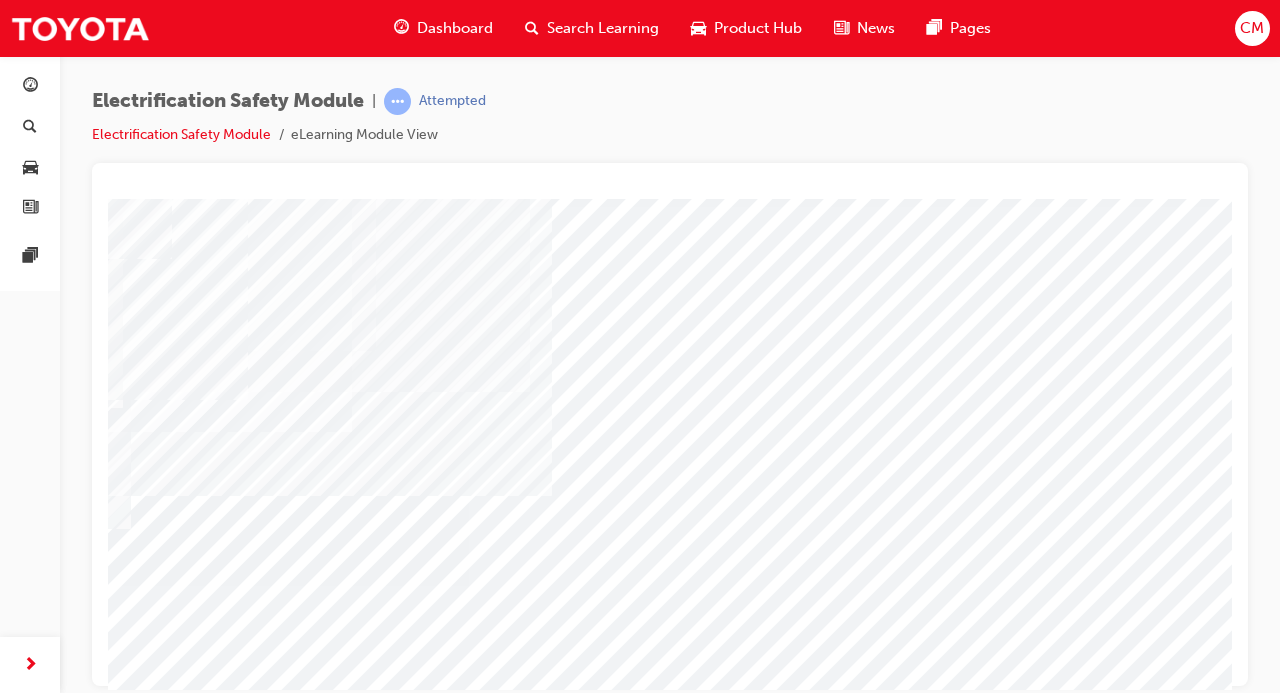 click at bounding box center [-99, 4750] 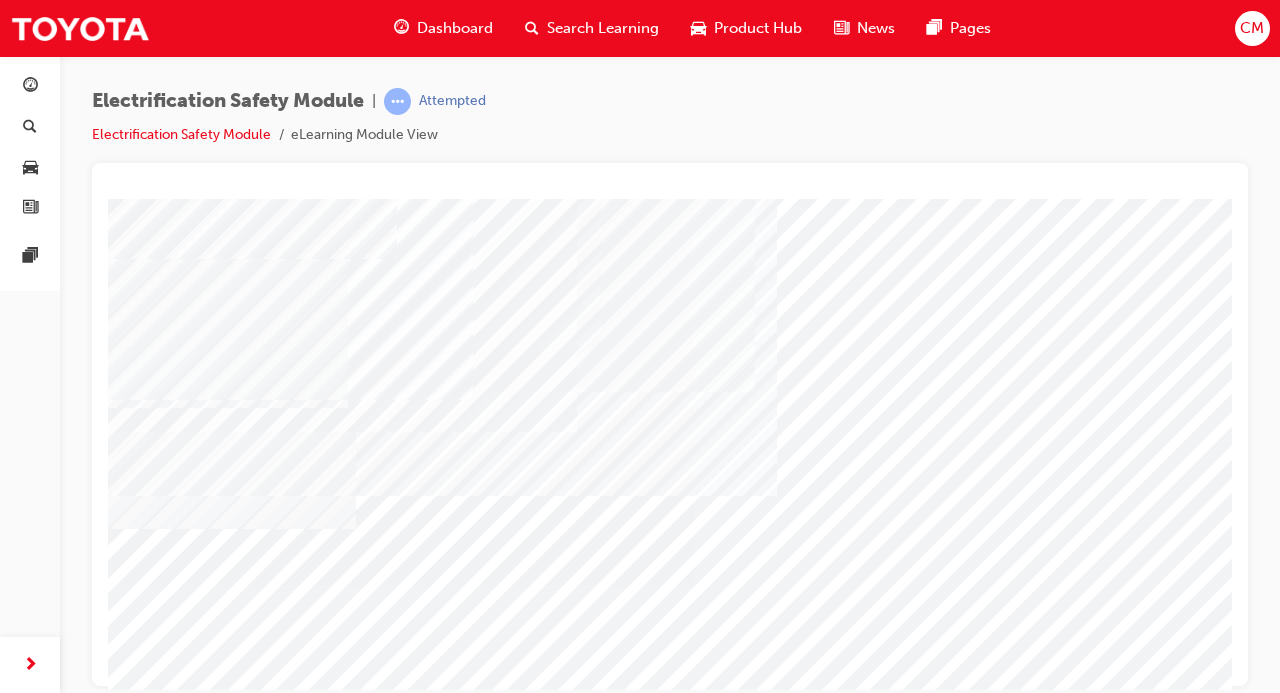 scroll, scrollTop: 90, scrollLeft: 236, axis: both 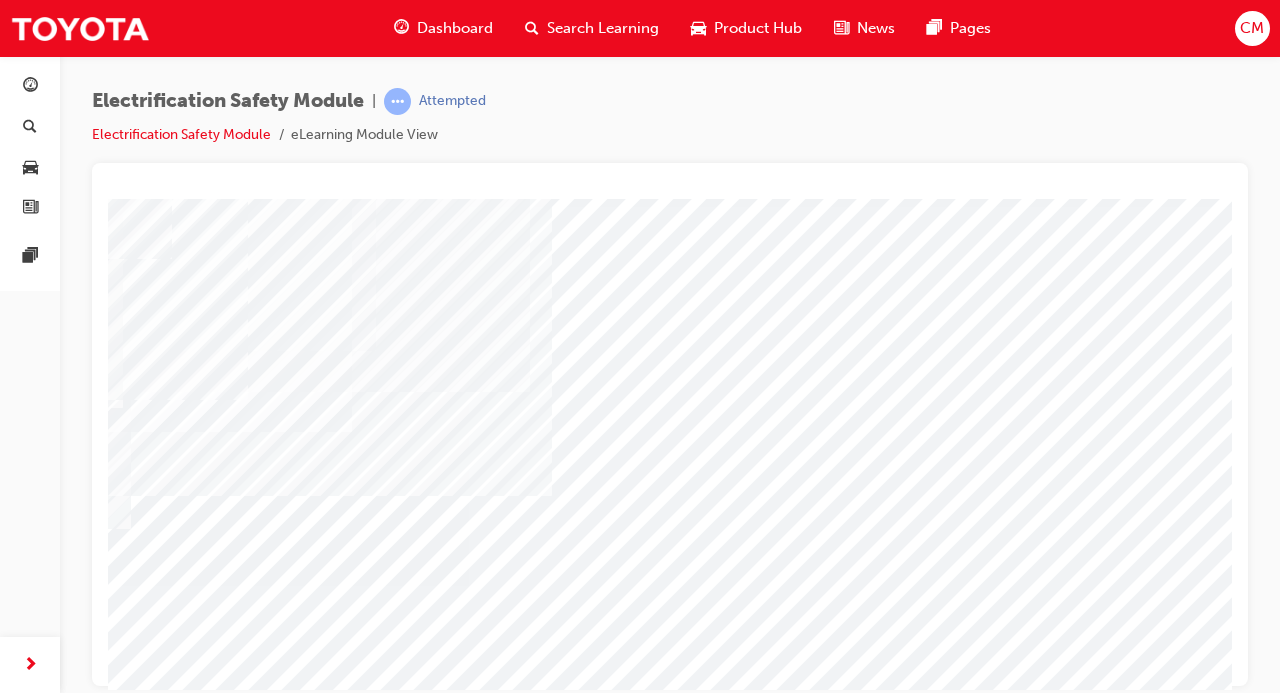 click at bounding box center [-99, 5726] 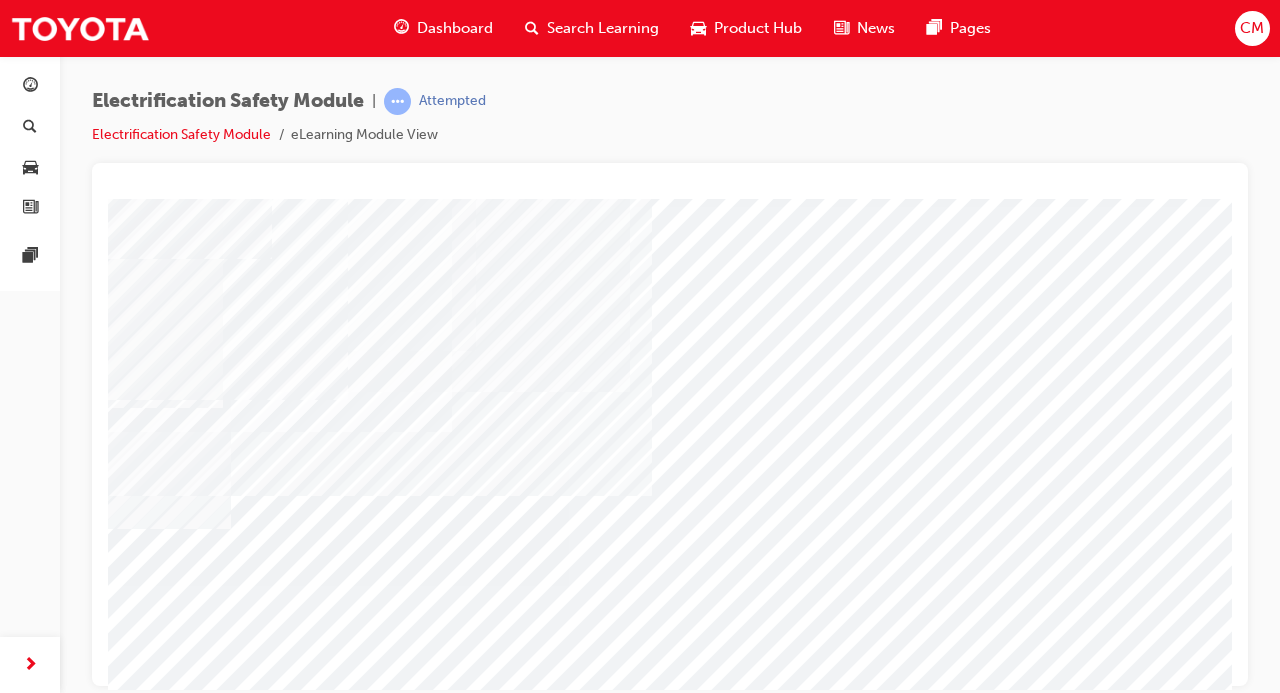 scroll, scrollTop: 90, scrollLeft: 138, axis: both 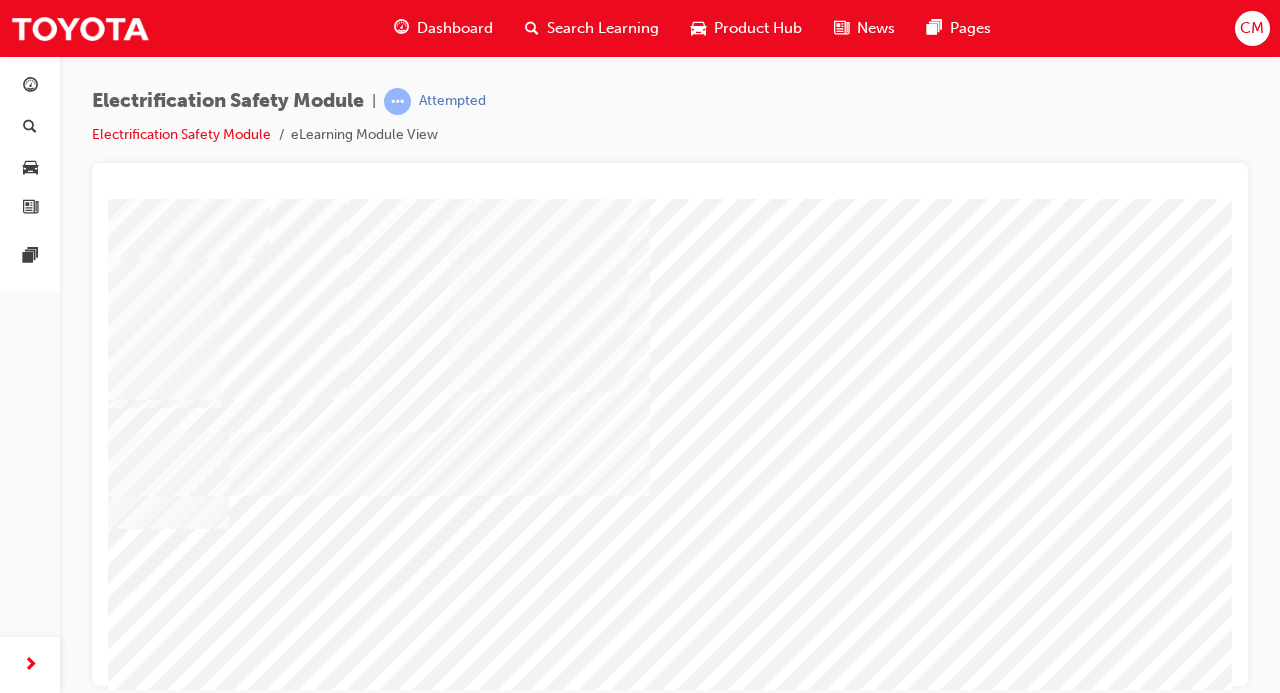 click at bounding box center (-1, 5299) 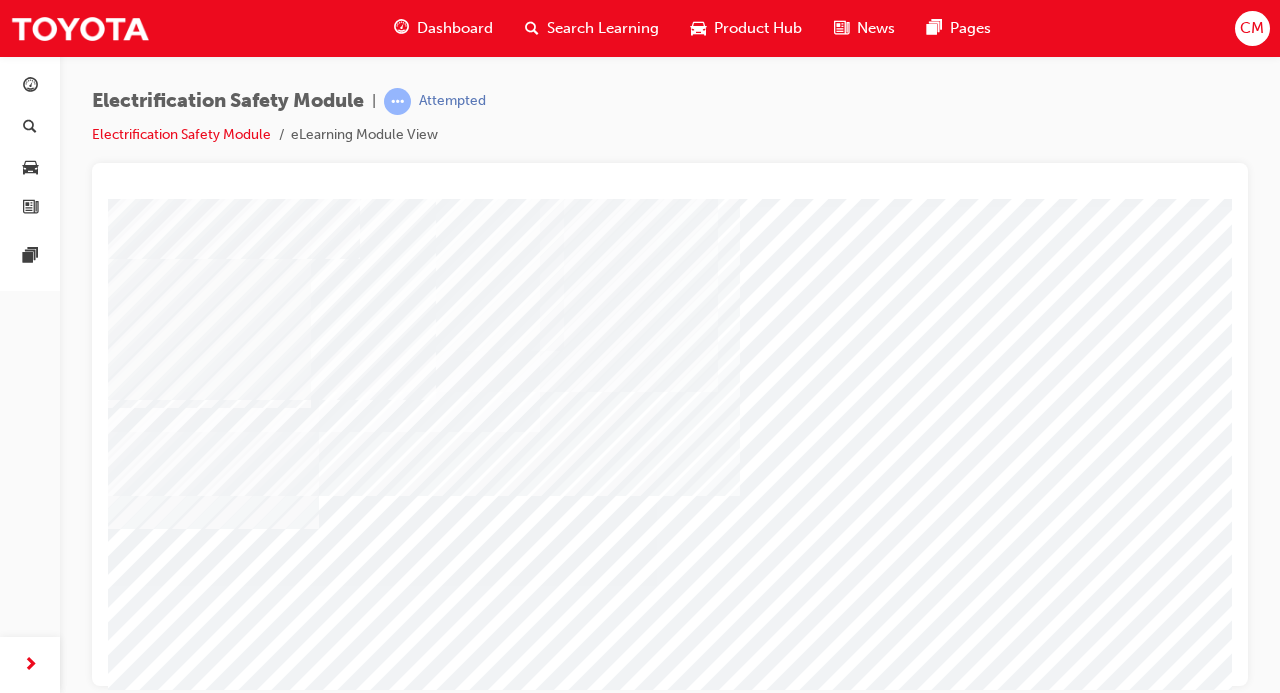 scroll, scrollTop: 90, scrollLeft: 66, axis: both 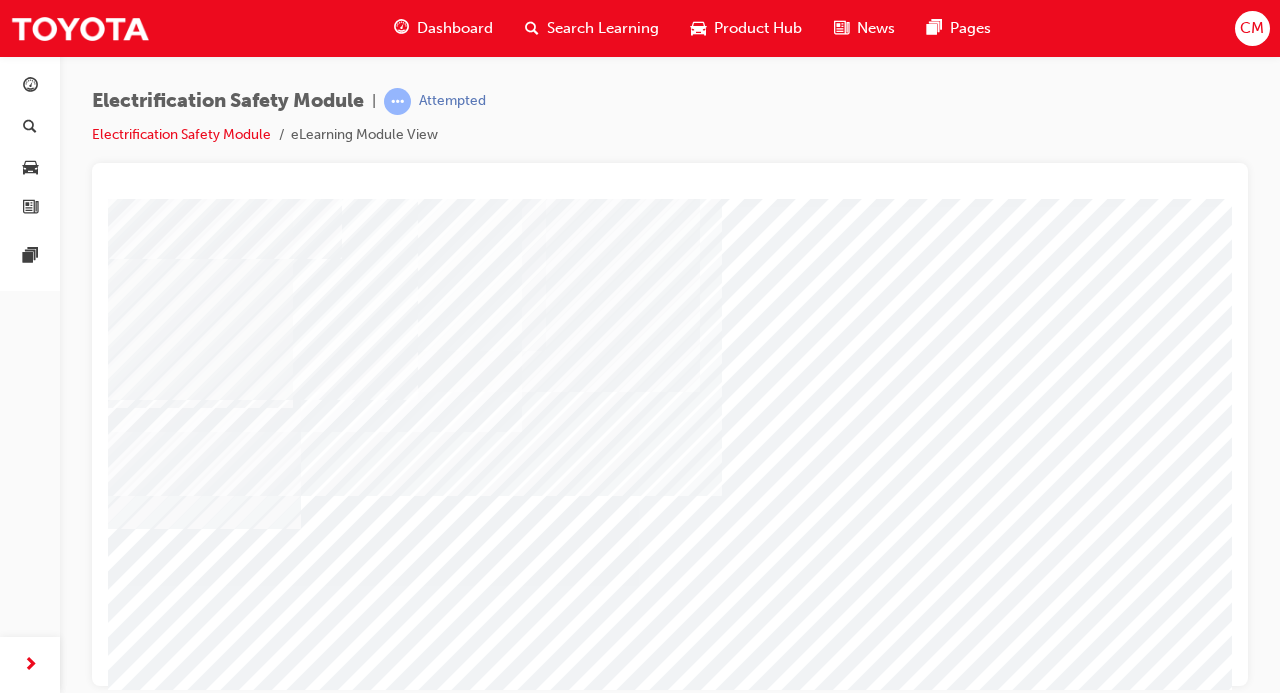click at bounding box center (71, 5358) 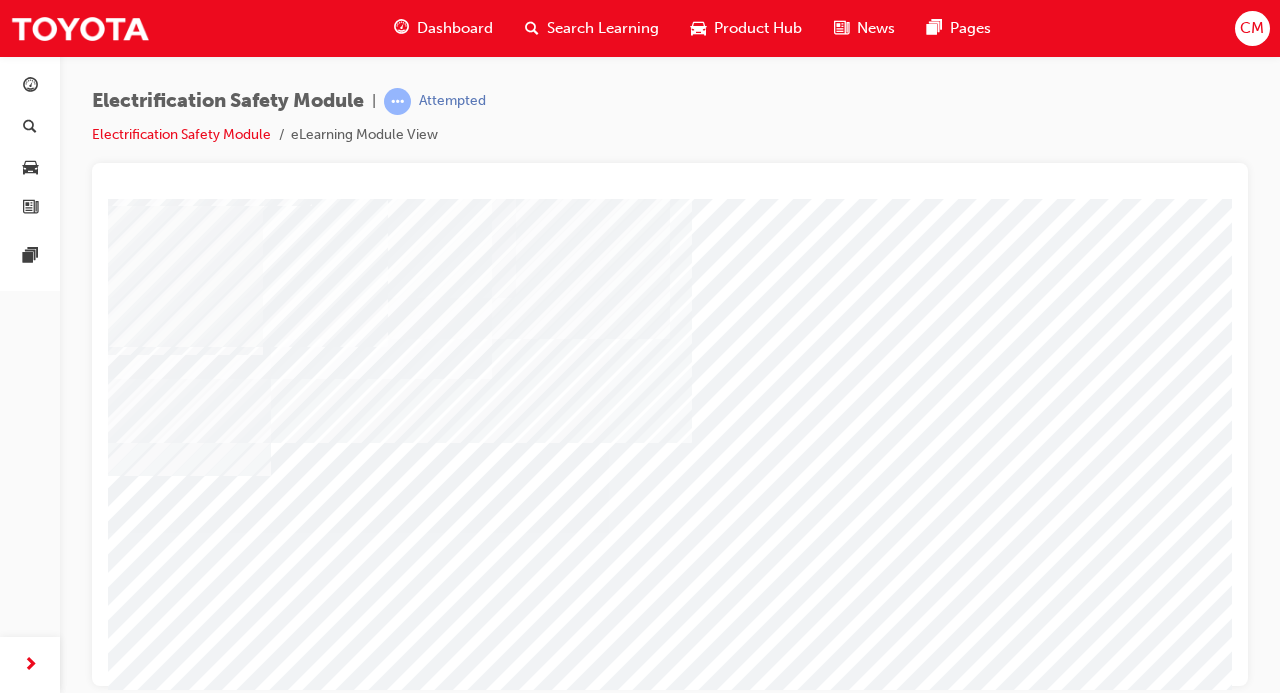 scroll, scrollTop: 146, scrollLeft: 96, axis: both 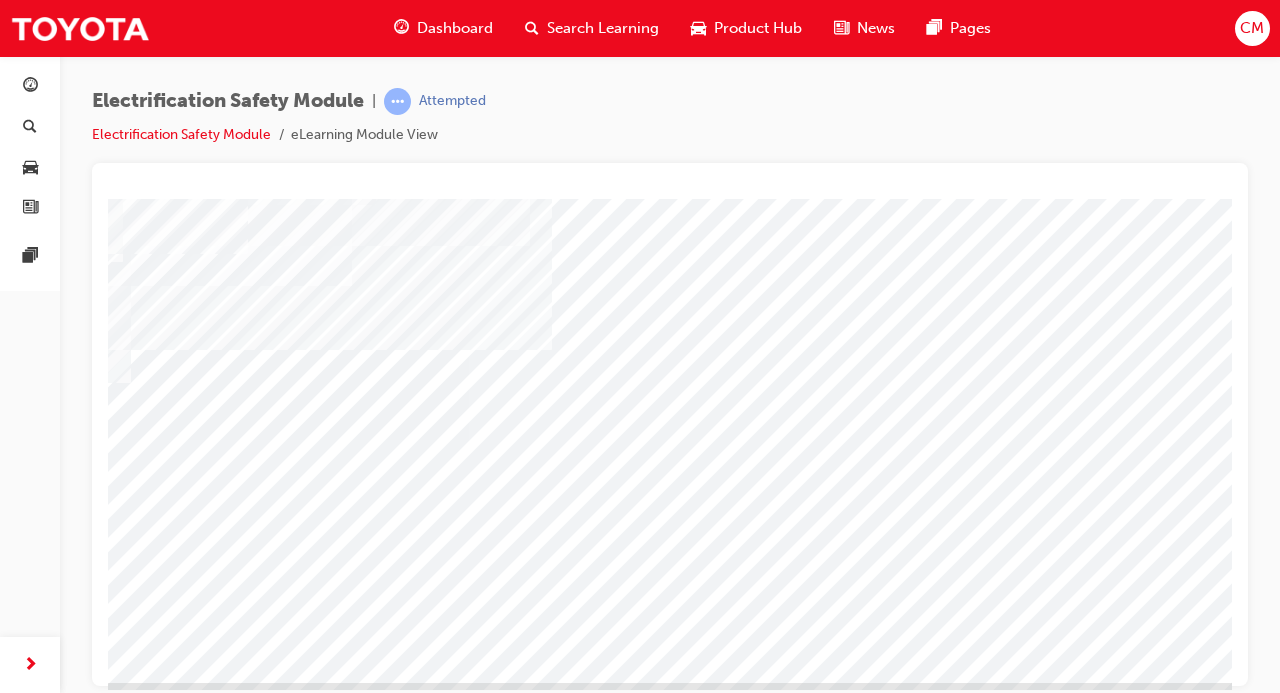 click at bounding box center (-65, 2748) 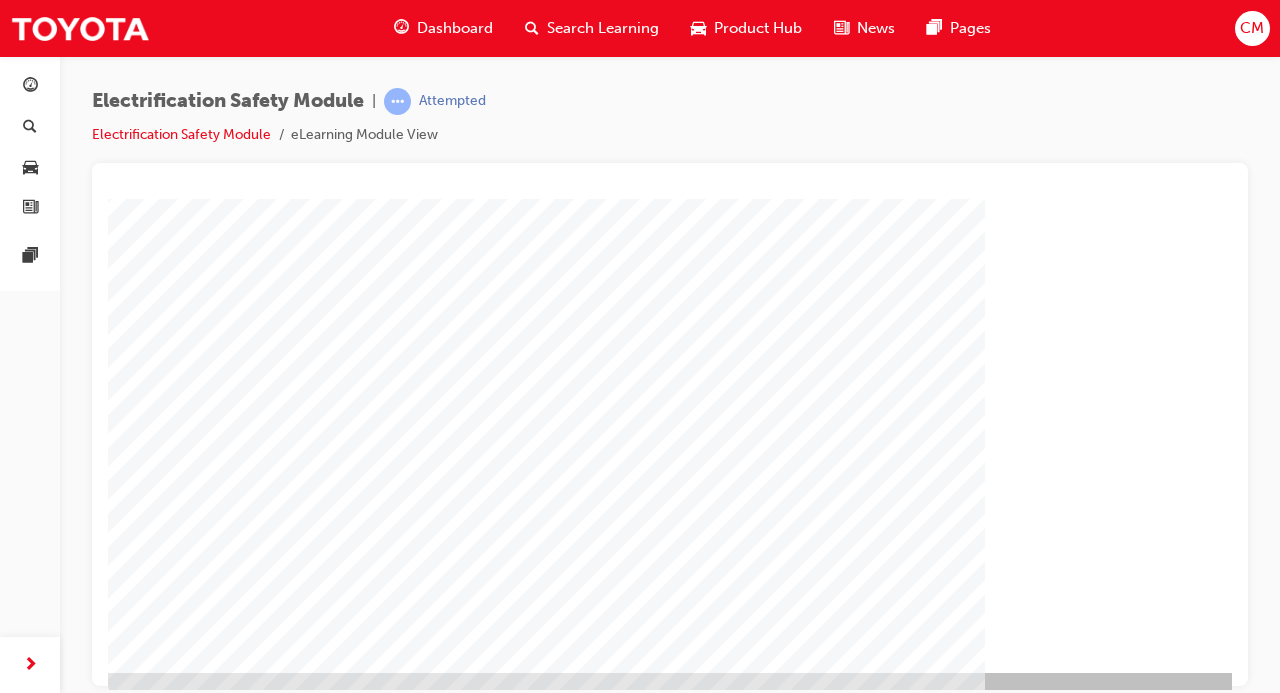 scroll, scrollTop: 248, scrollLeft: 0, axis: vertical 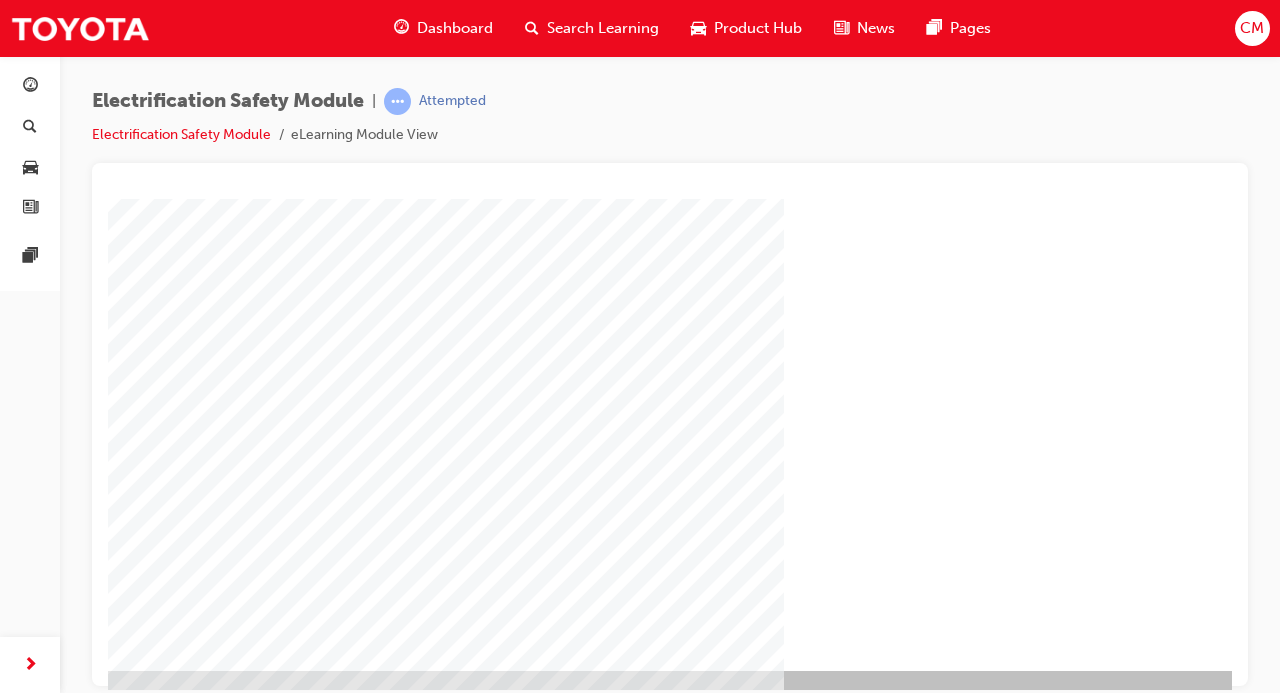 click at bounding box center (-30, 1302) 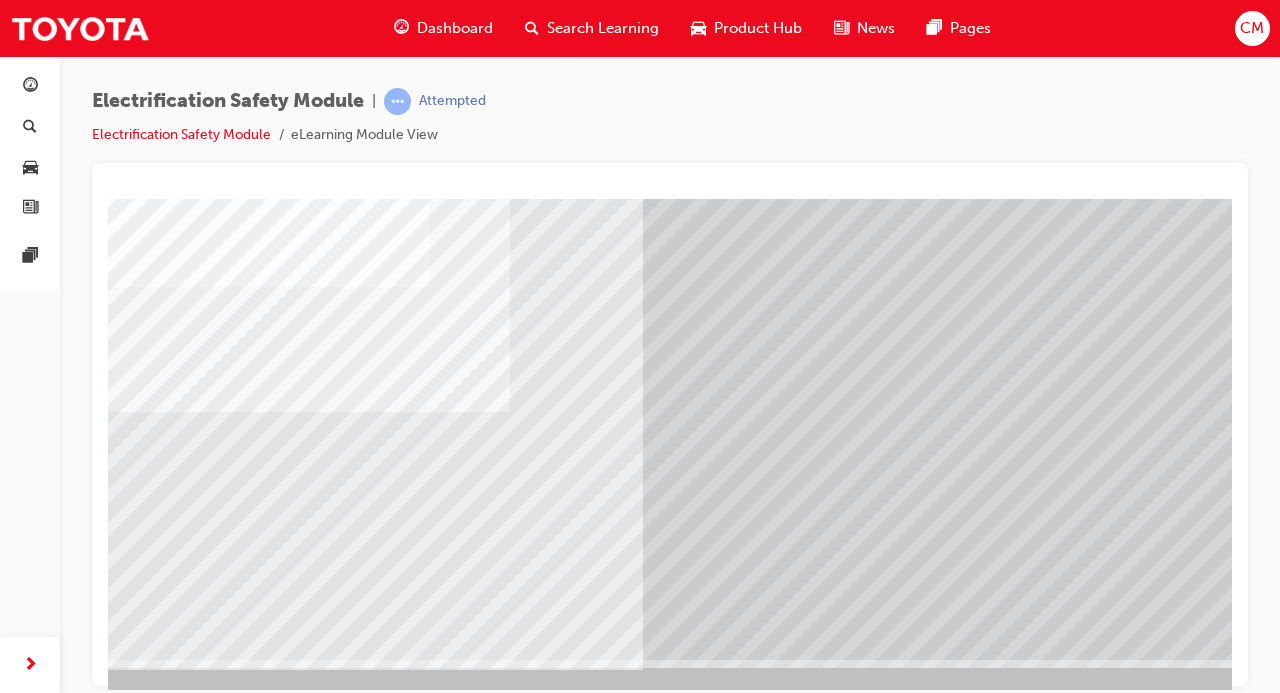 scroll, scrollTop: 259, scrollLeft: 197, axis: both 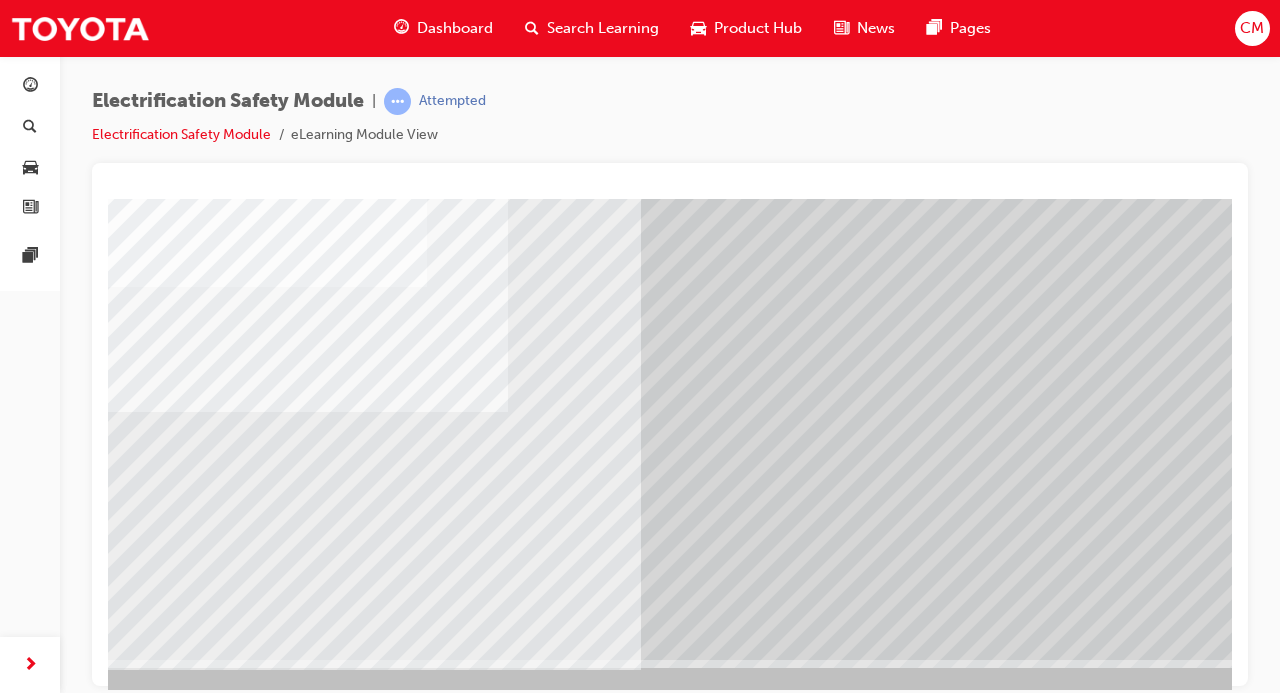 click at bounding box center [-26, 2973] 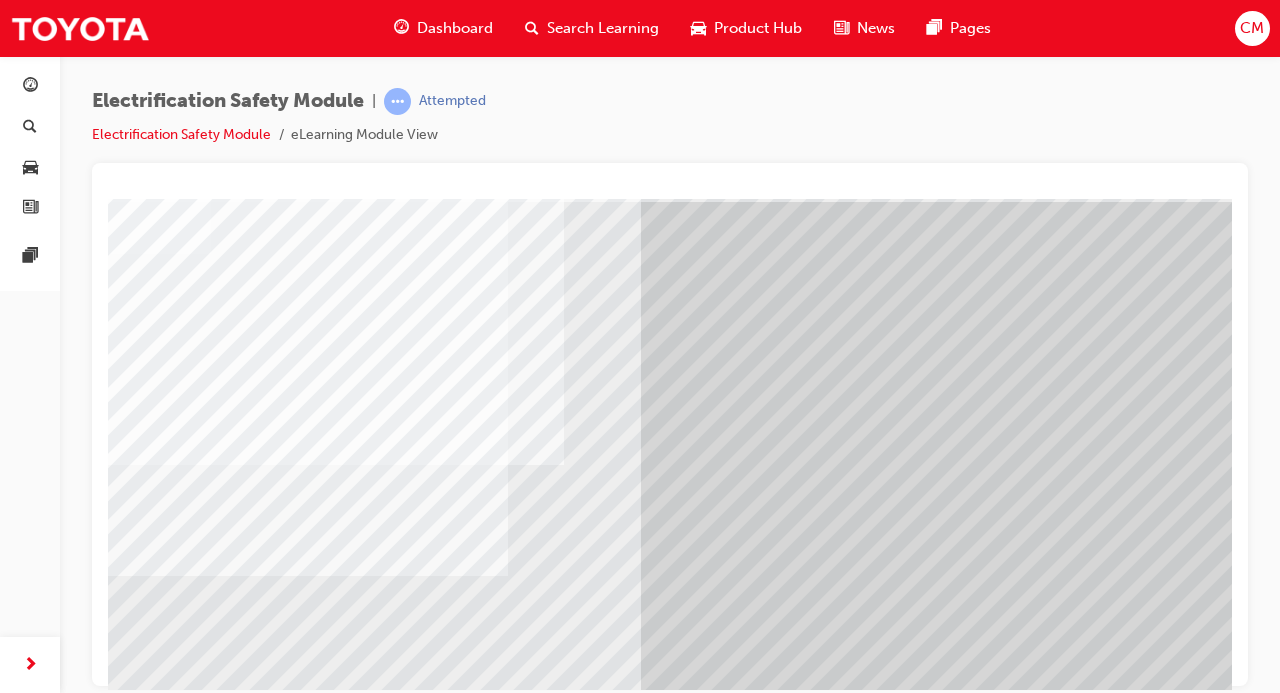 scroll, scrollTop: 95, scrollLeft: 0, axis: vertical 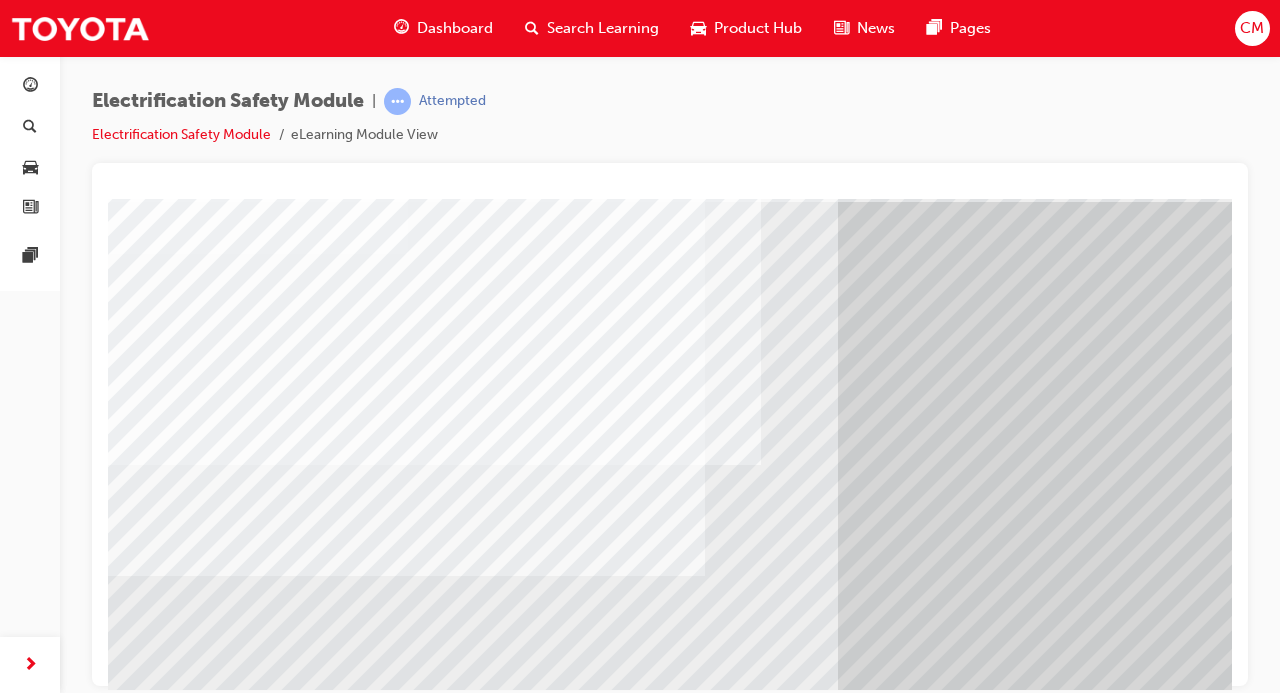 click at bounding box center (434, 3843) 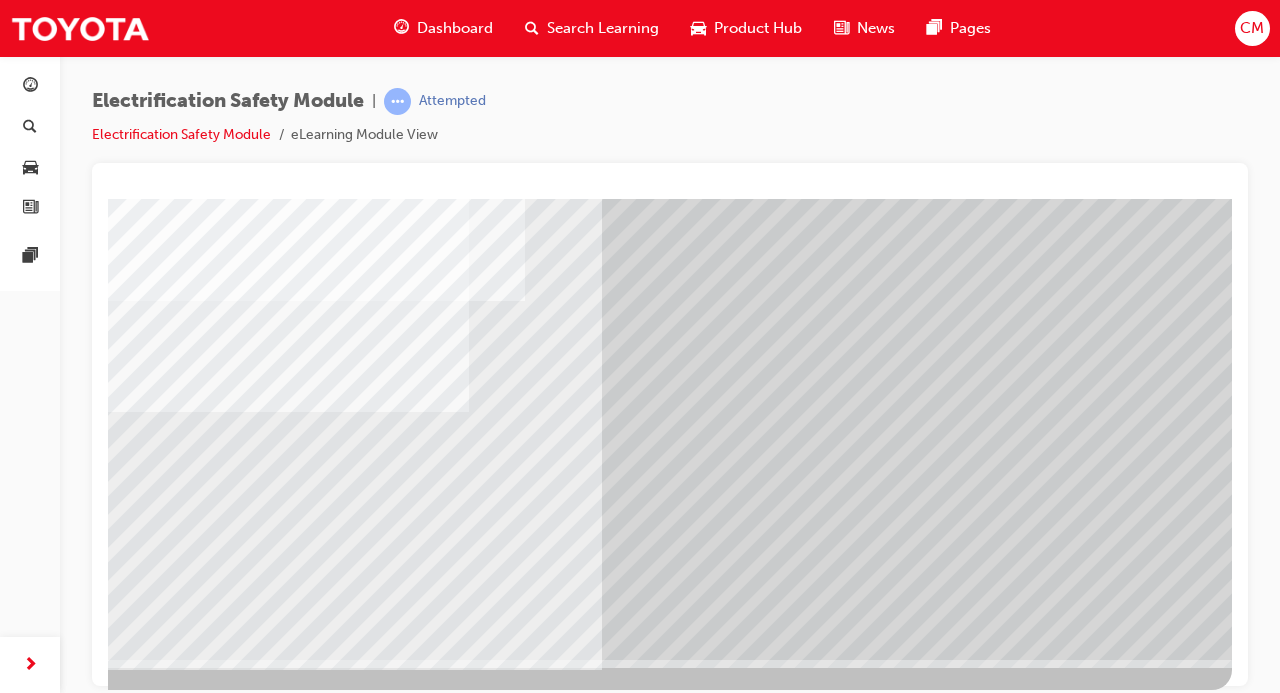 click at bounding box center [-65, 2973] 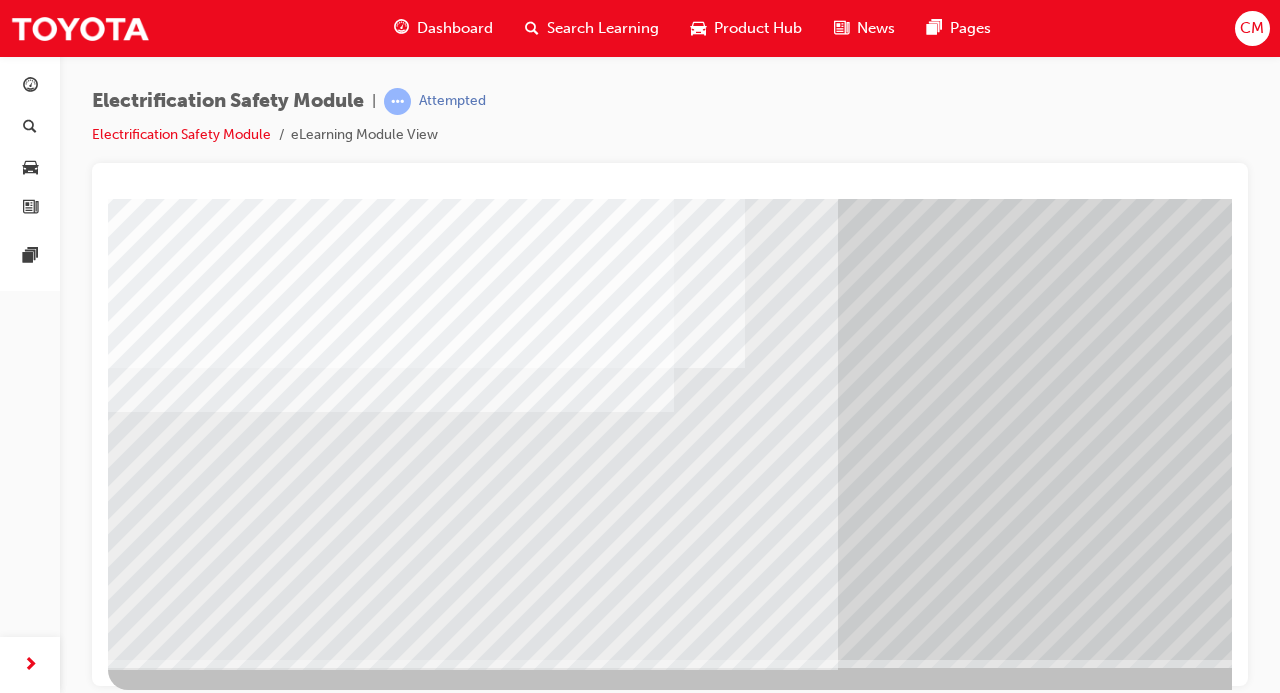 scroll, scrollTop: 259, scrollLeft: 236, axis: both 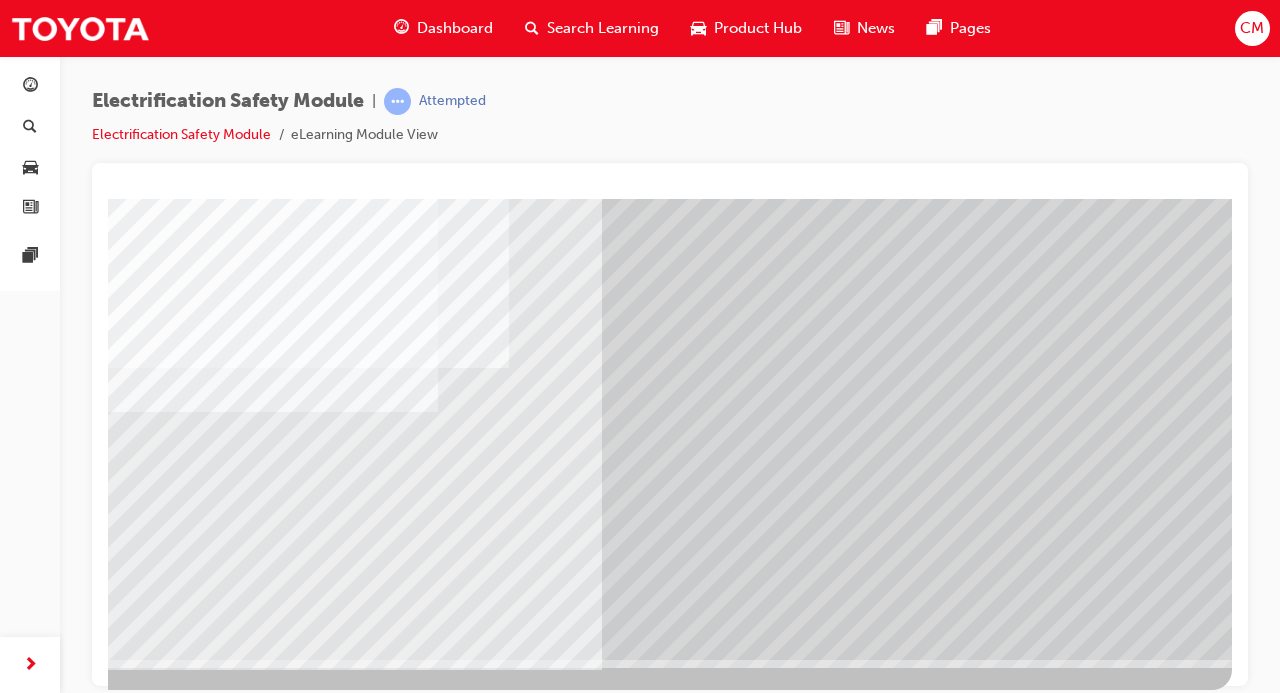 click at bounding box center (-65, 2973) 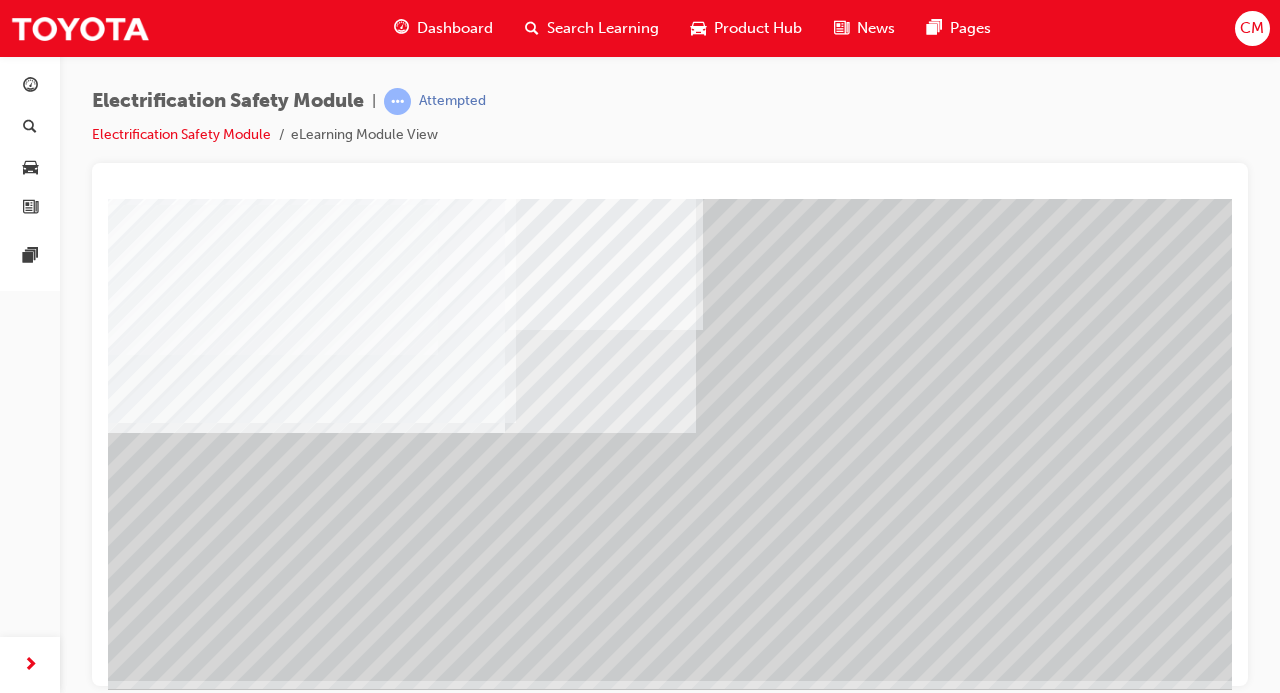 scroll, scrollTop: 238, scrollLeft: 47, axis: both 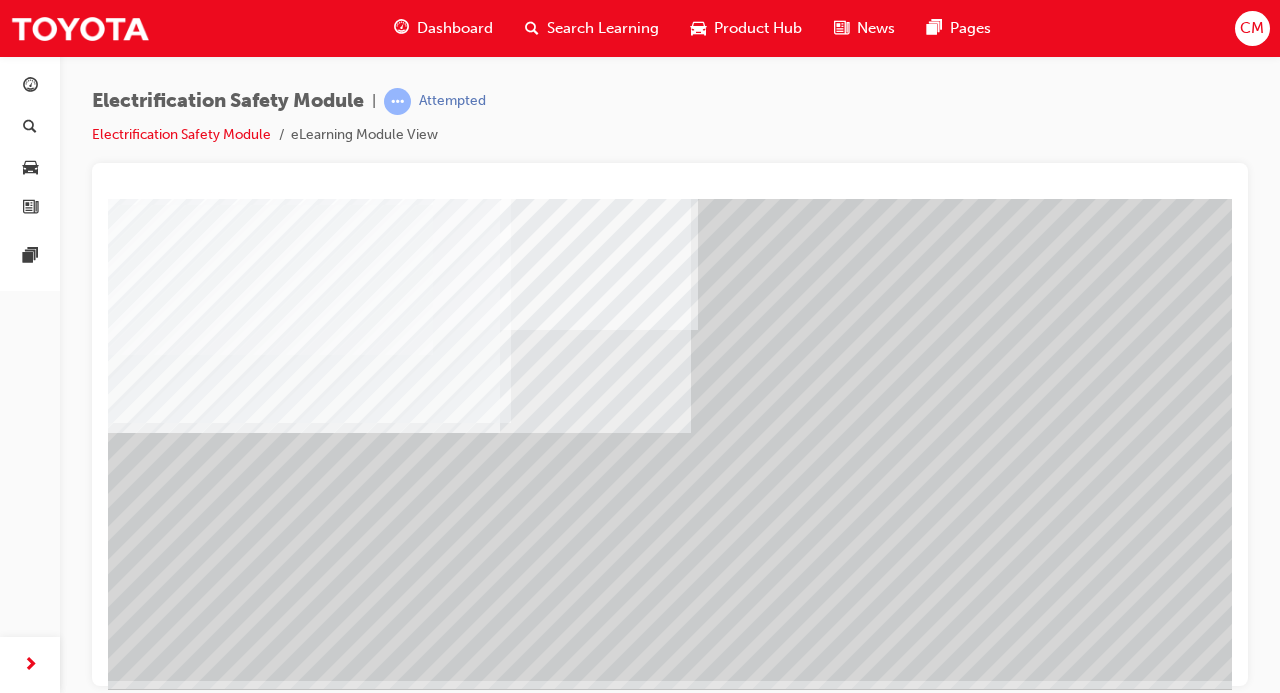 click at bounding box center (741, 1796) 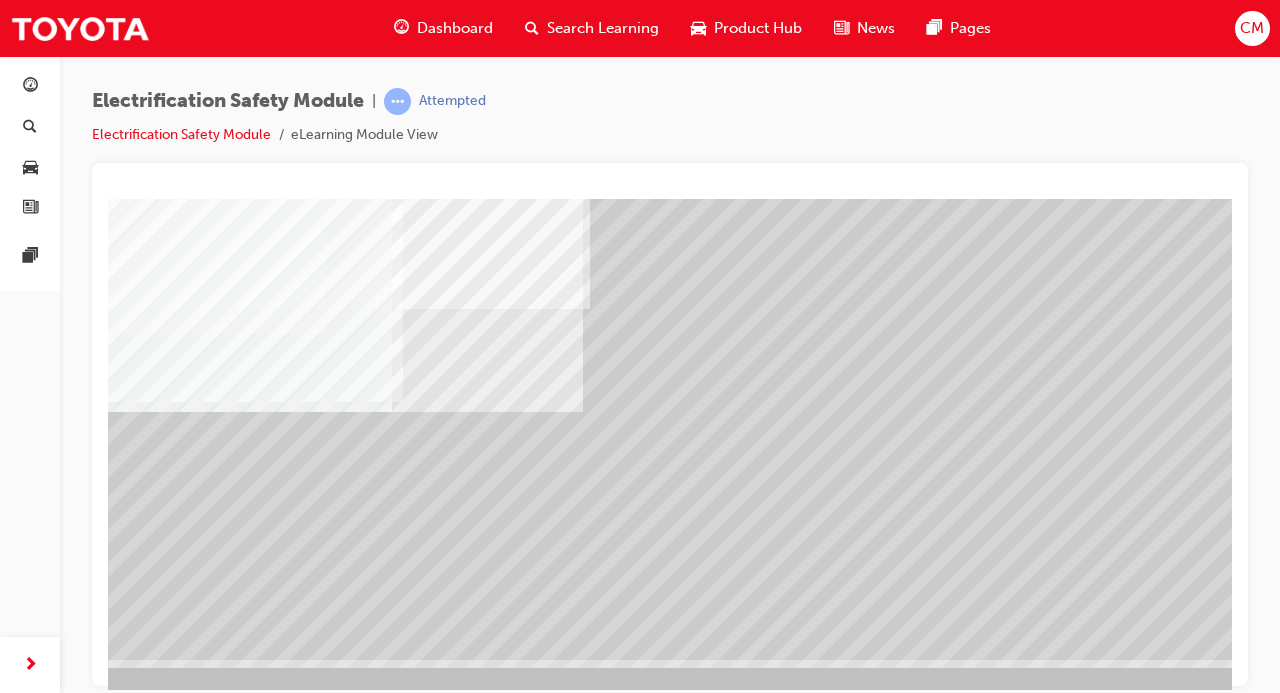 scroll, scrollTop: 259, scrollLeft: 236, axis: both 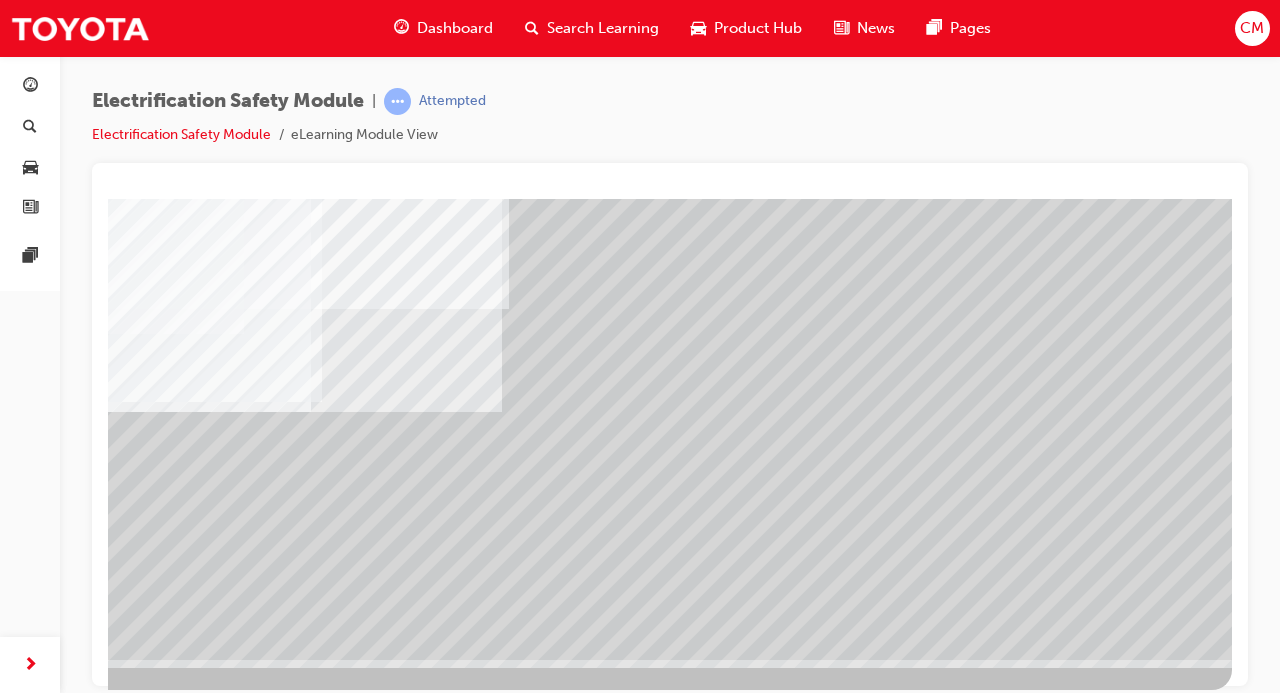 click at bounding box center [-65, 2251] 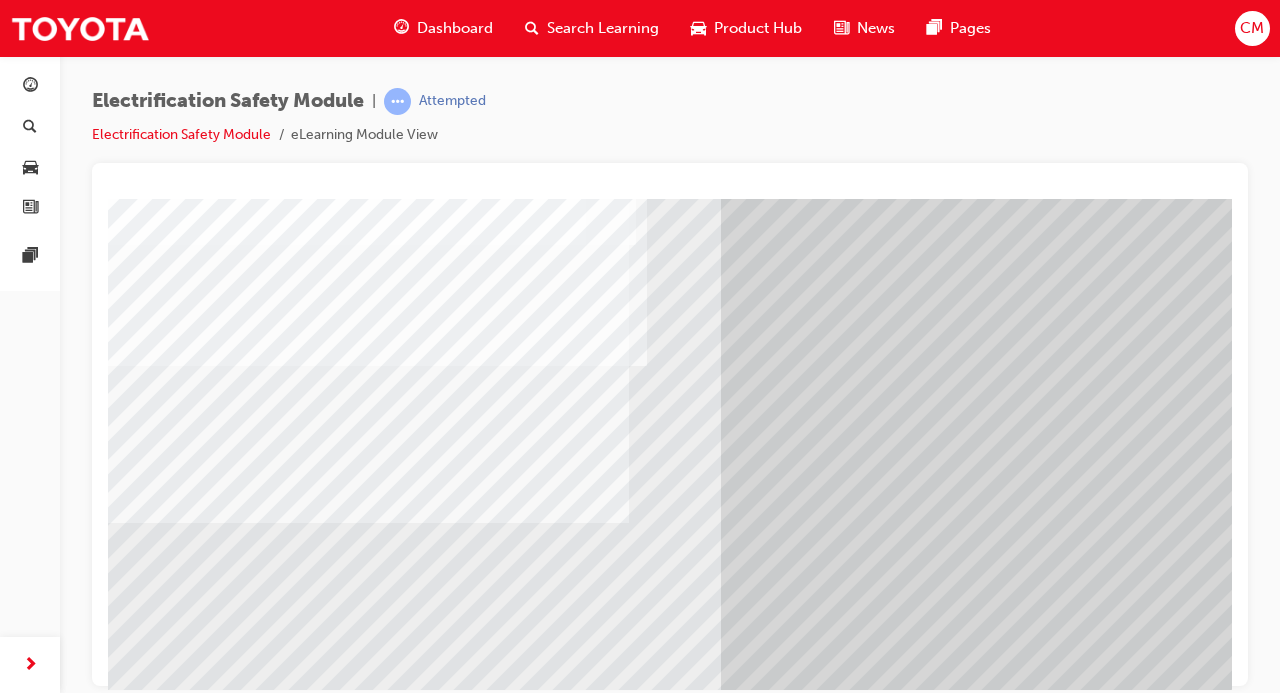 scroll, scrollTop: 175, scrollLeft: 2, axis: both 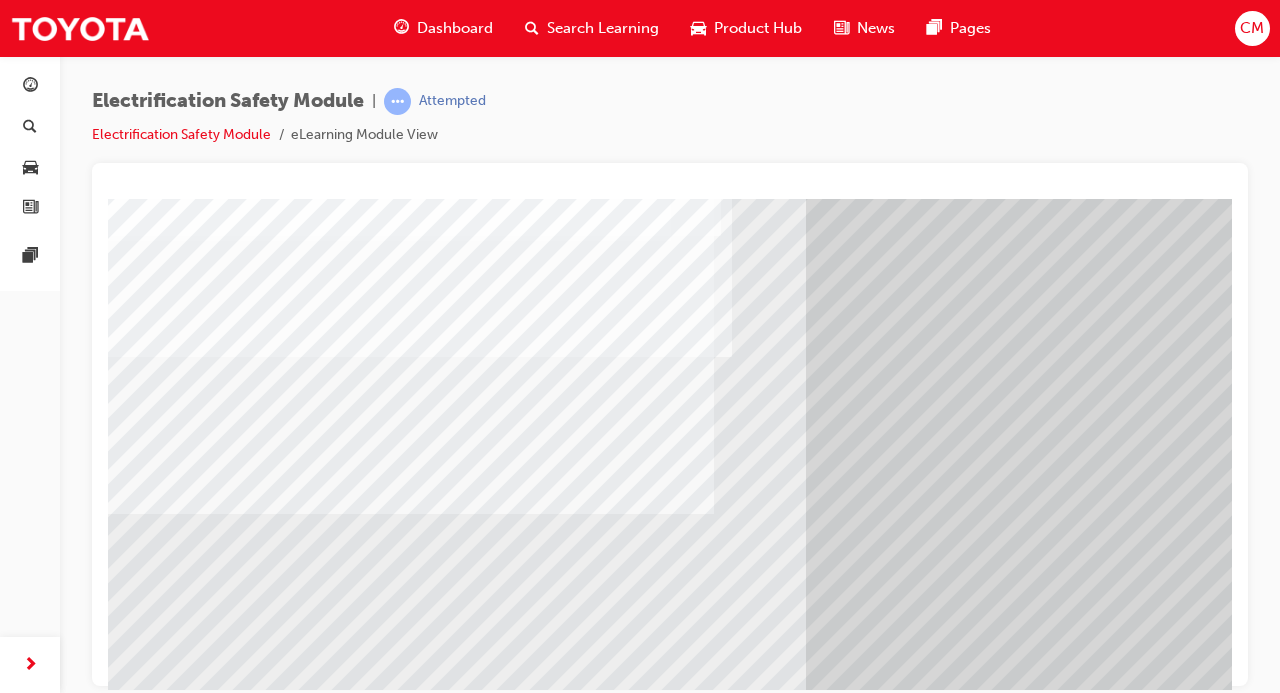 click at bounding box center (126, 5695) 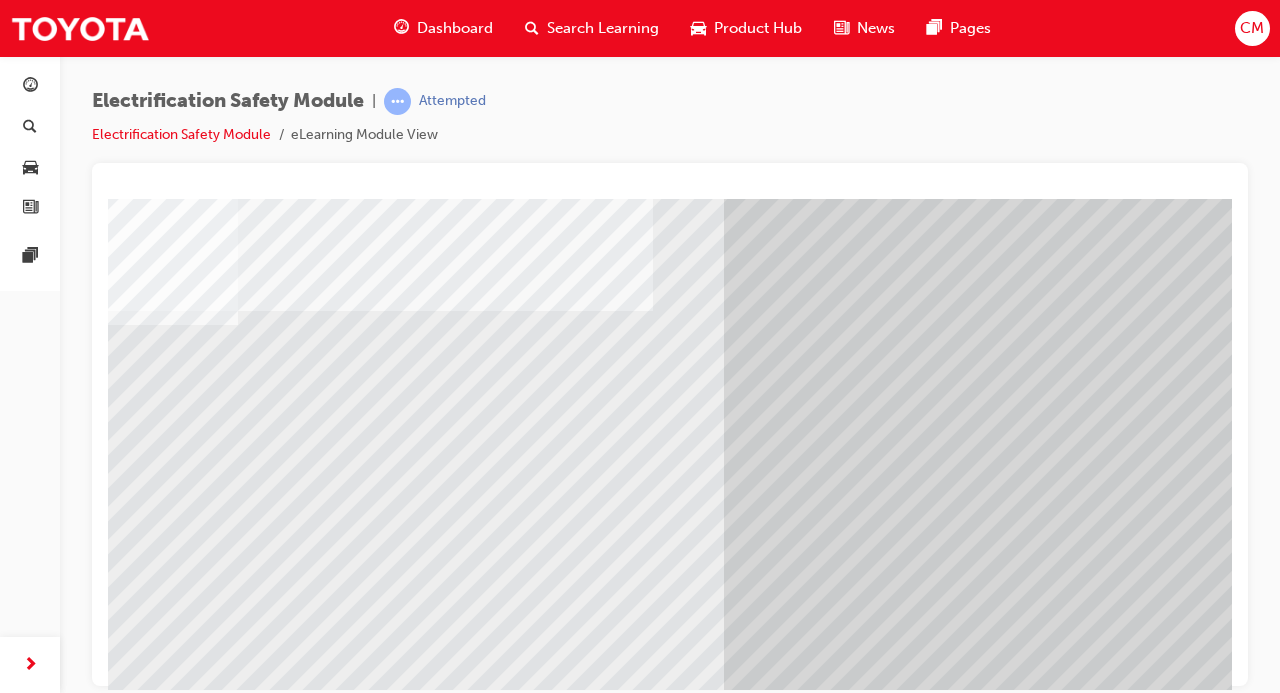 scroll, scrollTop: 217, scrollLeft: 84, axis: both 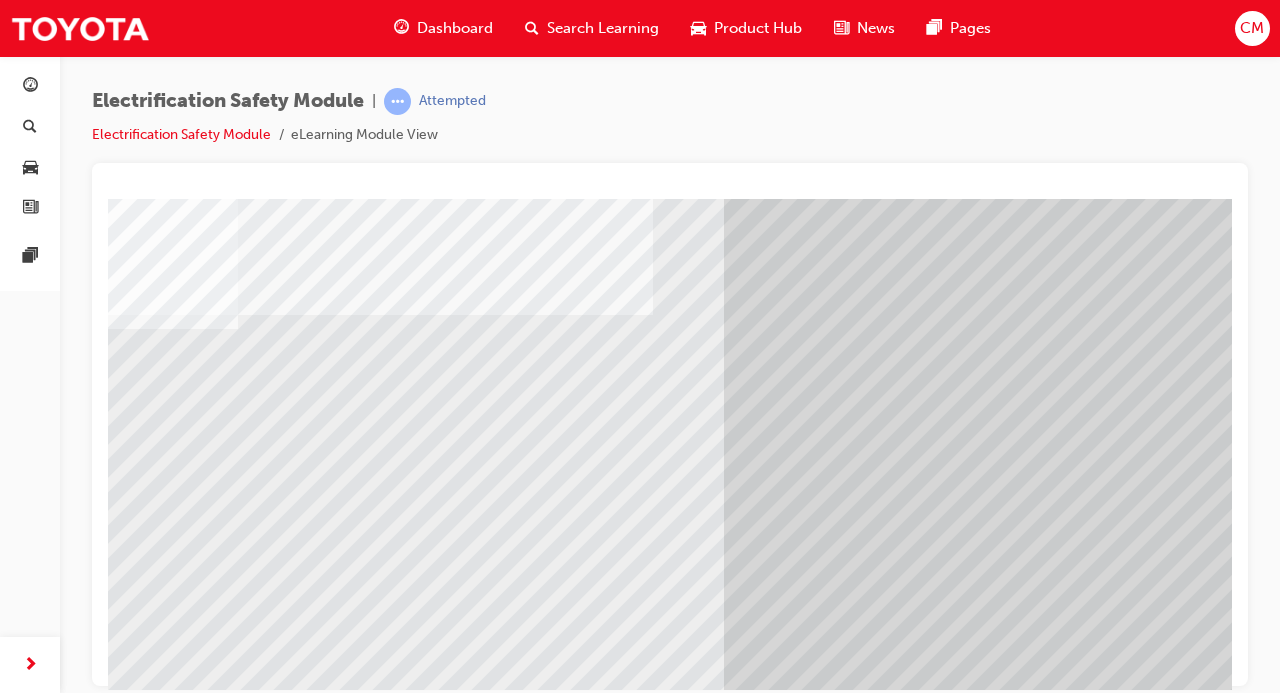click at bounding box center (44, 5693) 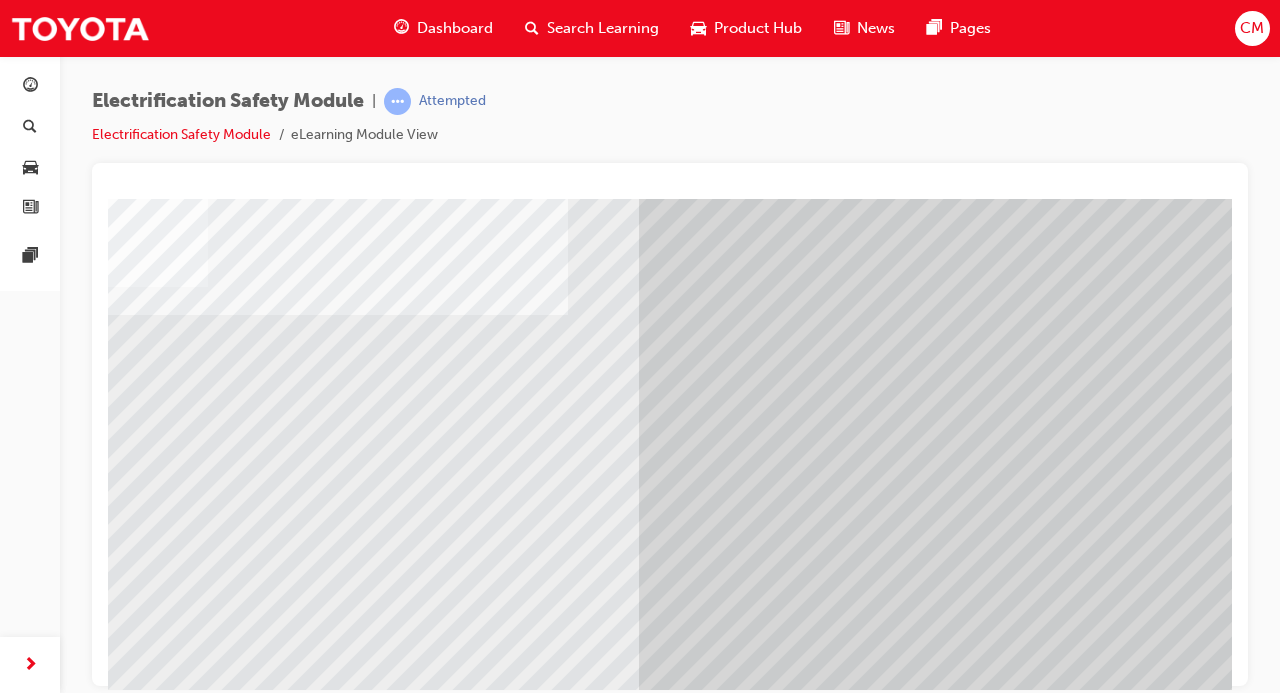 scroll, scrollTop: 217, scrollLeft: 170, axis: both 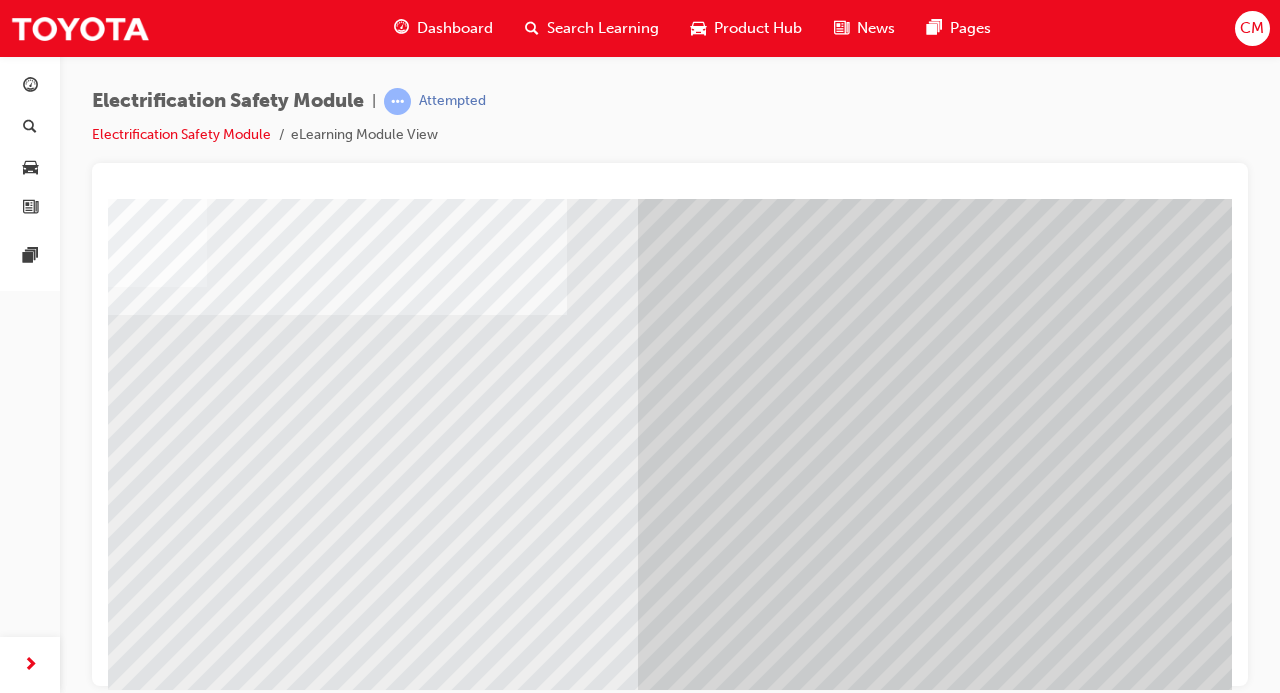 click at bounding box center (-42, 5733) 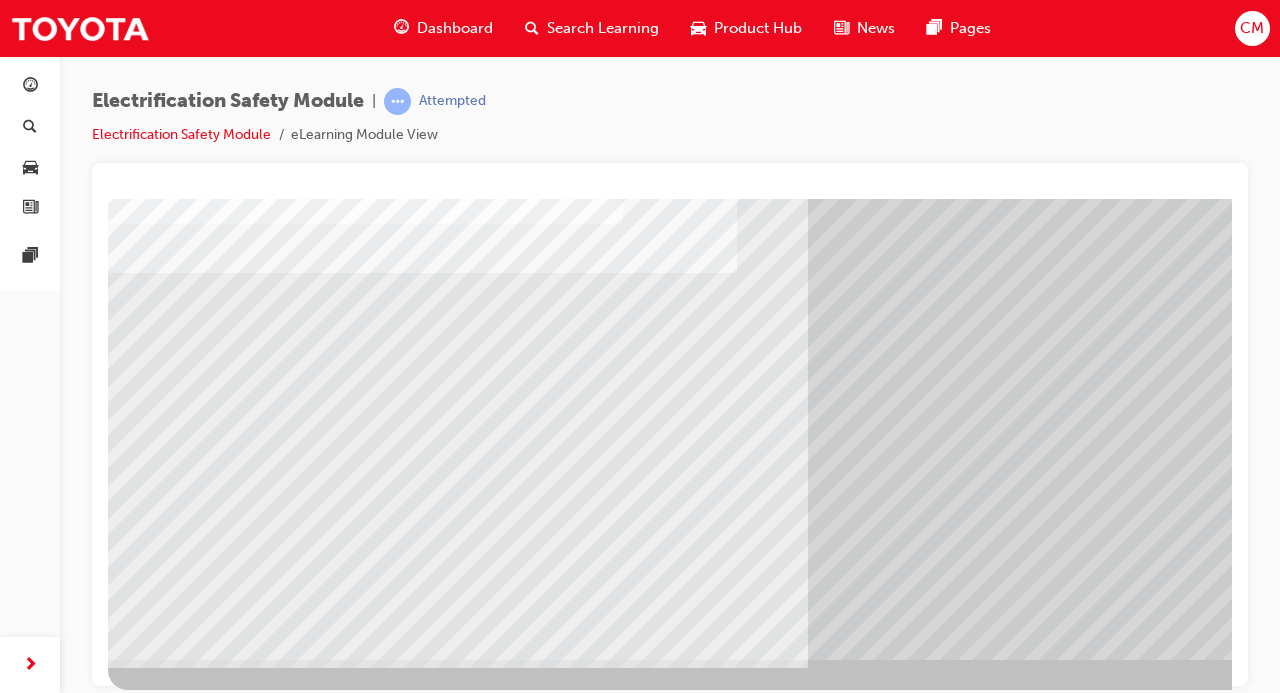 scroll, scrollTop: 259, scrollLeft: 236, axis: both 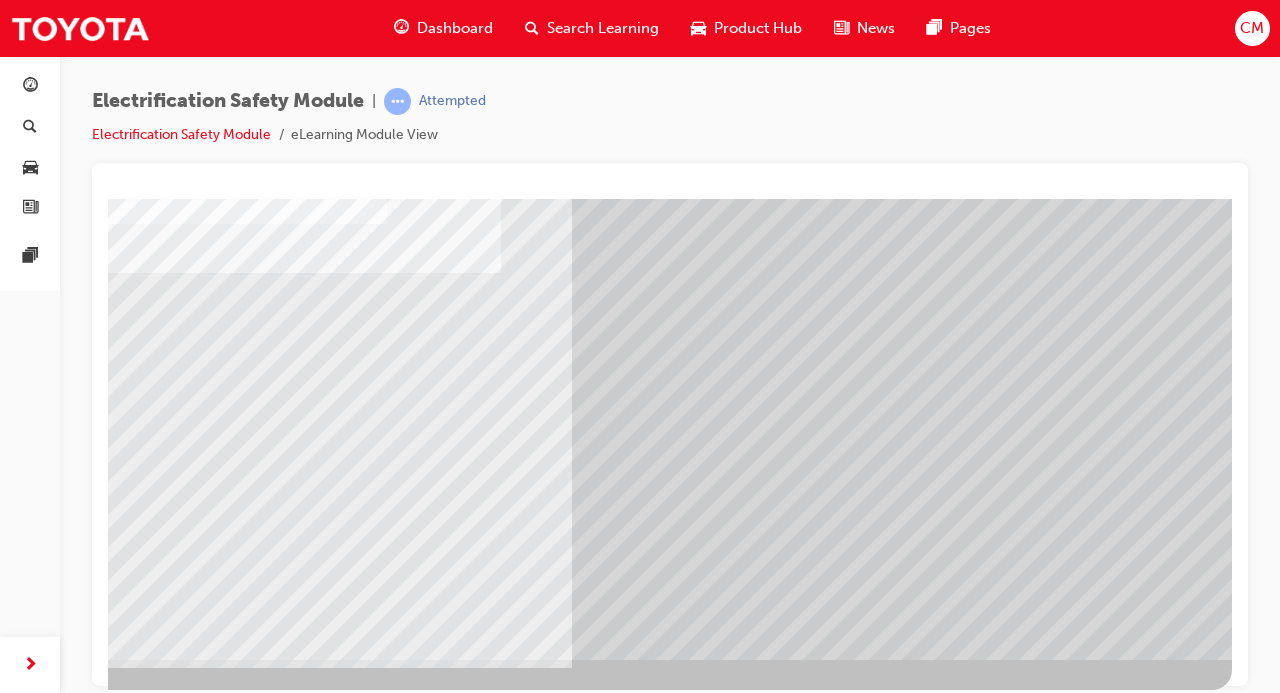 click at bounding box center (552, 2495) 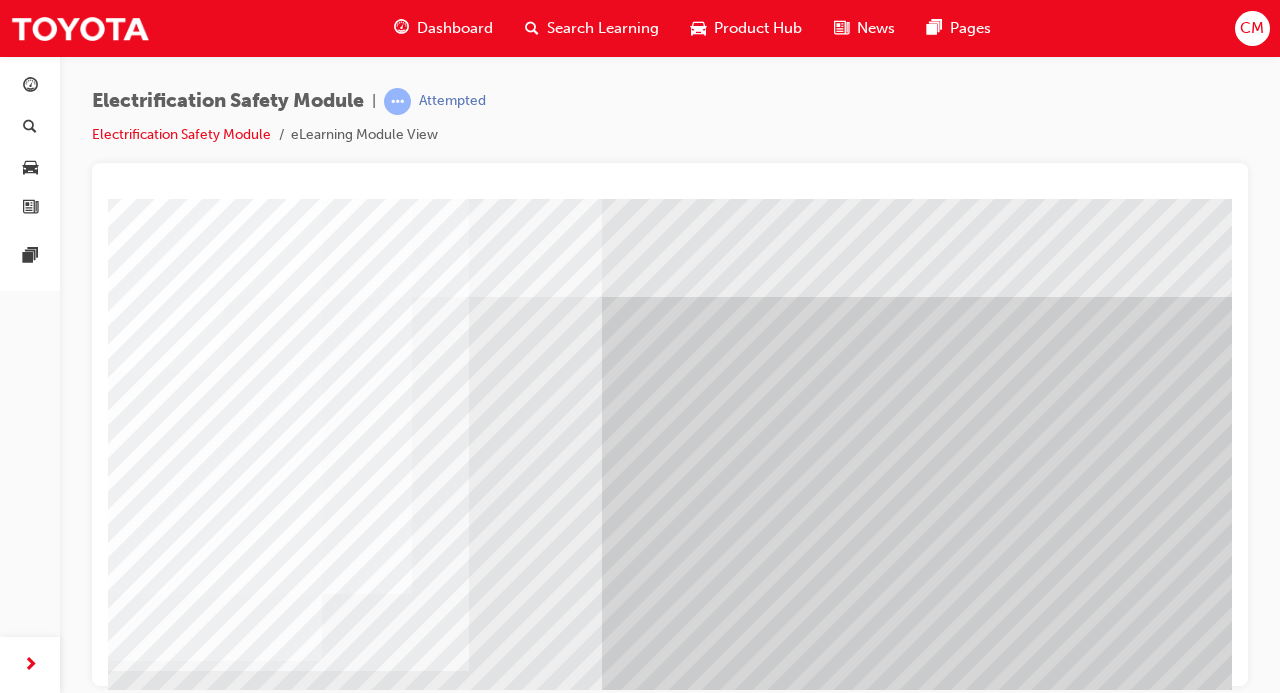 scroll, scrollTop: 259, scrollLeft: 236, axis: both 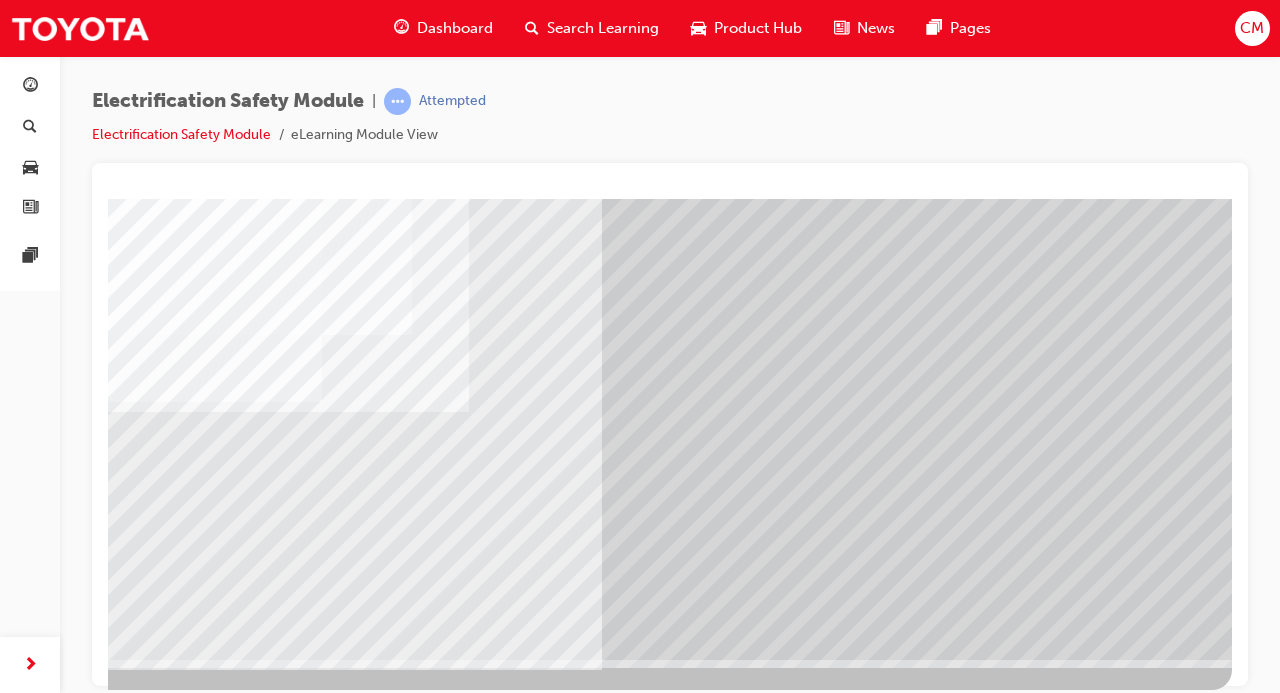 click at bounding box center [-65, 2973] 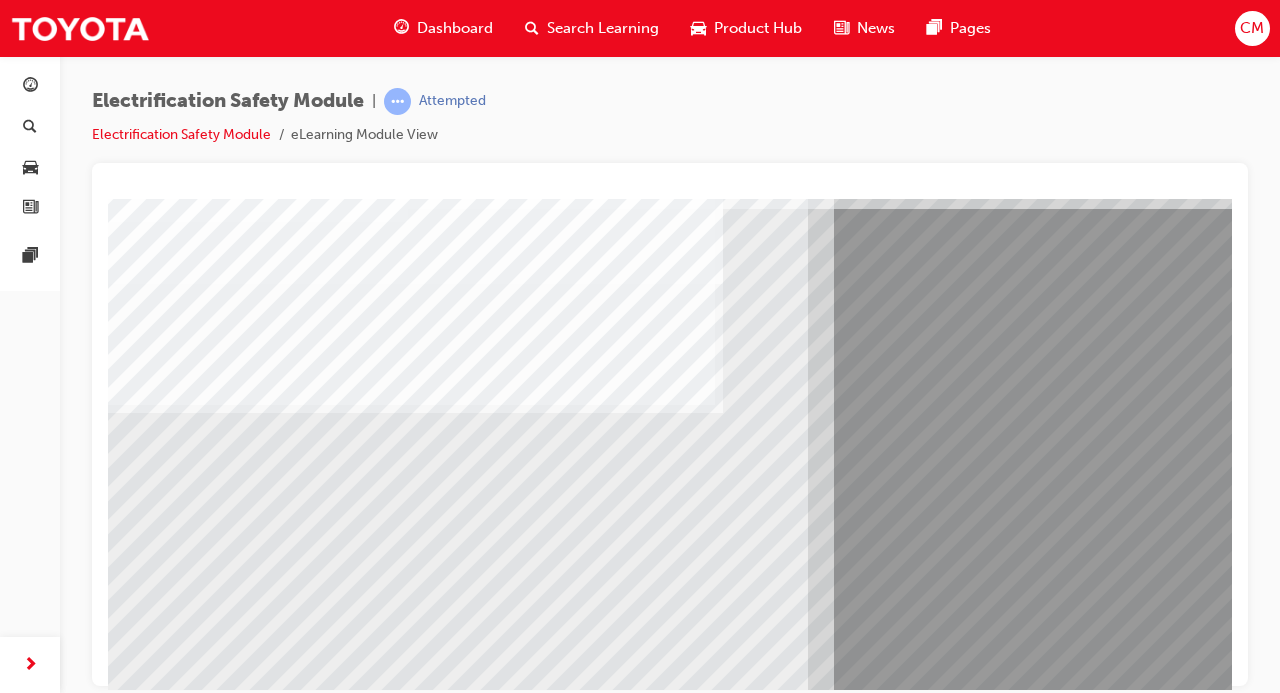 scroll, scrollTop: 259, scrollLeft: 0, axis: vertical 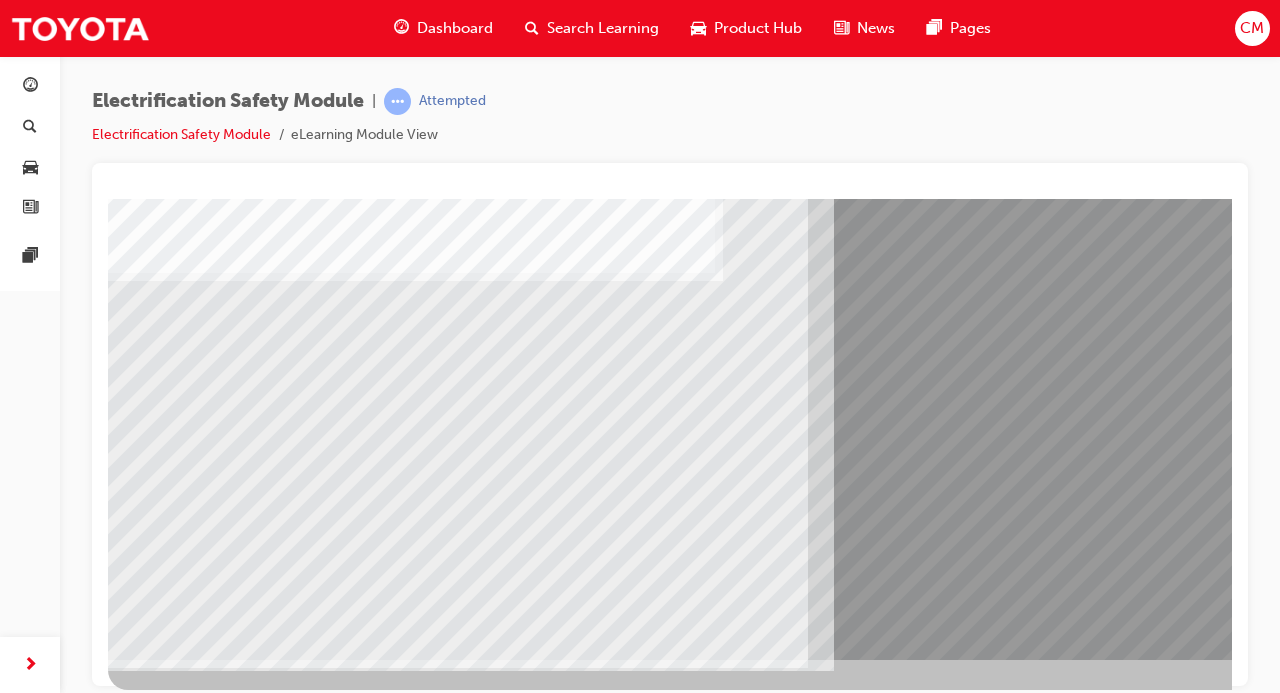 click at bounding box center (173, 8995) 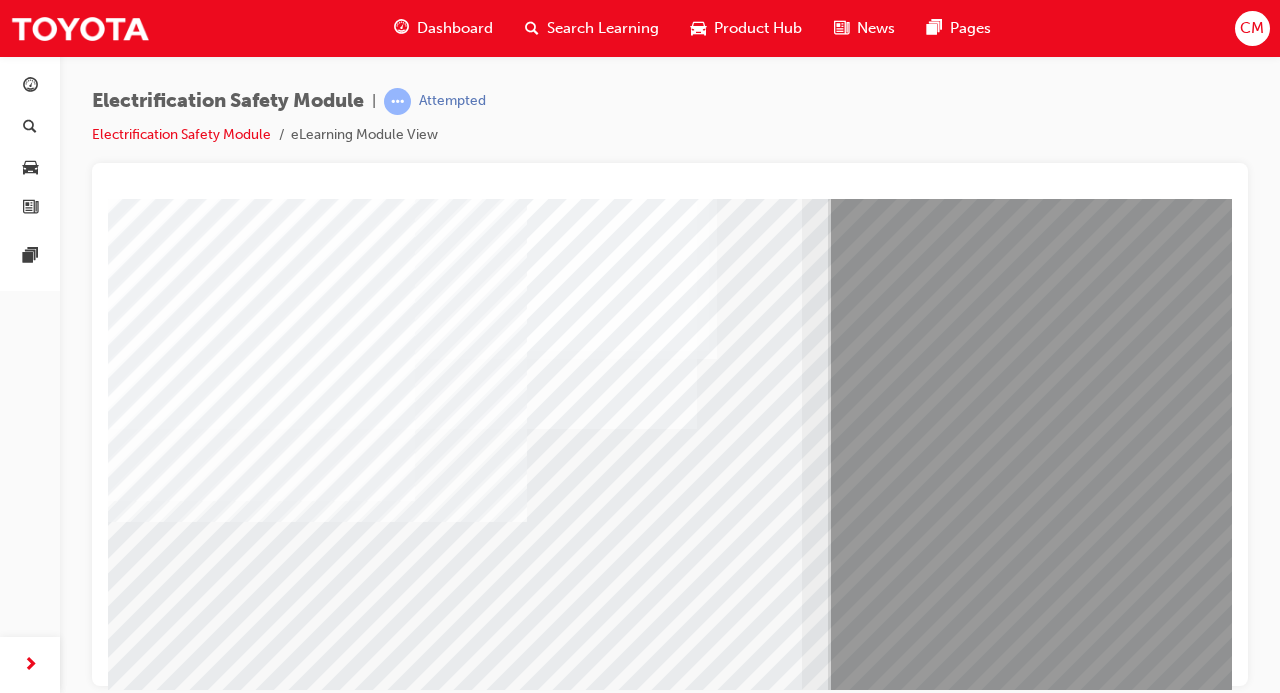 scroll, scrollTop: 183, scrollLeft: 6, axis: both 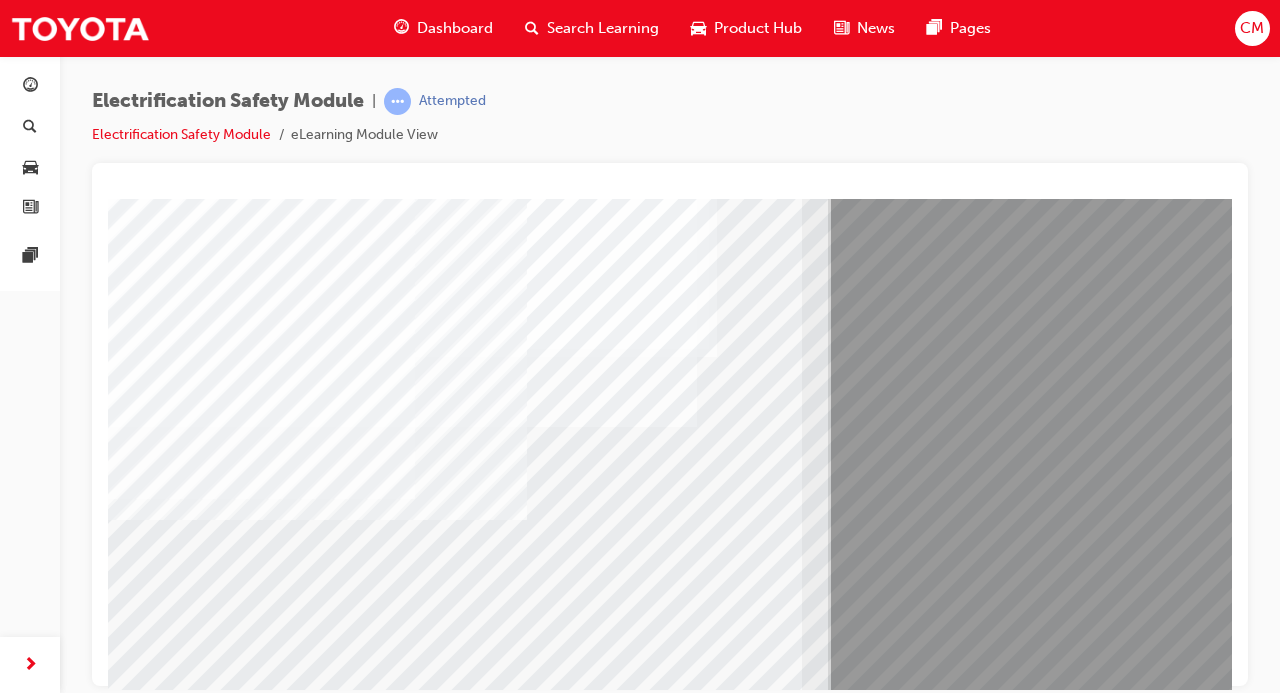 click at bounding box center (167, 9239) 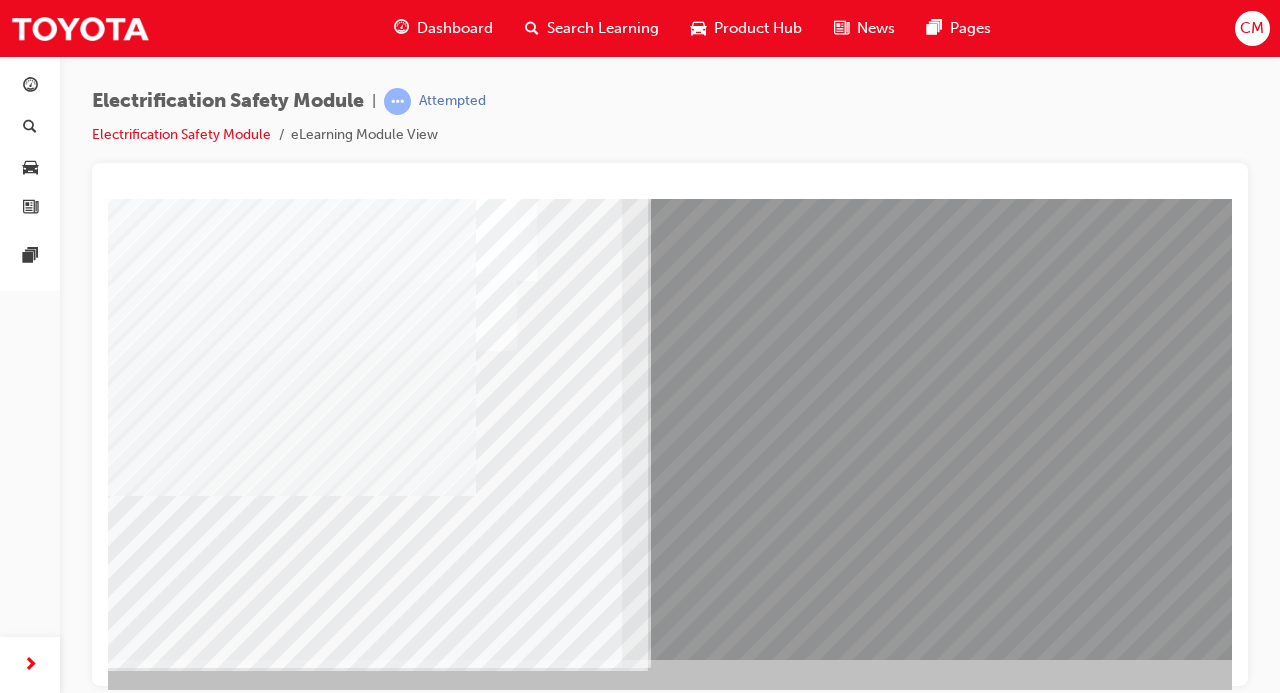 scroll, scrollTop: 259, scrollLeft: 188, axis: both 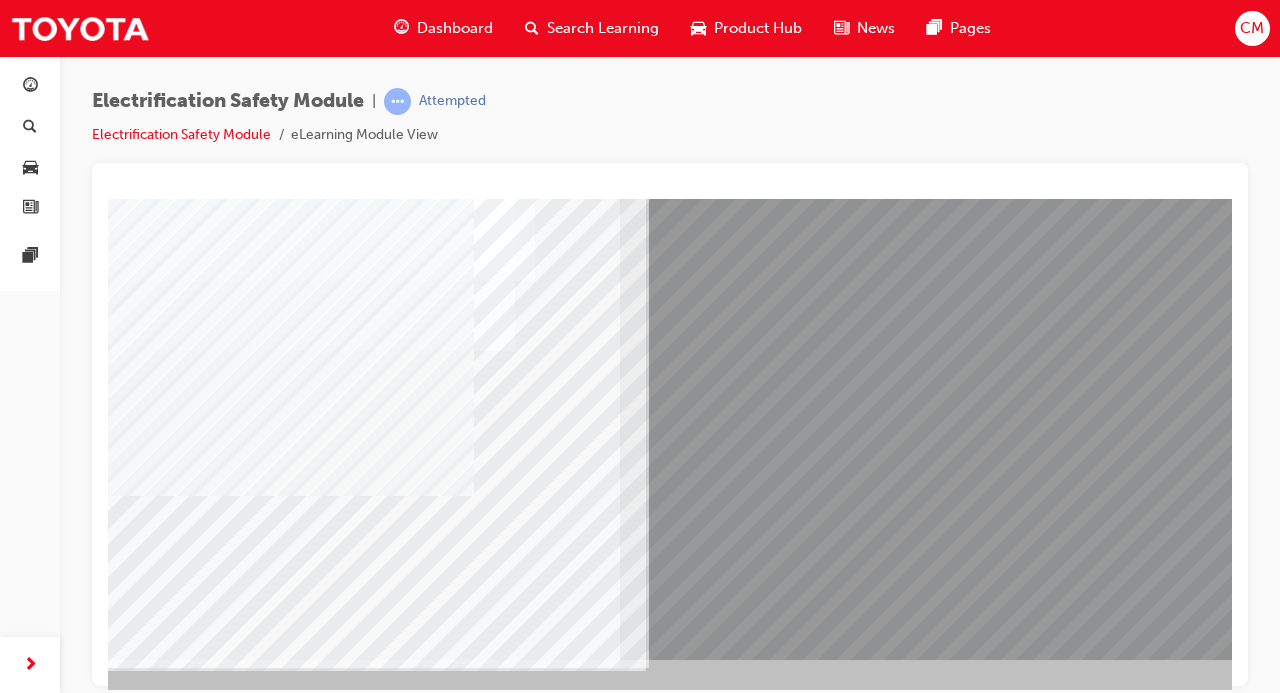 click at bounding box center (-17, 8912) 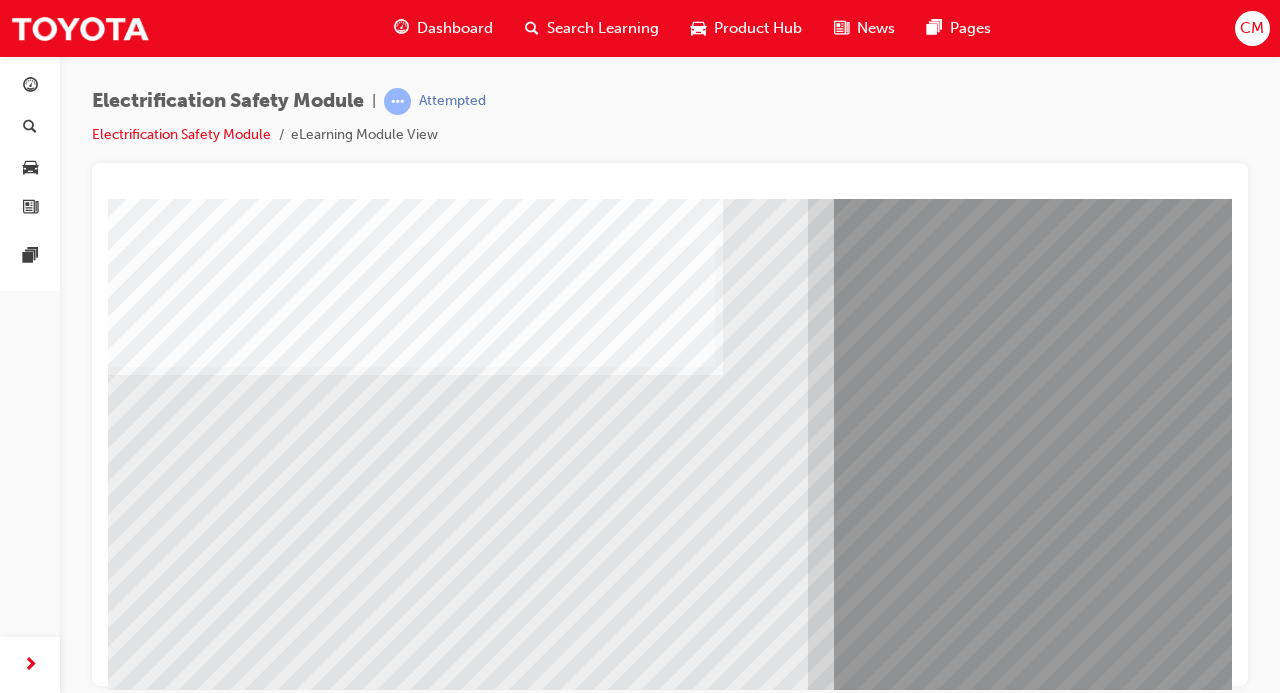 scroll, scrollTop: 168, scrollLeft: 0, axis: vertical 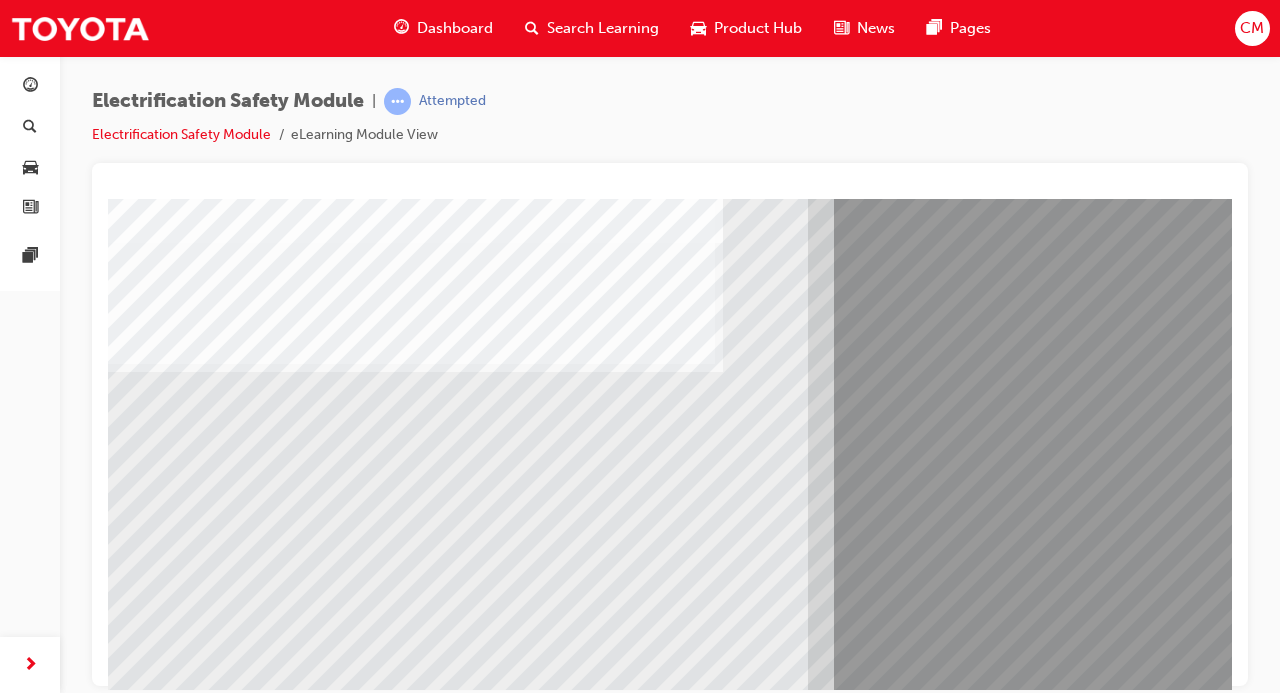 click at bounding box center (173, 10548) 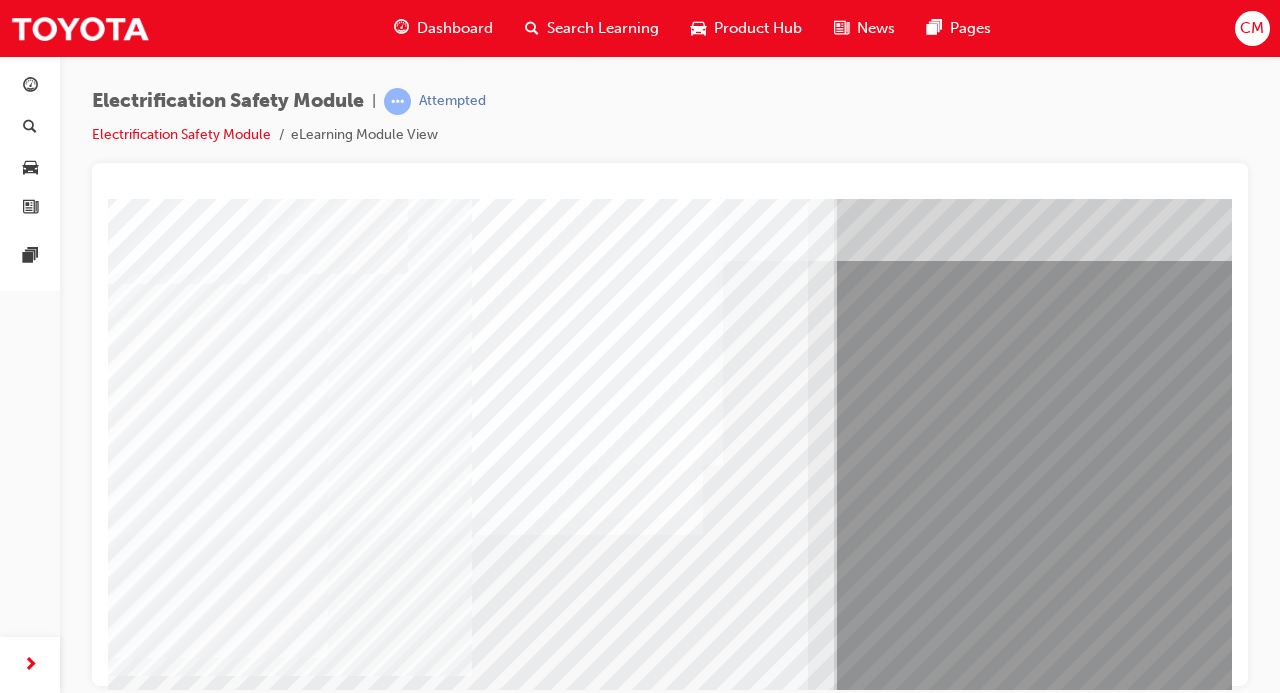 scroll, scrollTop: 76, scrollLeft: 0, axis: vertical 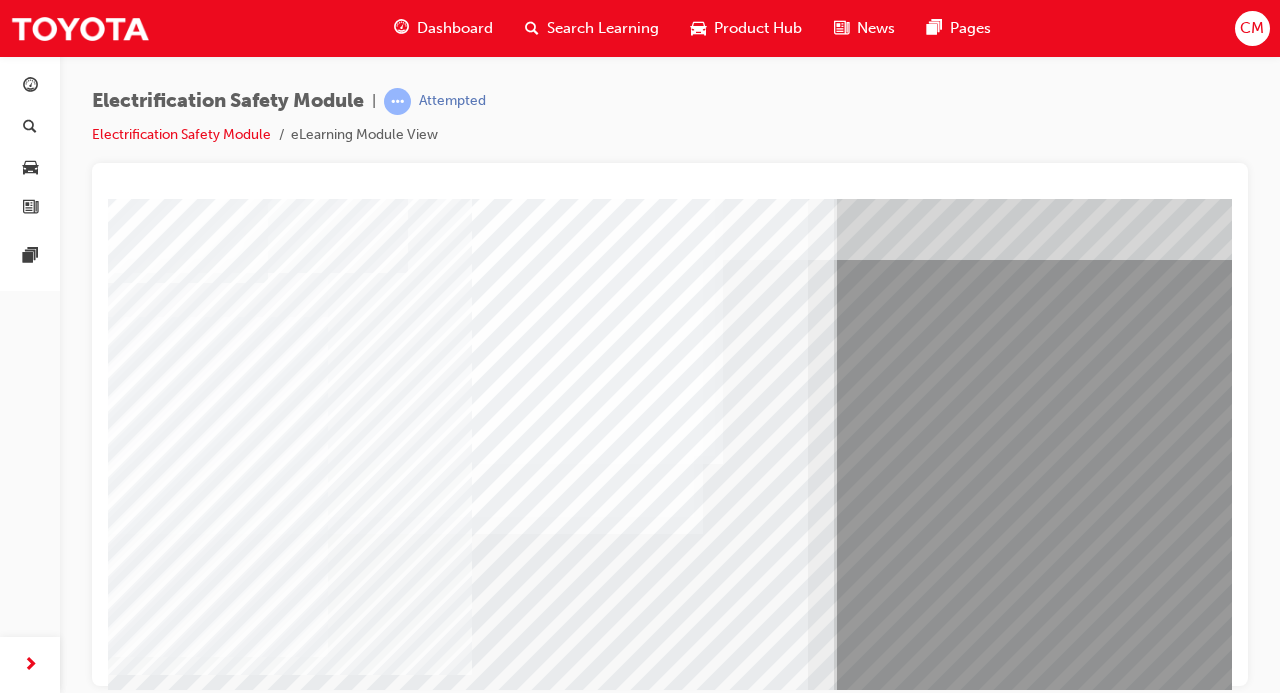 click at bounding box center (173, 10994) 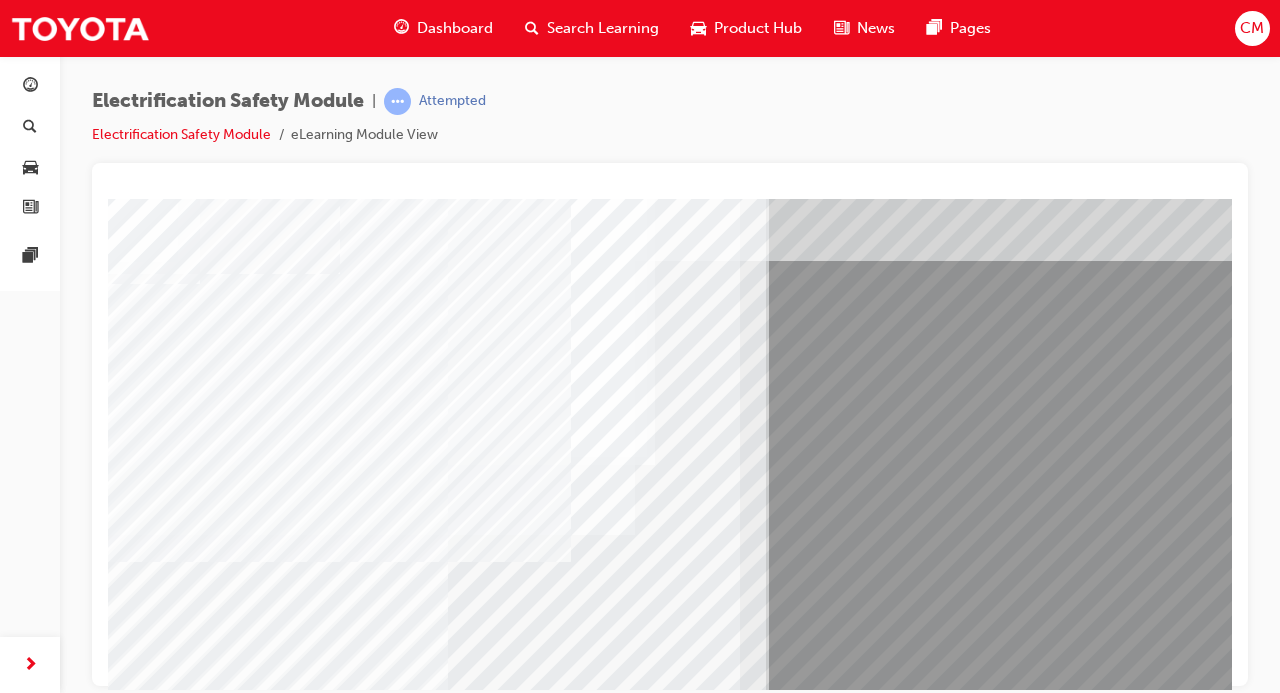 scroll, scrollTop: 75, scrollLeft: 0, axis: vertical 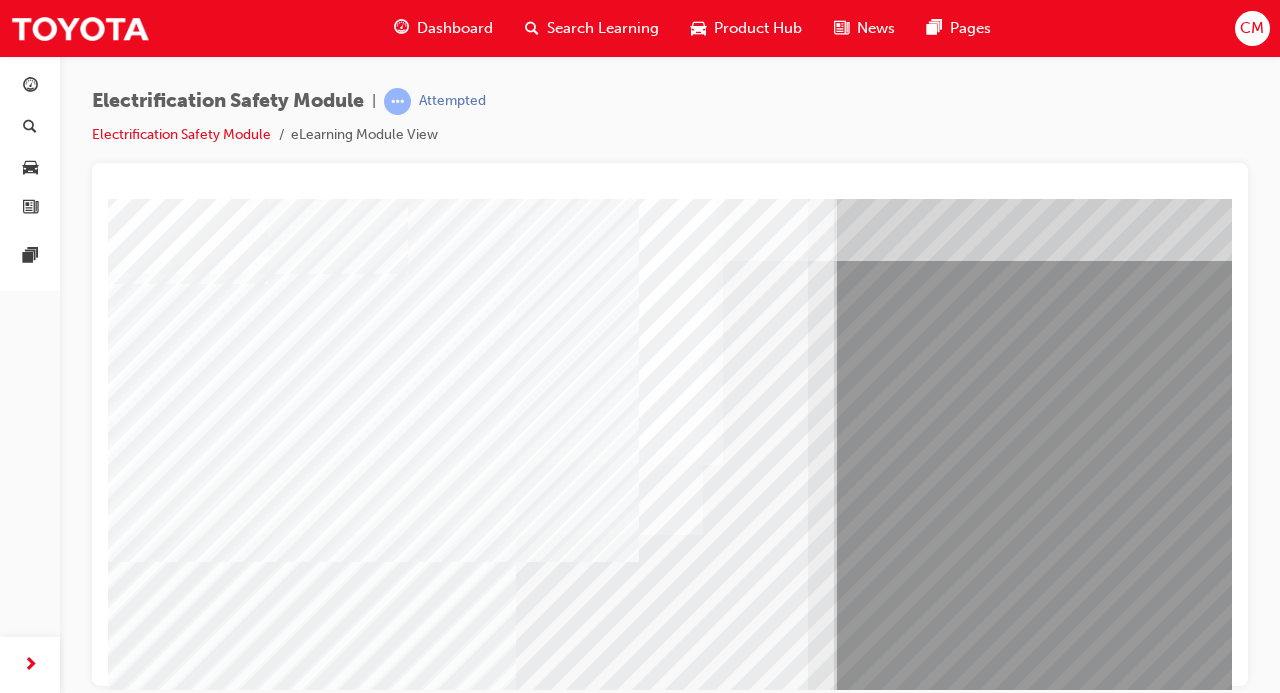 click at bounding box center [454, 1959] 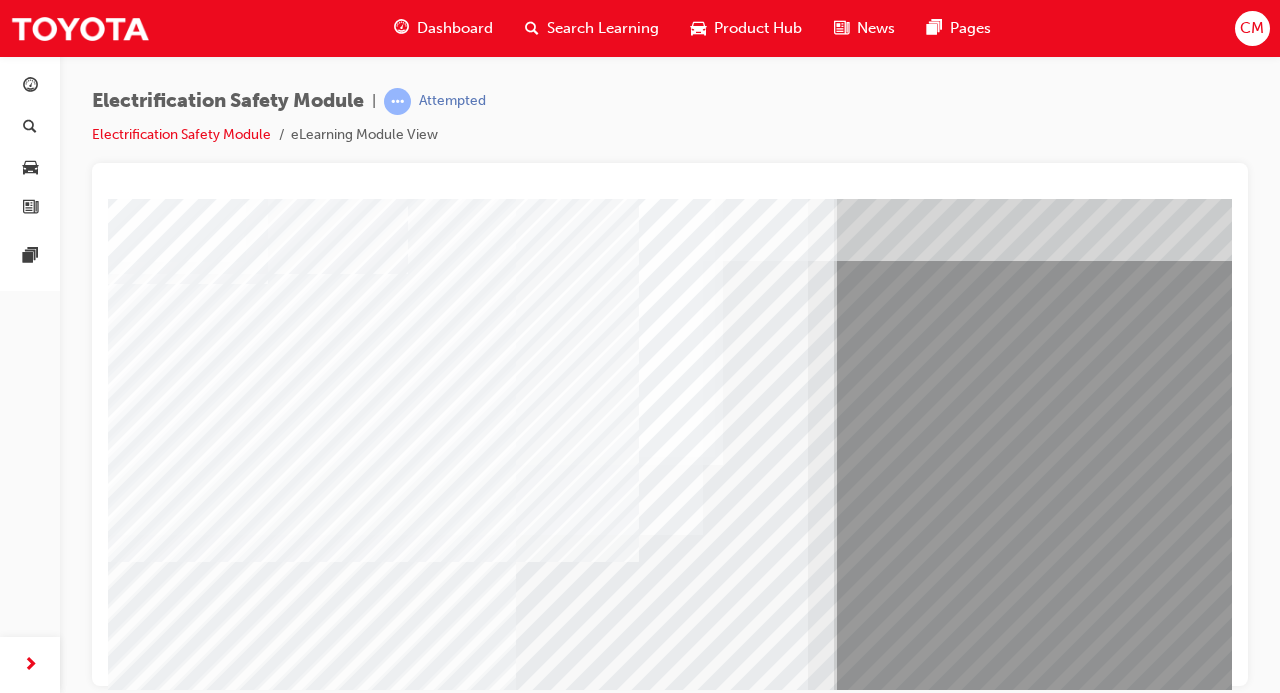 click at bounding box center [173, 10771] 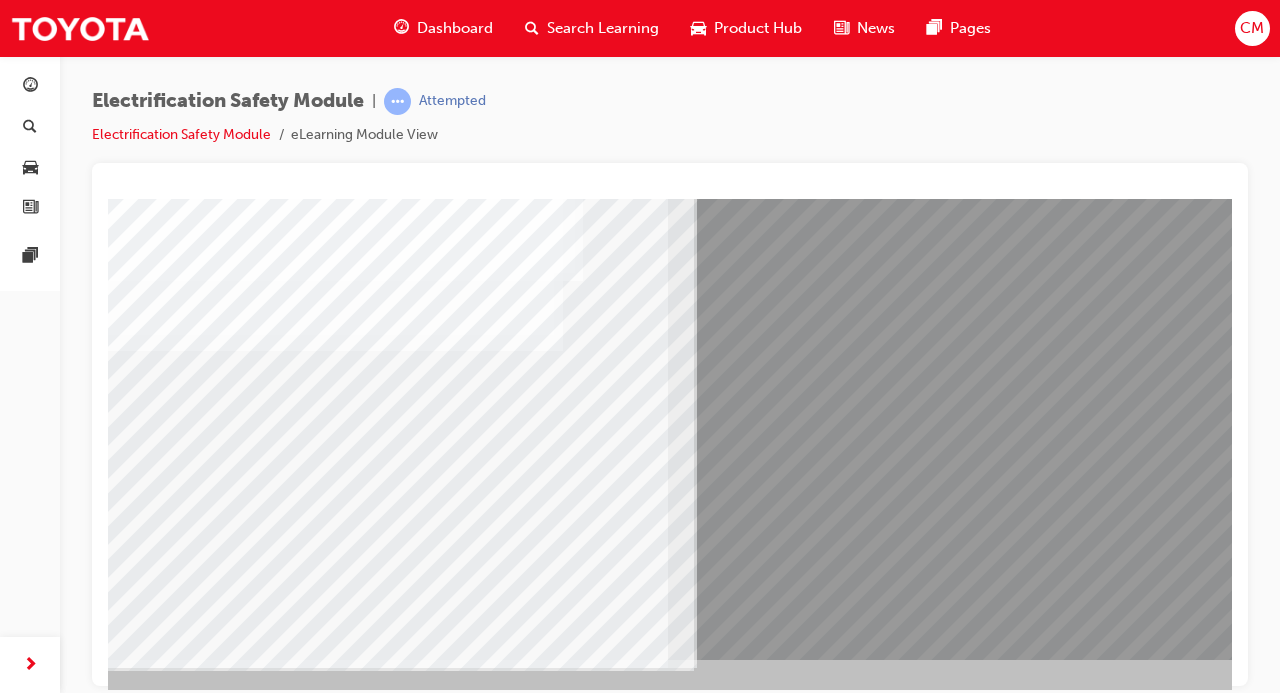 scroll, scrollTop: 259, scrollLeft: 236, axis: both 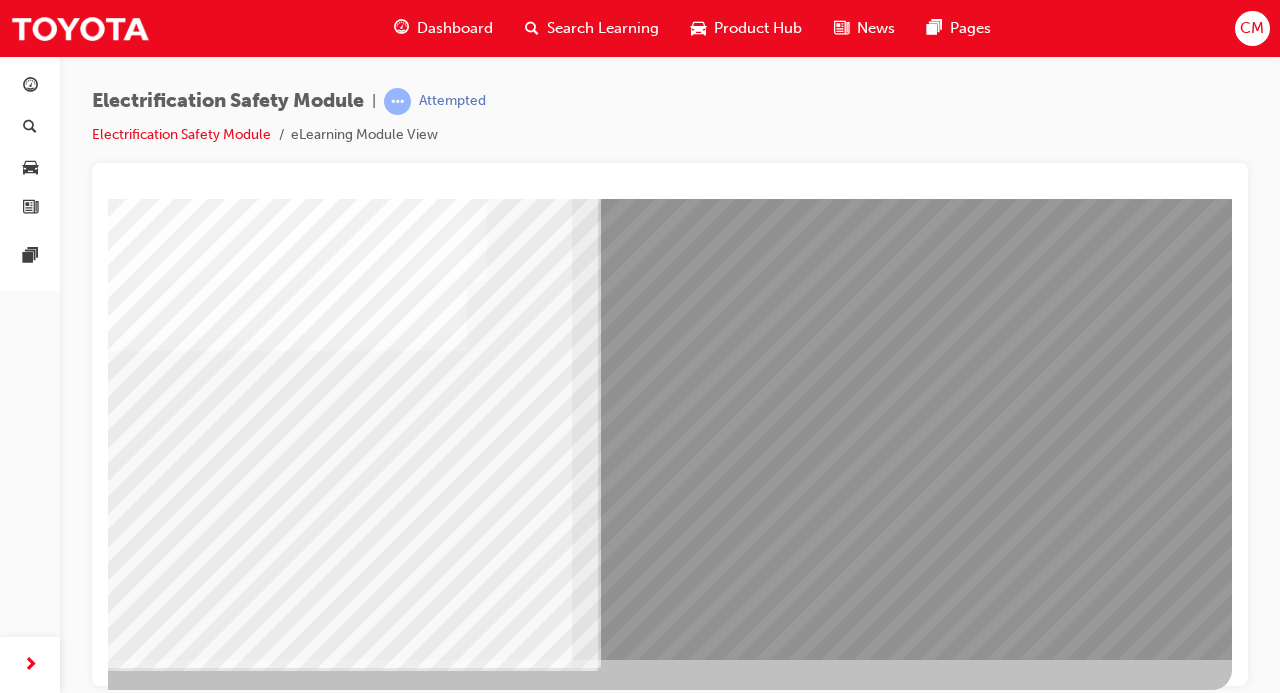 click at bounding box center (-65, 10374) 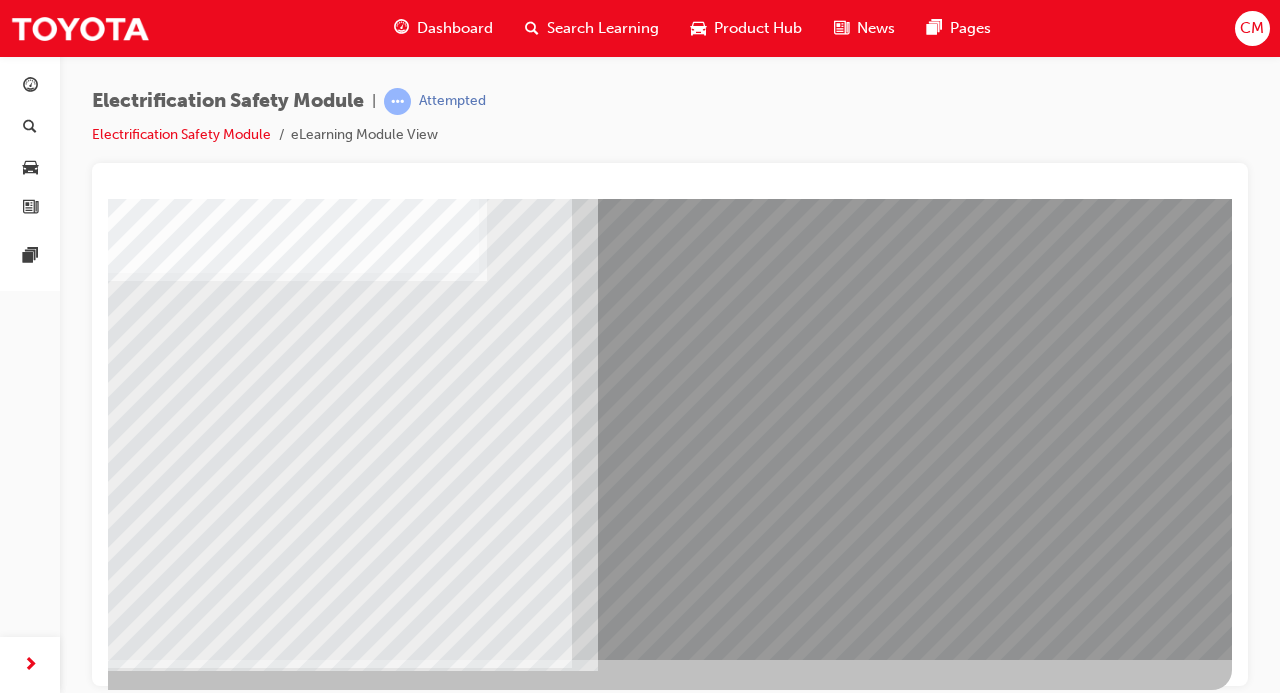 scroll, scrollTop: 259, scrollLeft: 0, axis: vertical 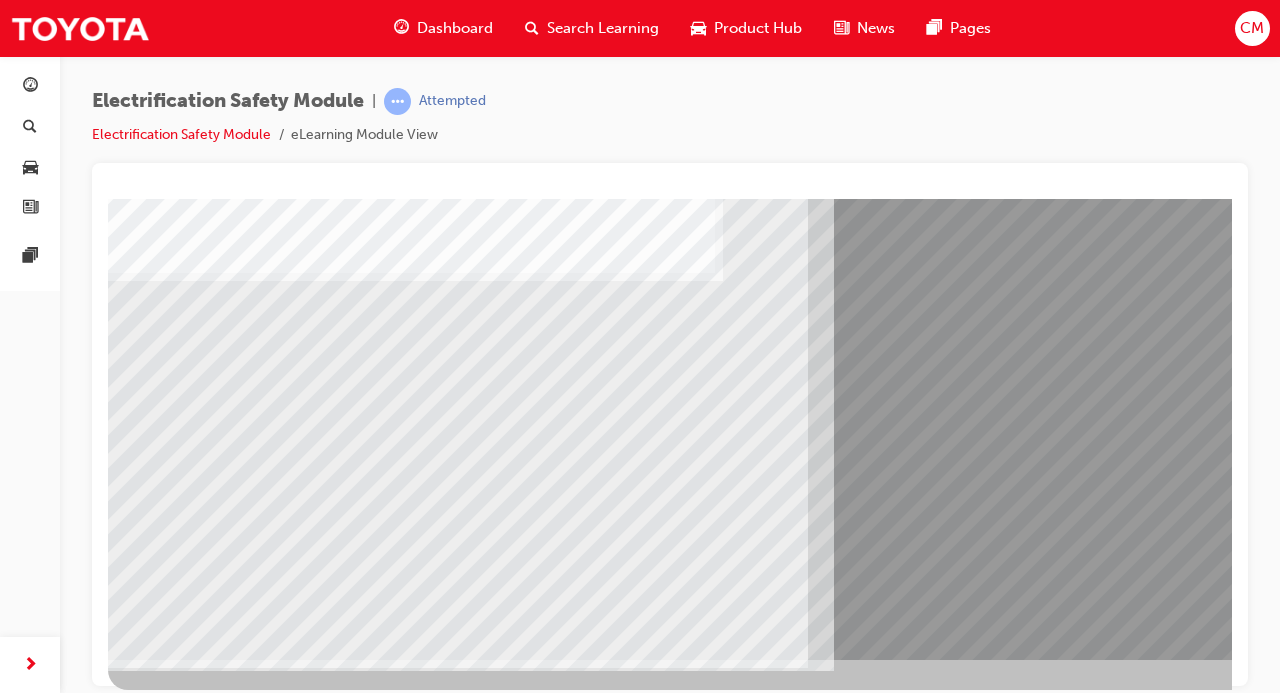 click at bounding box center (173, 8302) 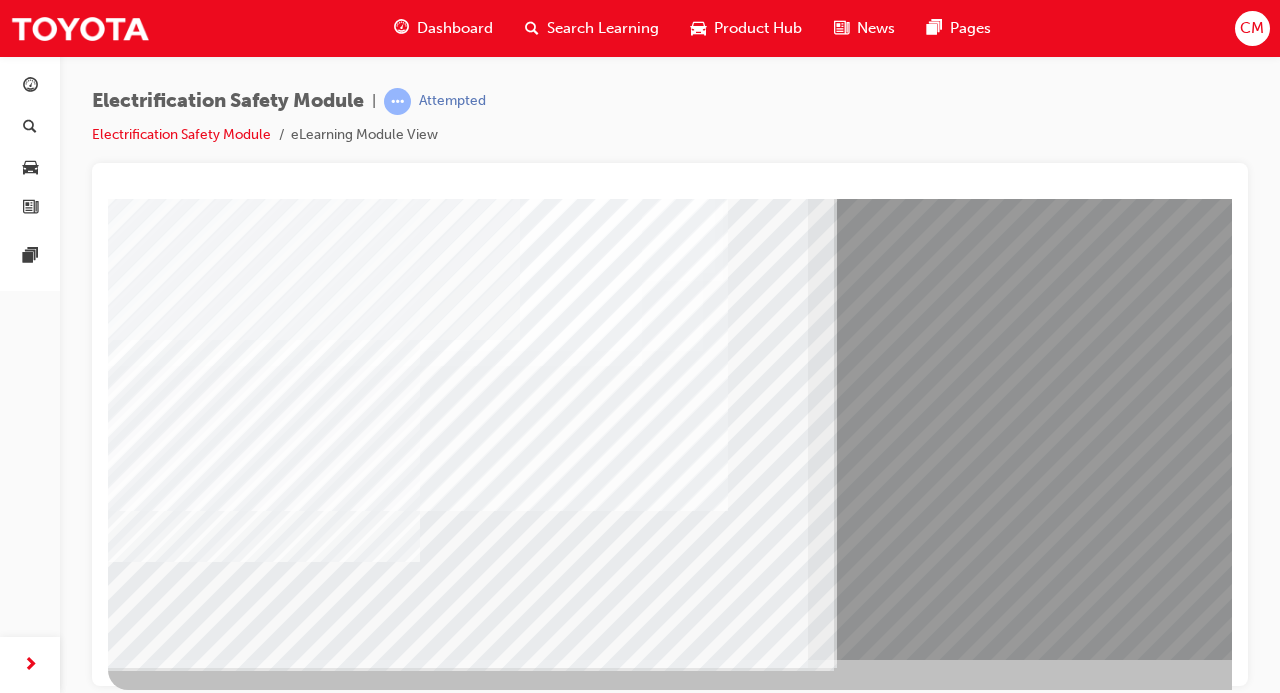 click at bounding box center (173, 8302) 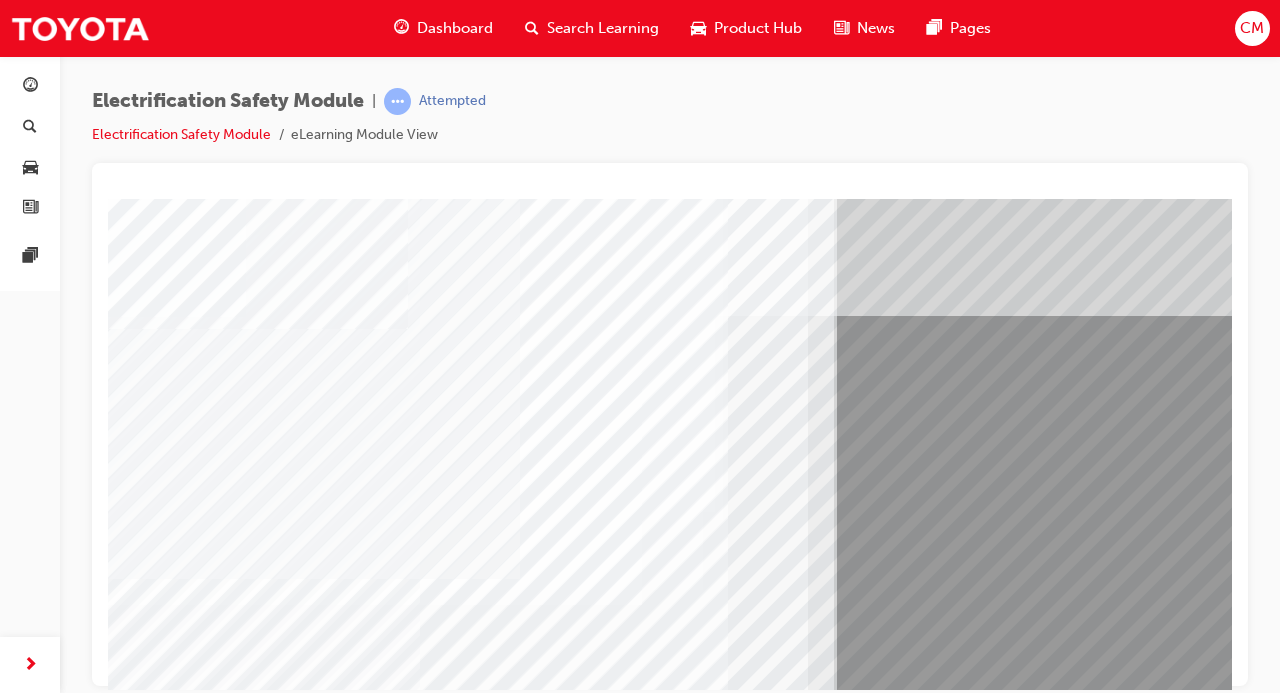 scroll, scrollTop: 19, scrollLeft: 0, axis: vertical 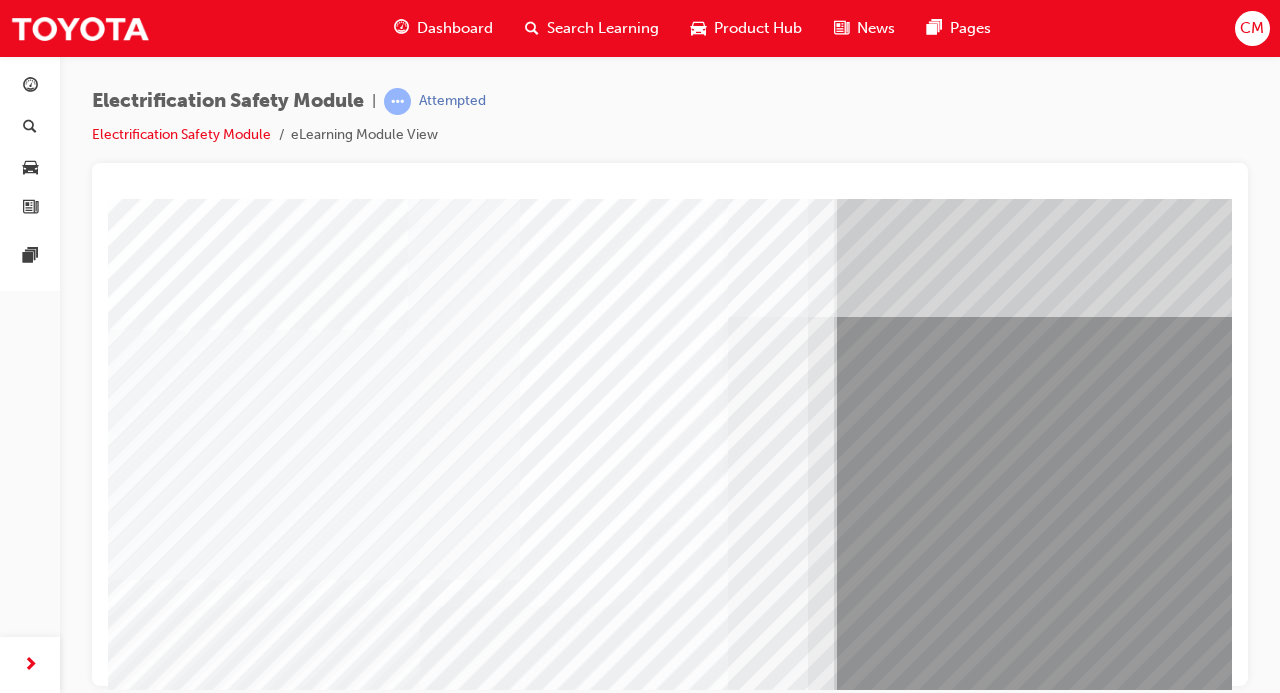 click at bounding box center (411, 3734) 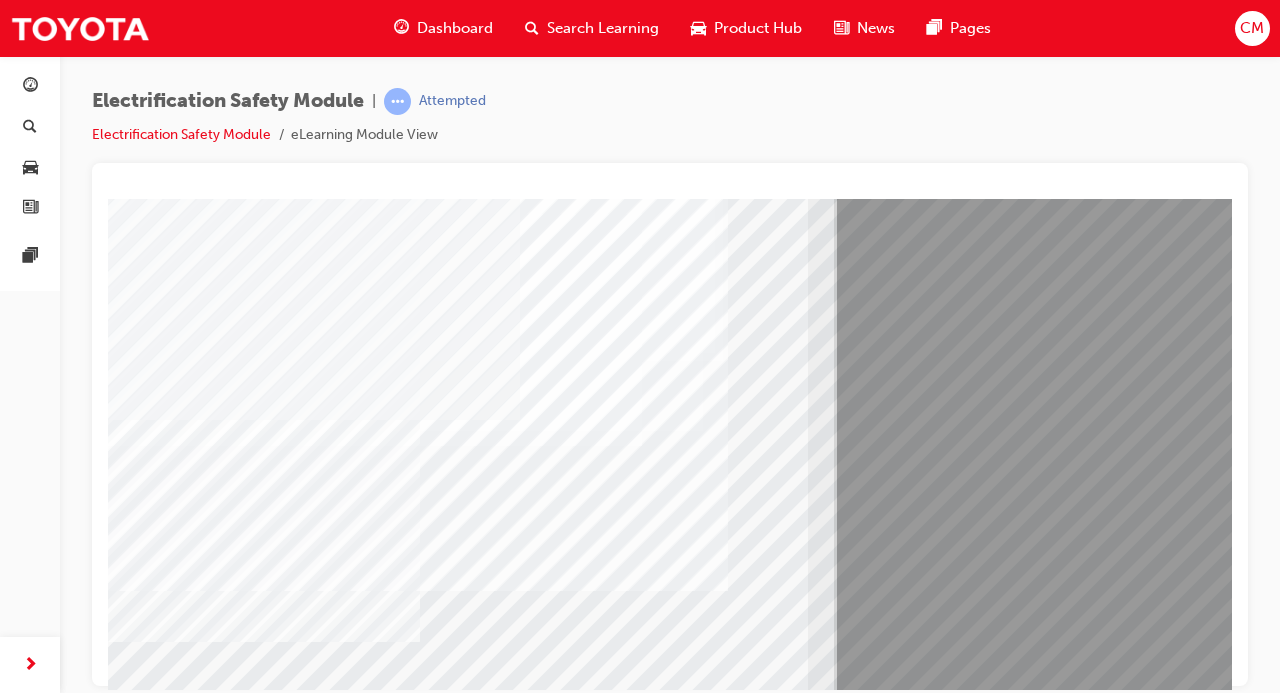 scroll, scrollTop: 259, scrollLeft: 0, axis: vertical 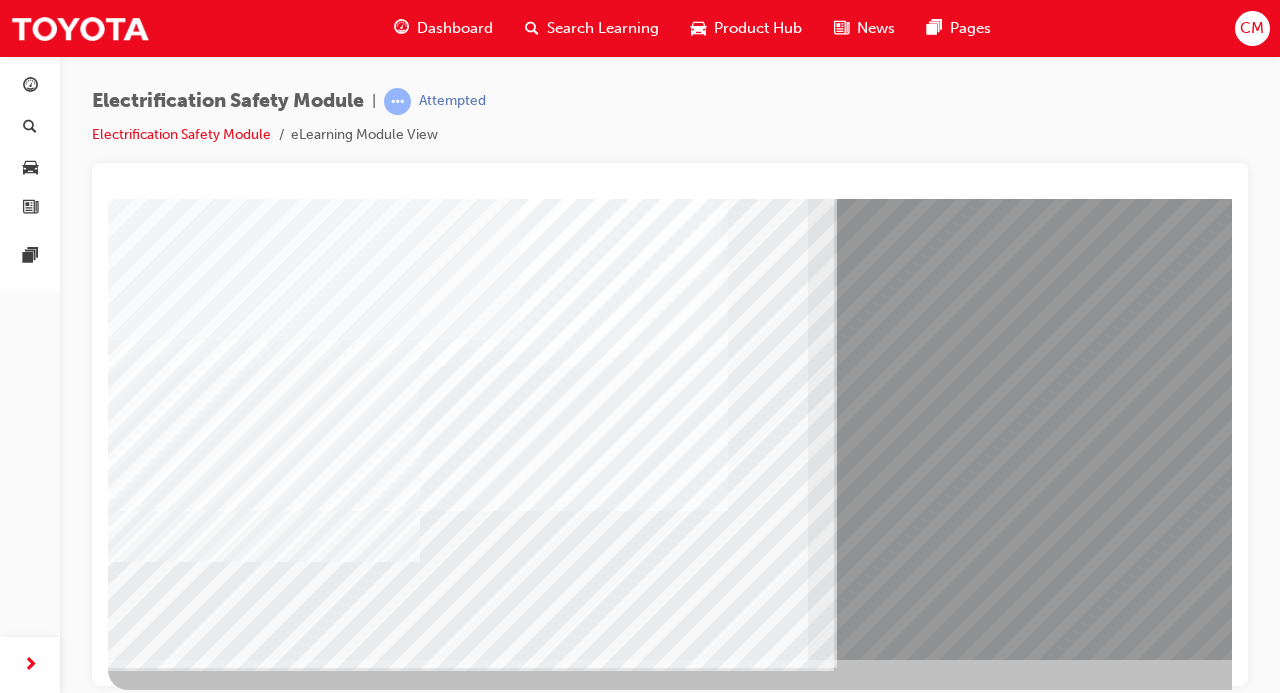 click at bounding box center (173, 13049) 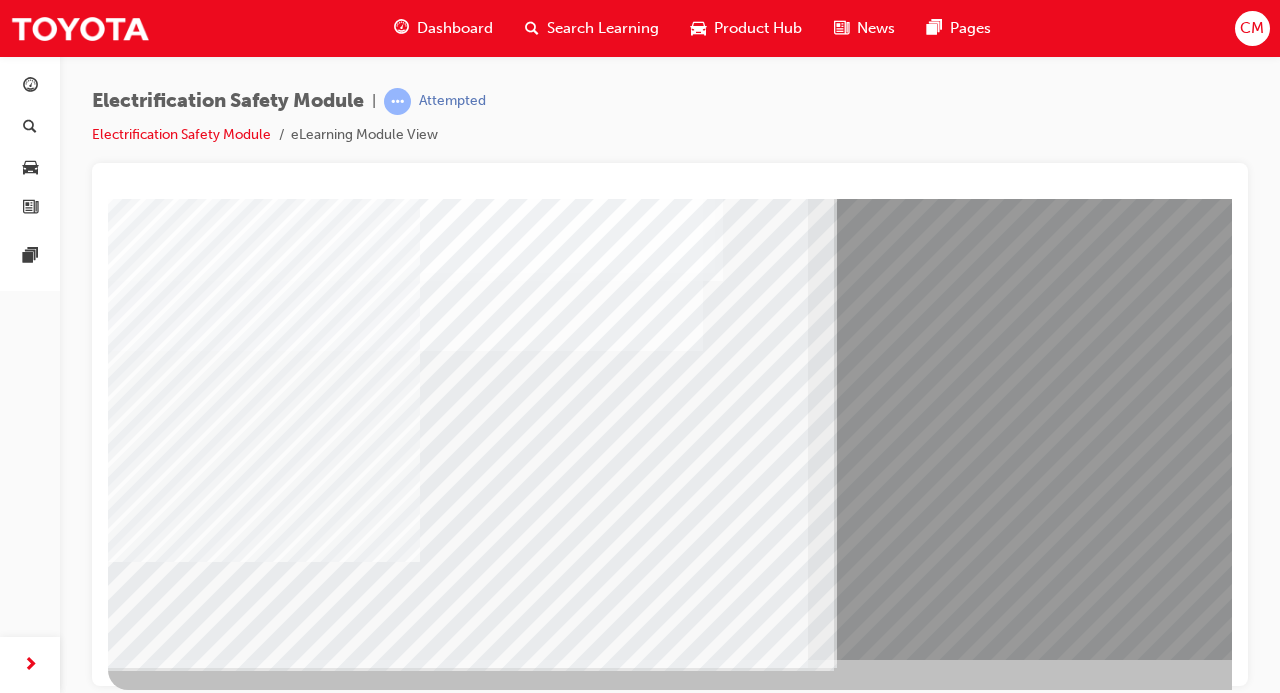 click at bounding box center [173, 13179] 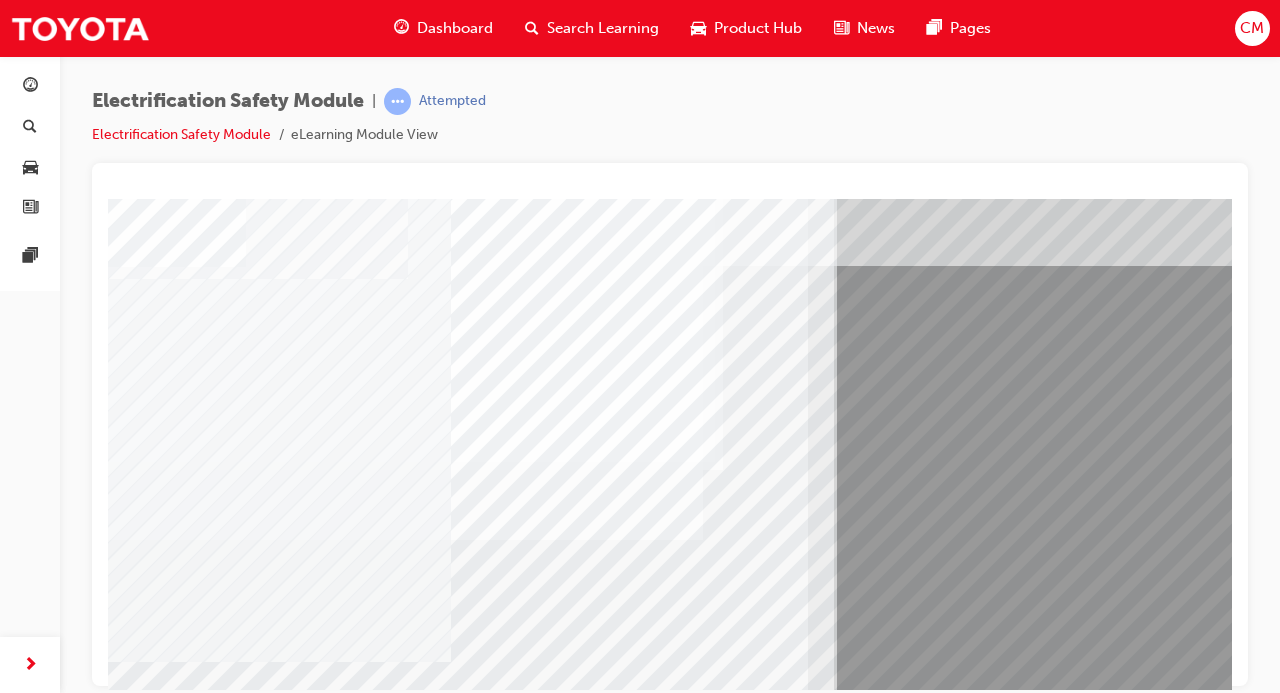 scroll, scrollTop: 69, scrollLeft: 0, axis: vertical 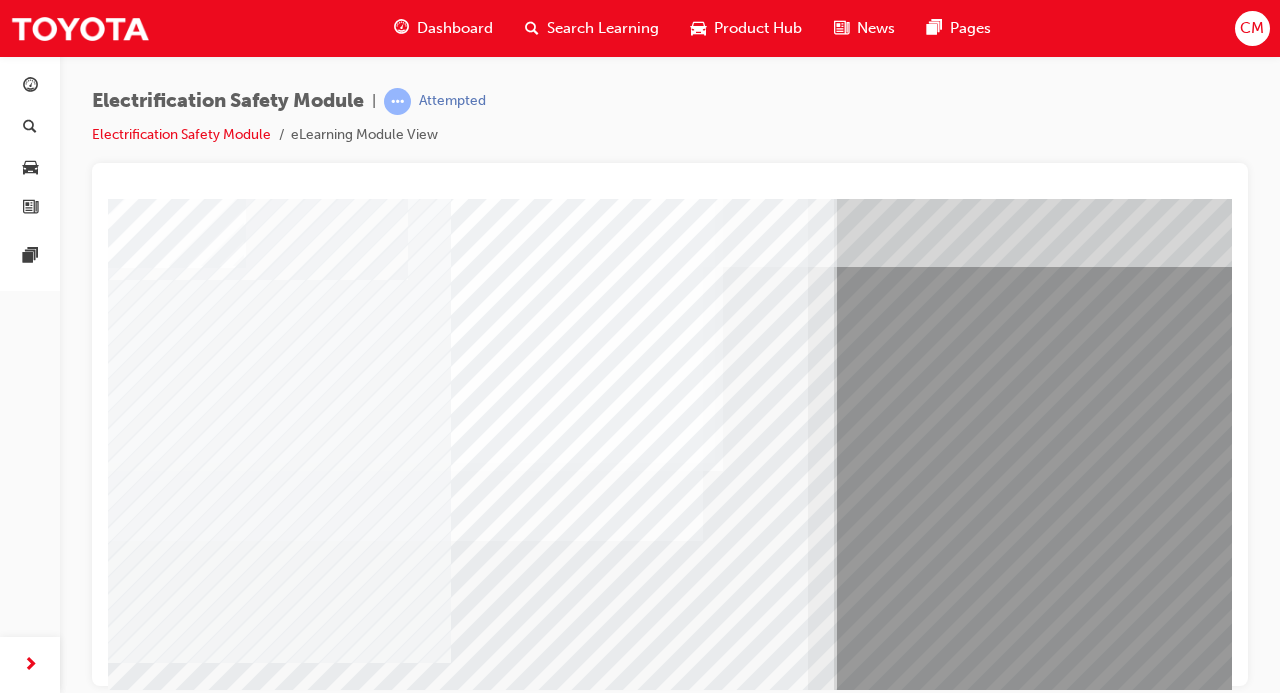 click at bounding box center [173, 13915] 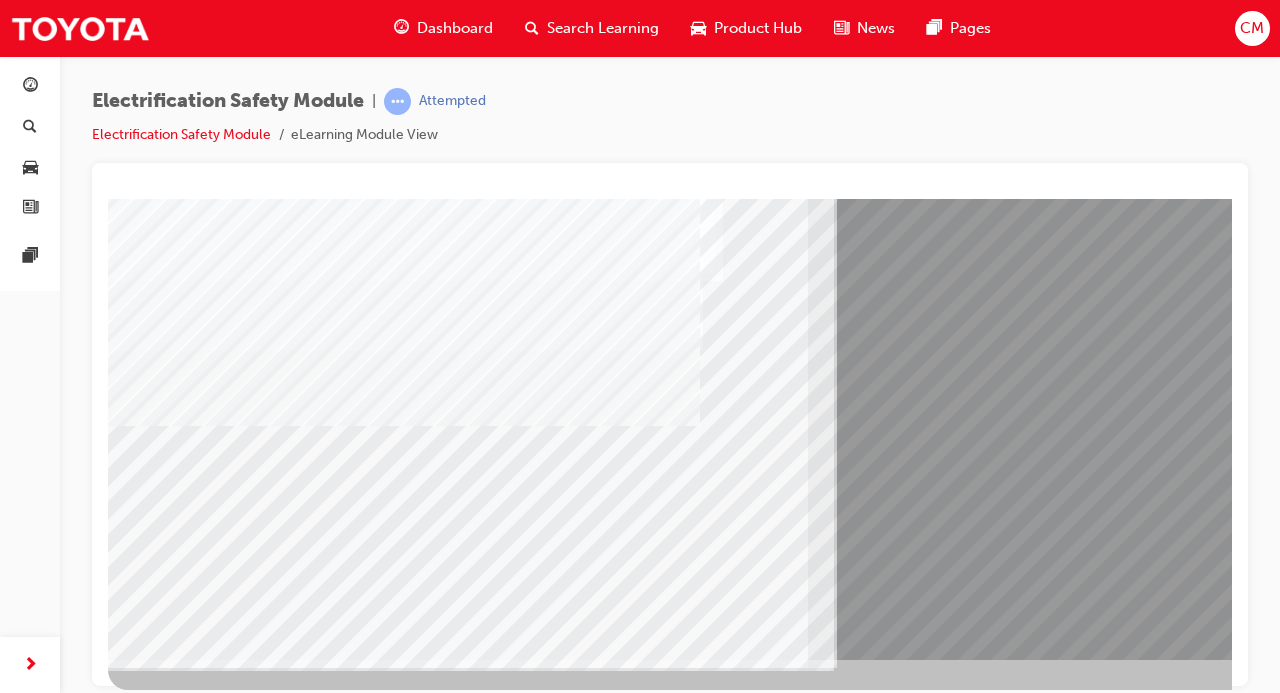 scroll, scrollTop: 259, scrollLeft: 236, axis: both 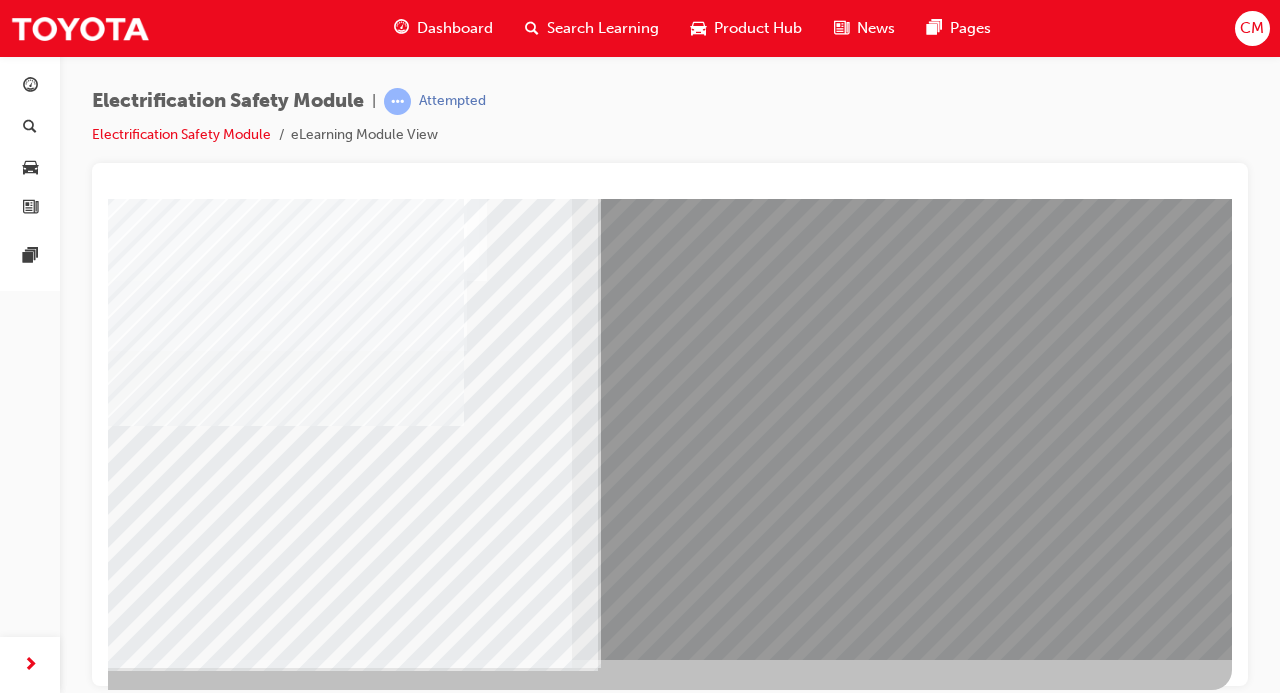 click at bounding box center [-65, 13968] 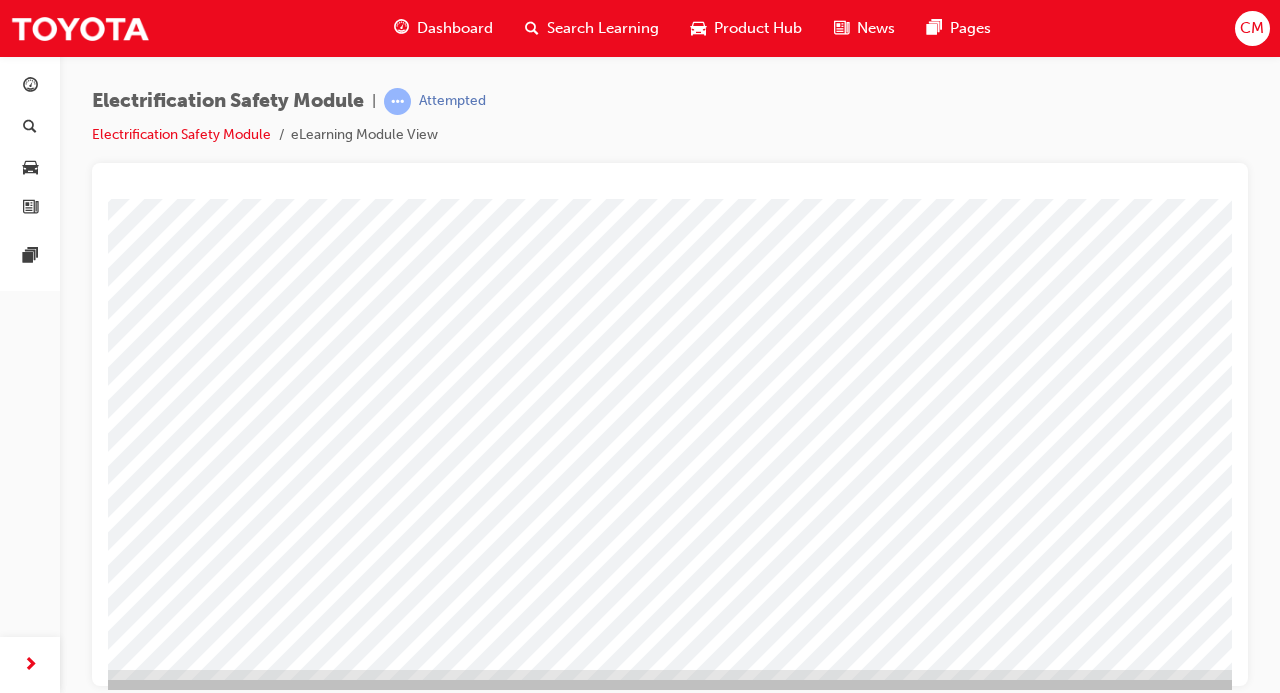 scroll, scrollTop: 249, scrollLeft: 158, axis: both 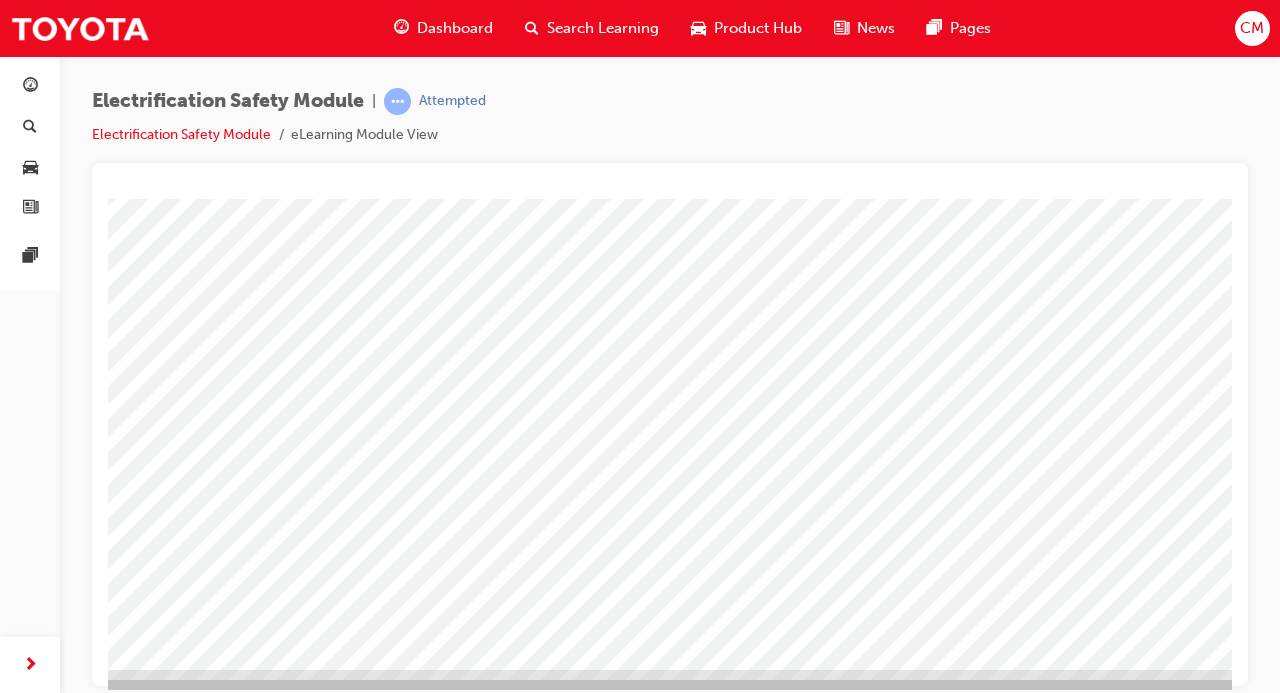 click at bounding box center (13, 3455) 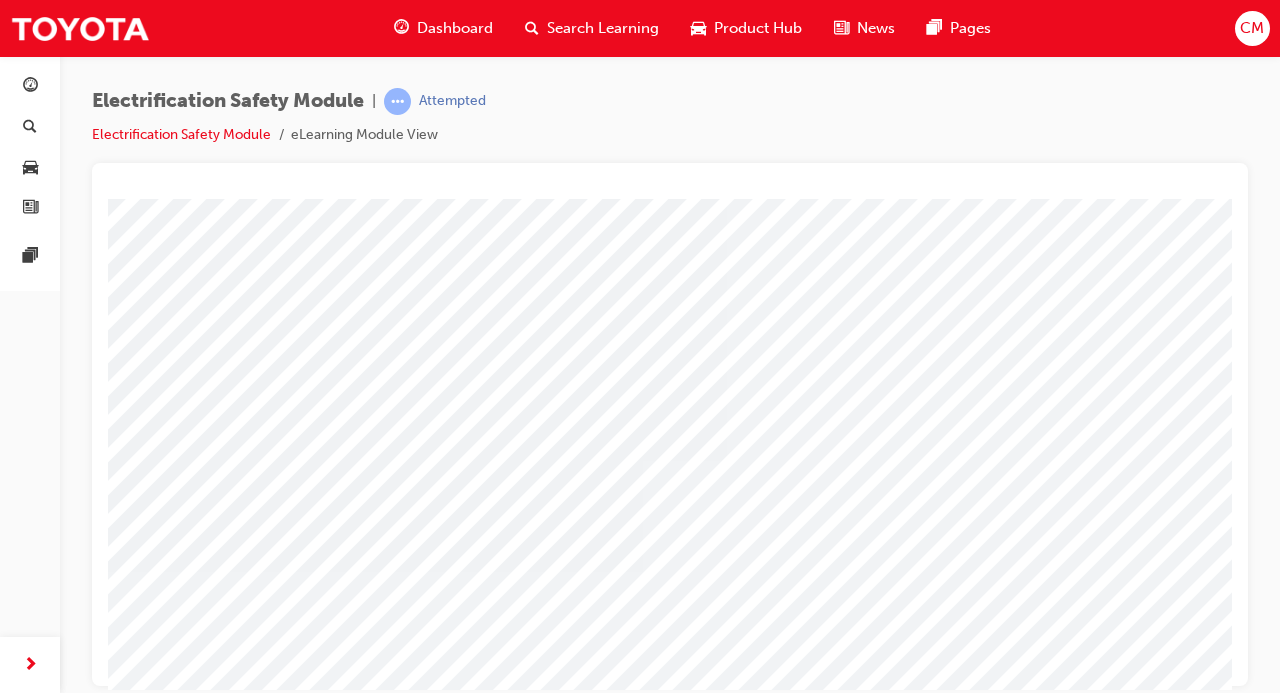 scroll, scrollTop: 84, scrollLeft: 62, axis: both 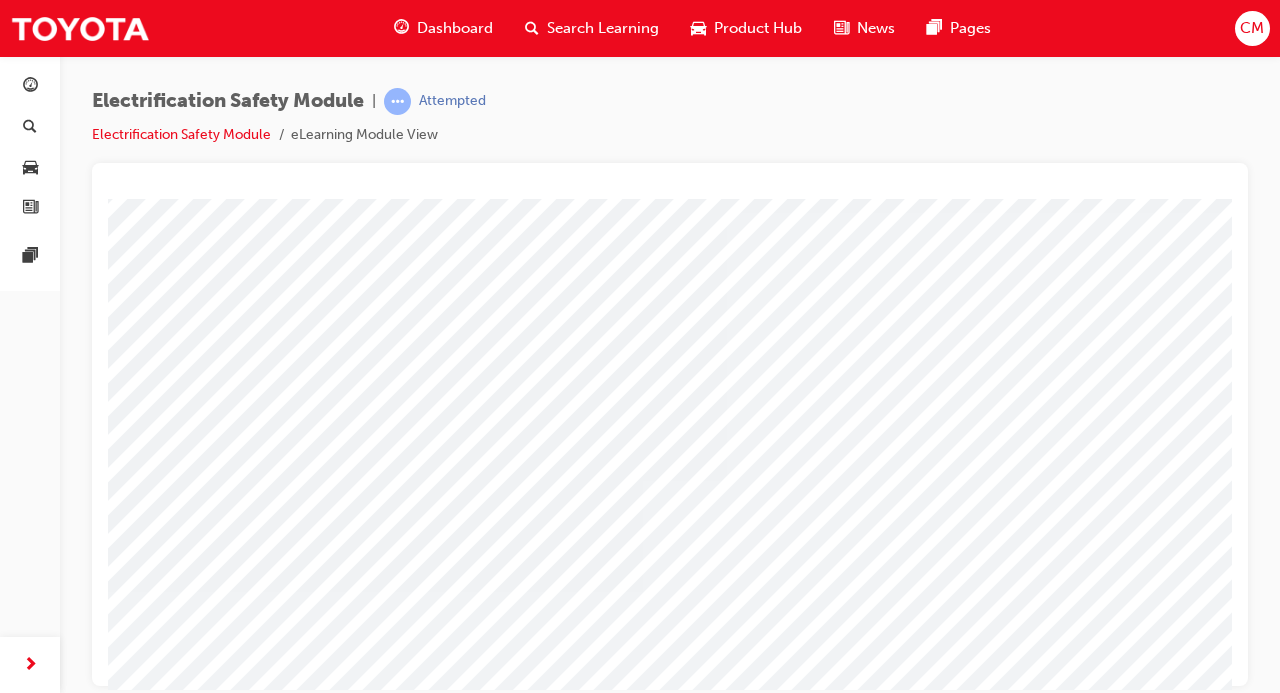 click at bounding box center (75, 3826) 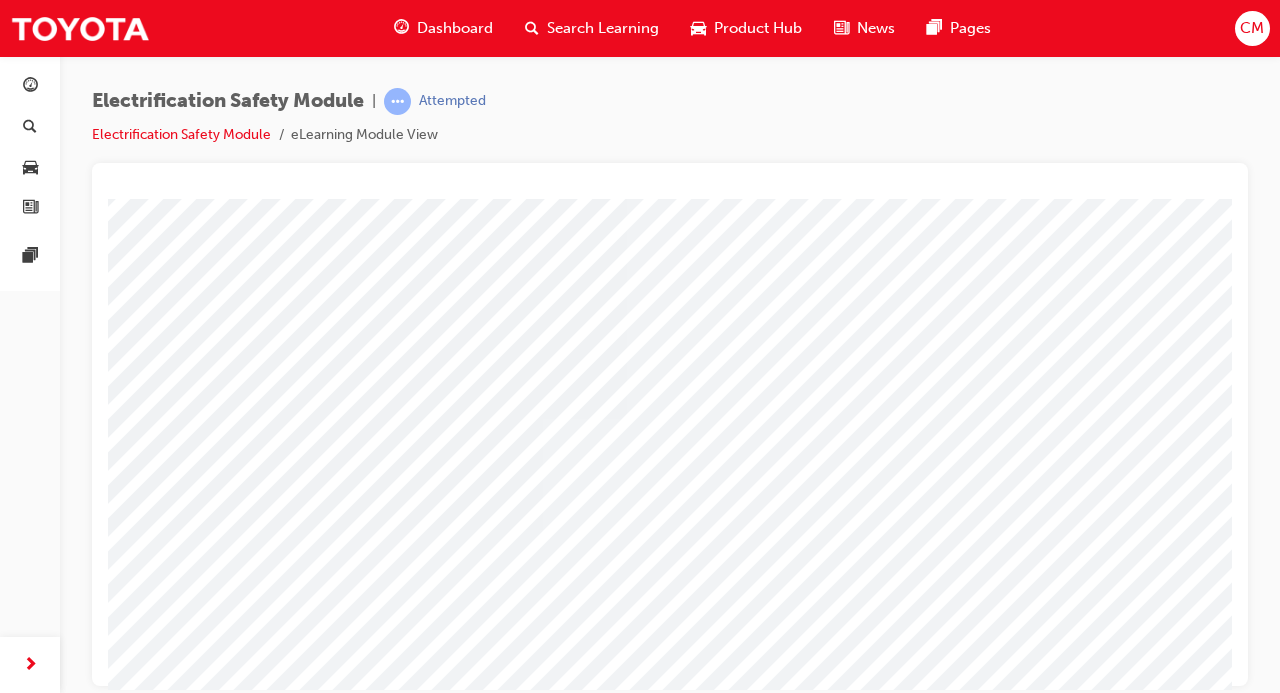 scroll, scrollTop: 259, scrollLeft: 162, axis: both 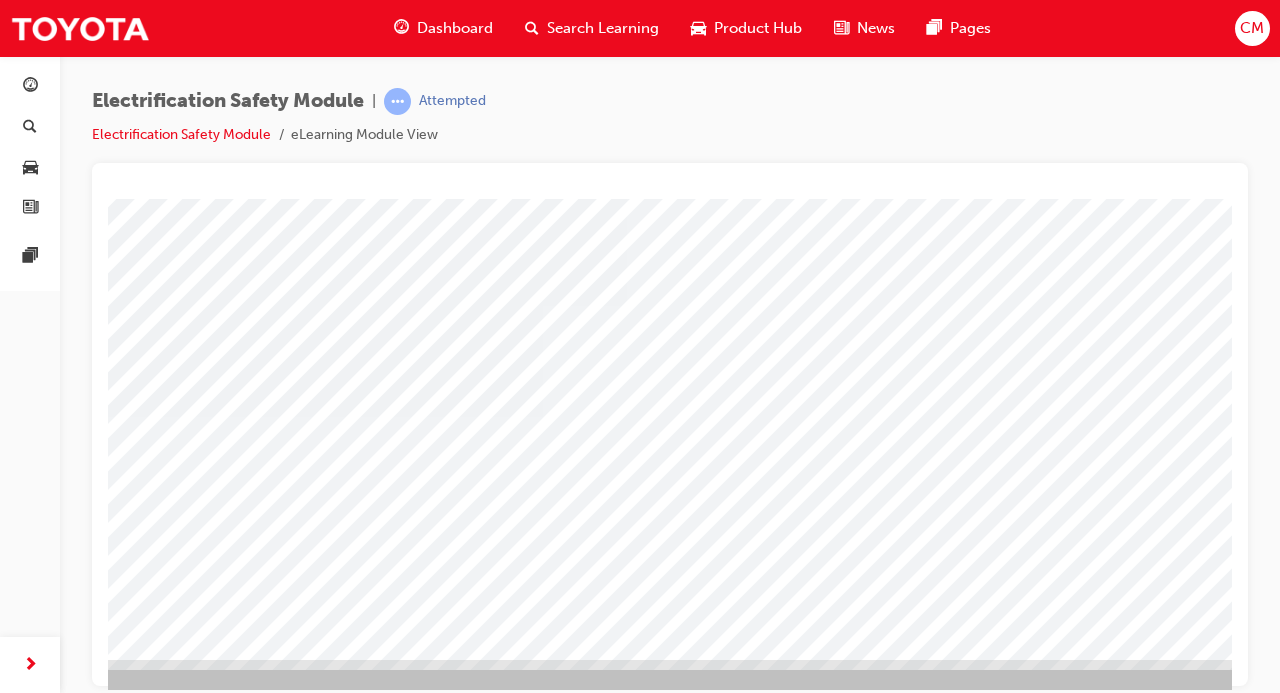 click at bounding box center [9, 2725] 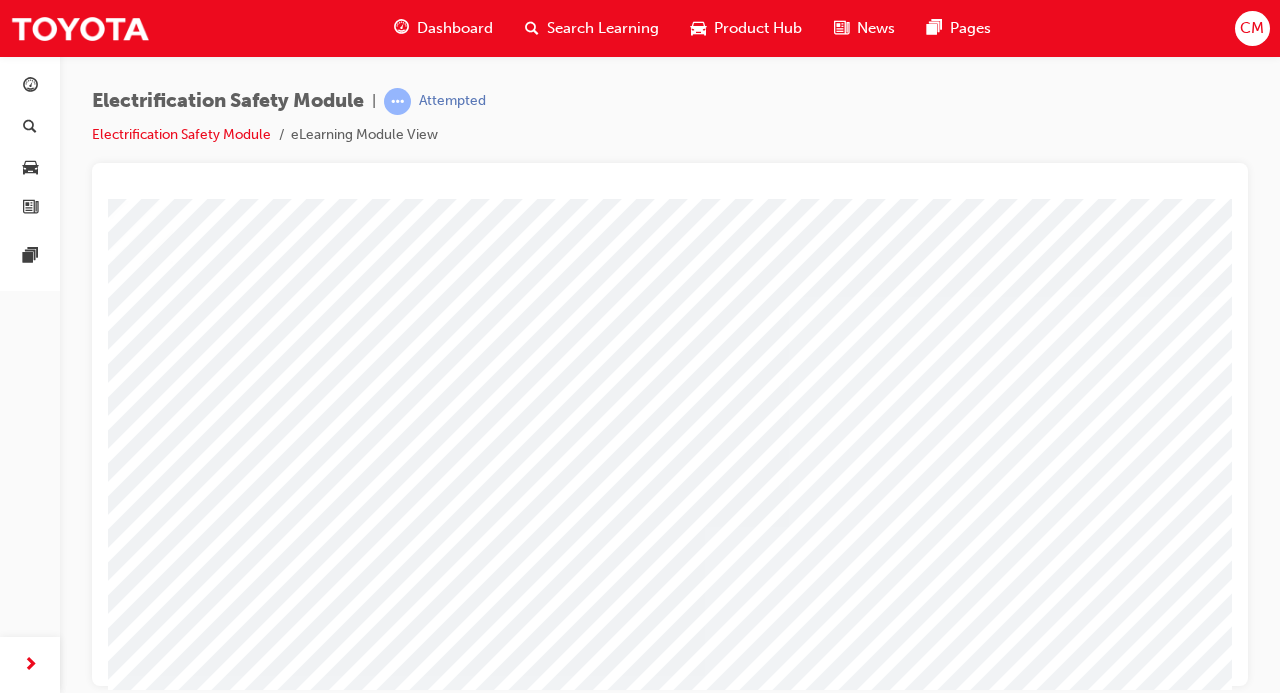 click at bounding box center [137, 3872] 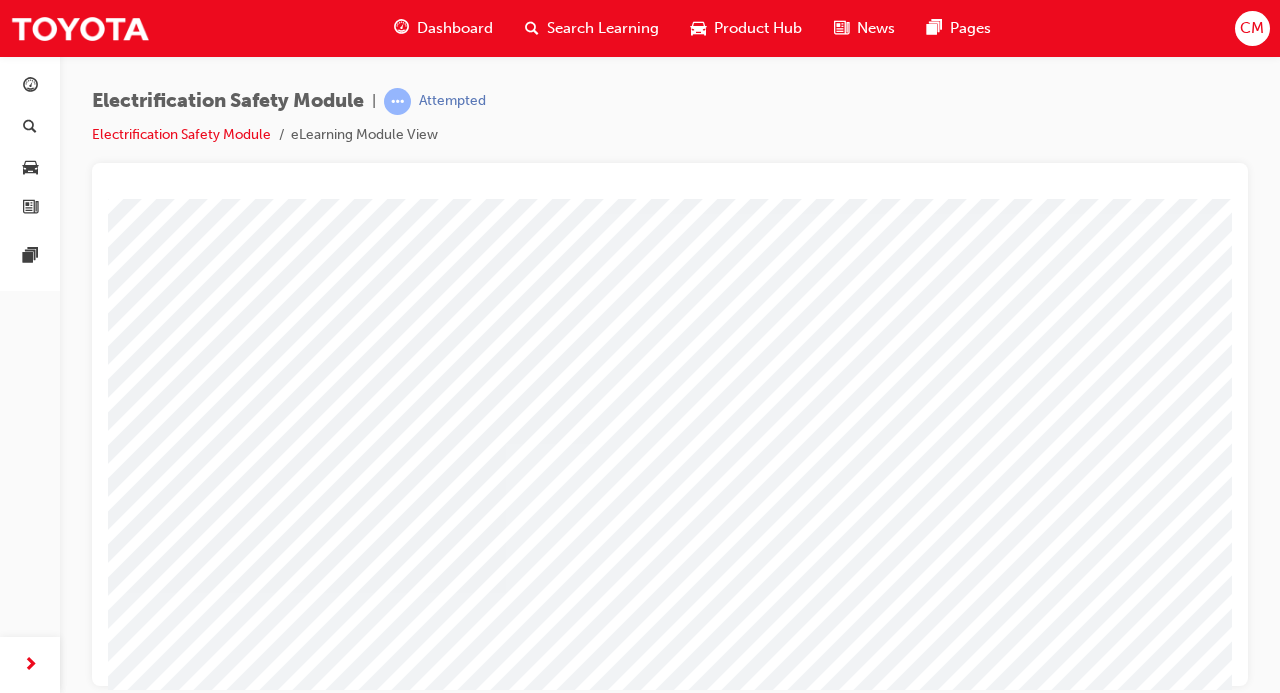 scroll, scrollTop: 83, scrollLeft: 230, axis: both 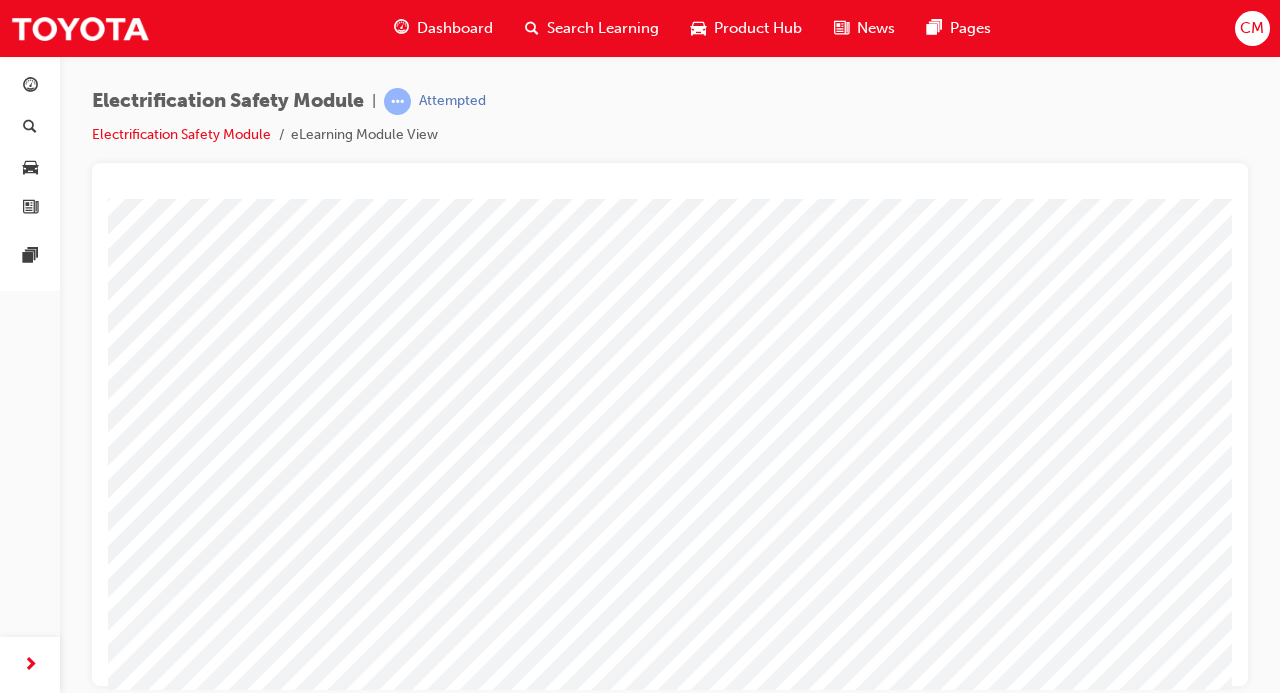 drag, startPoint x: 907, startPoint y: 488, endPoint x: 891, endPoint y: 479, distance: 18.35756 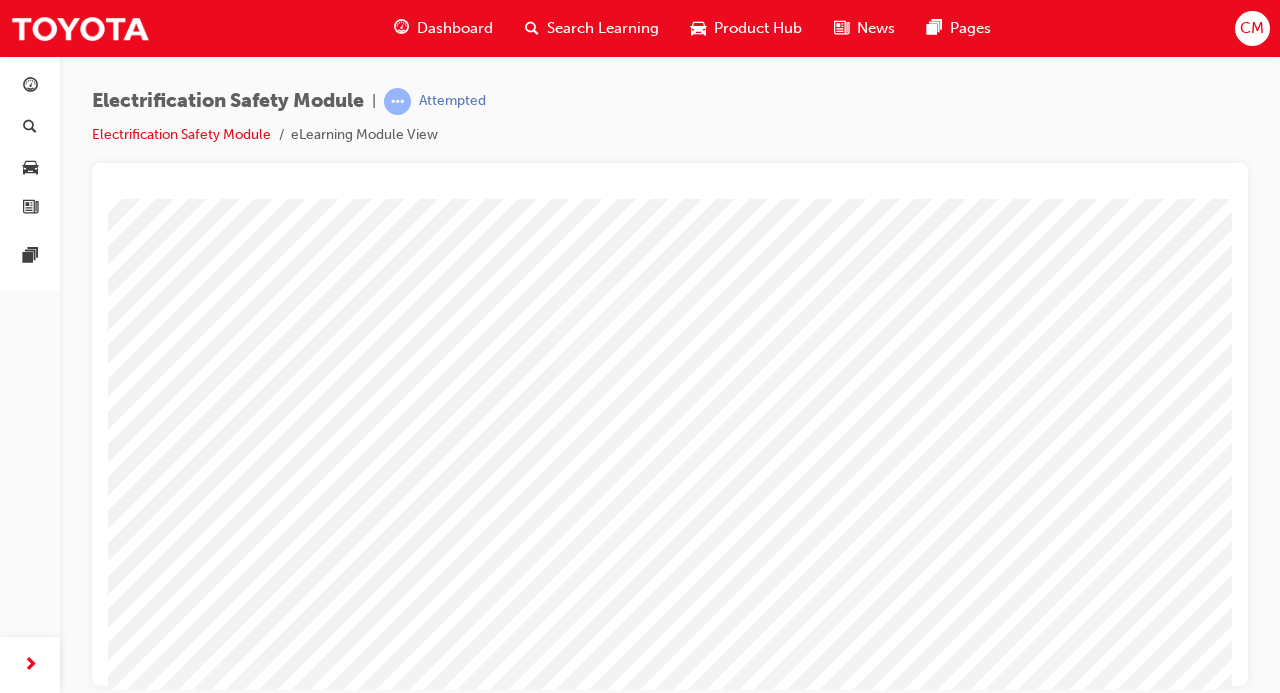 scroll, scrollTop: 15, scrollLeft: 236, axis: both 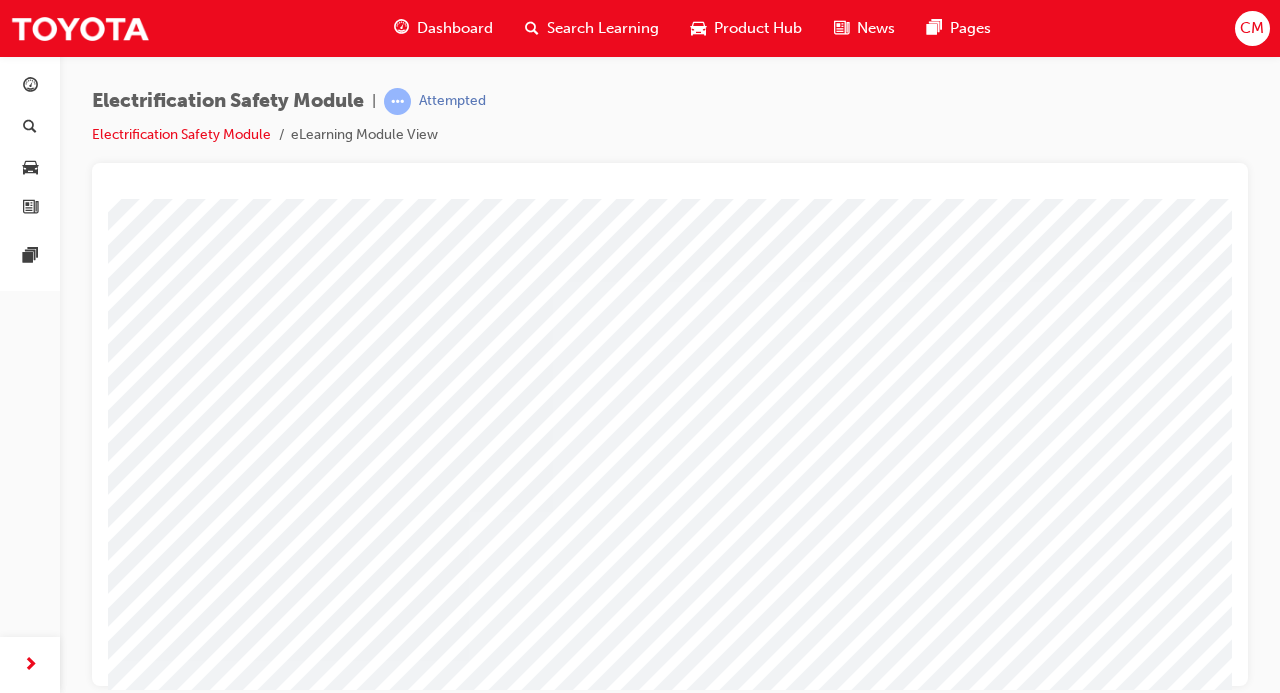 click at bounding box center [-99, 3975] 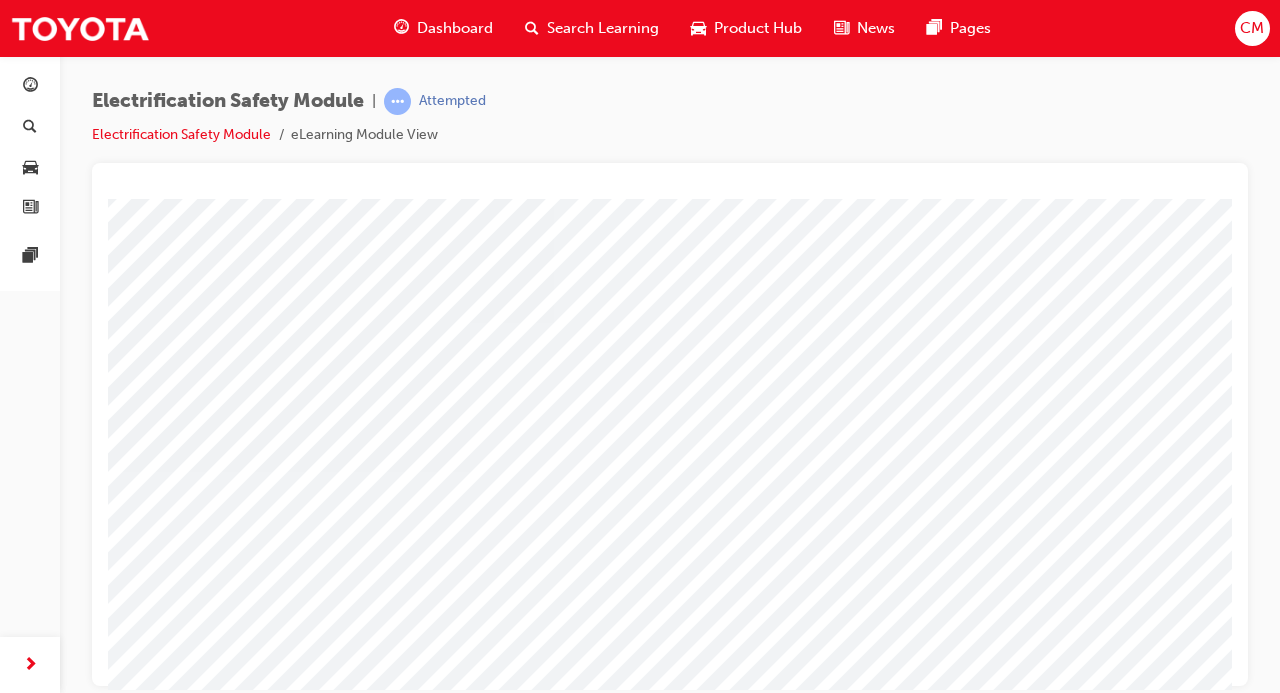 scroll, scrollTop: 207, scrollLeft: 235, axis: both 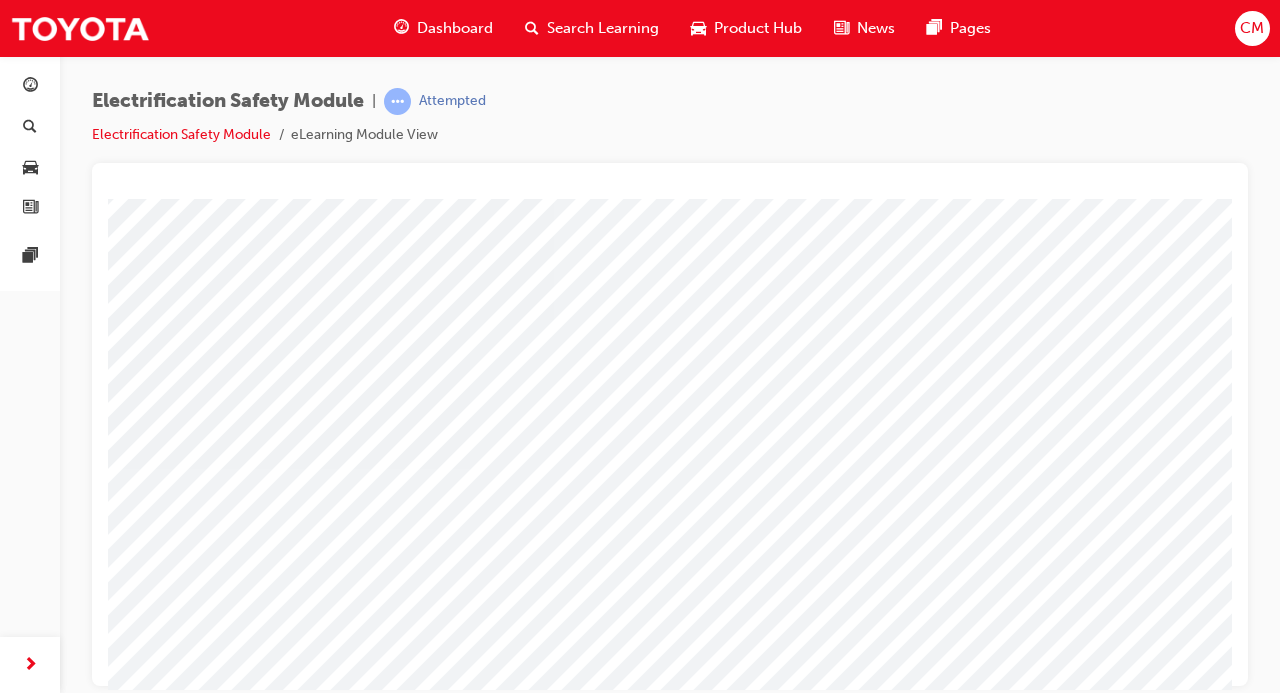 click at bounding box center (-64, 2777) 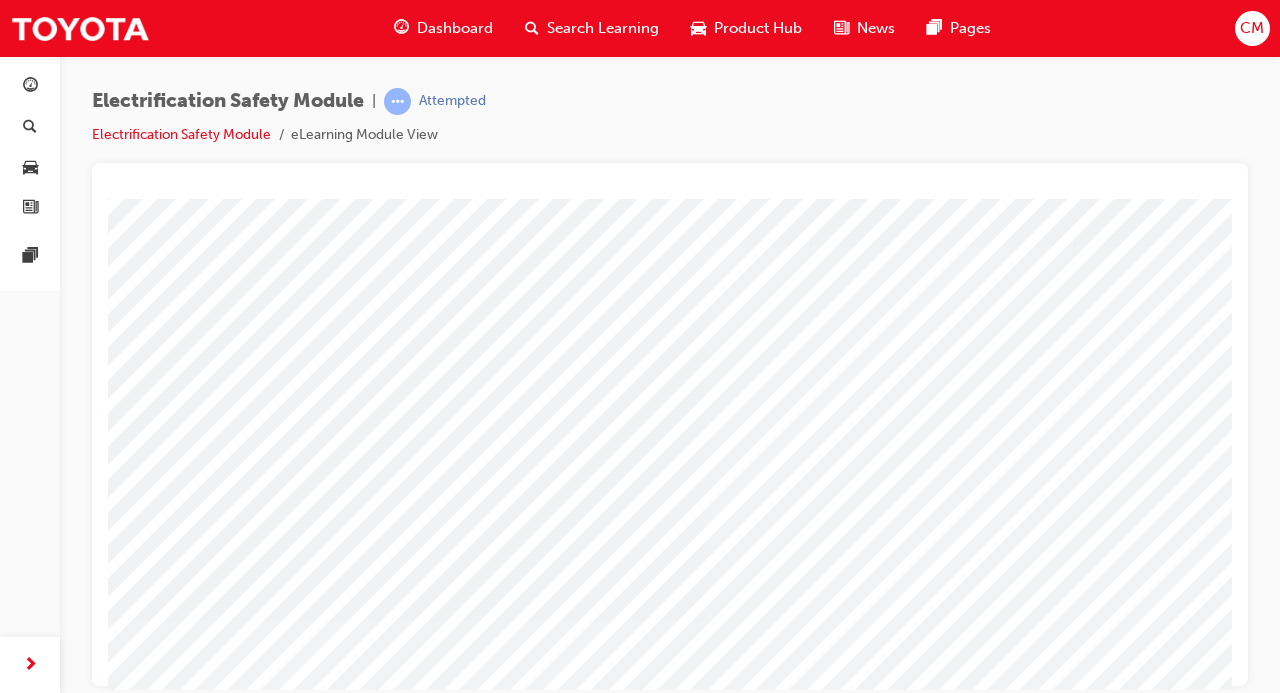 scroll, scrollTop: 259, scrollLeft: 0, axis: vertical 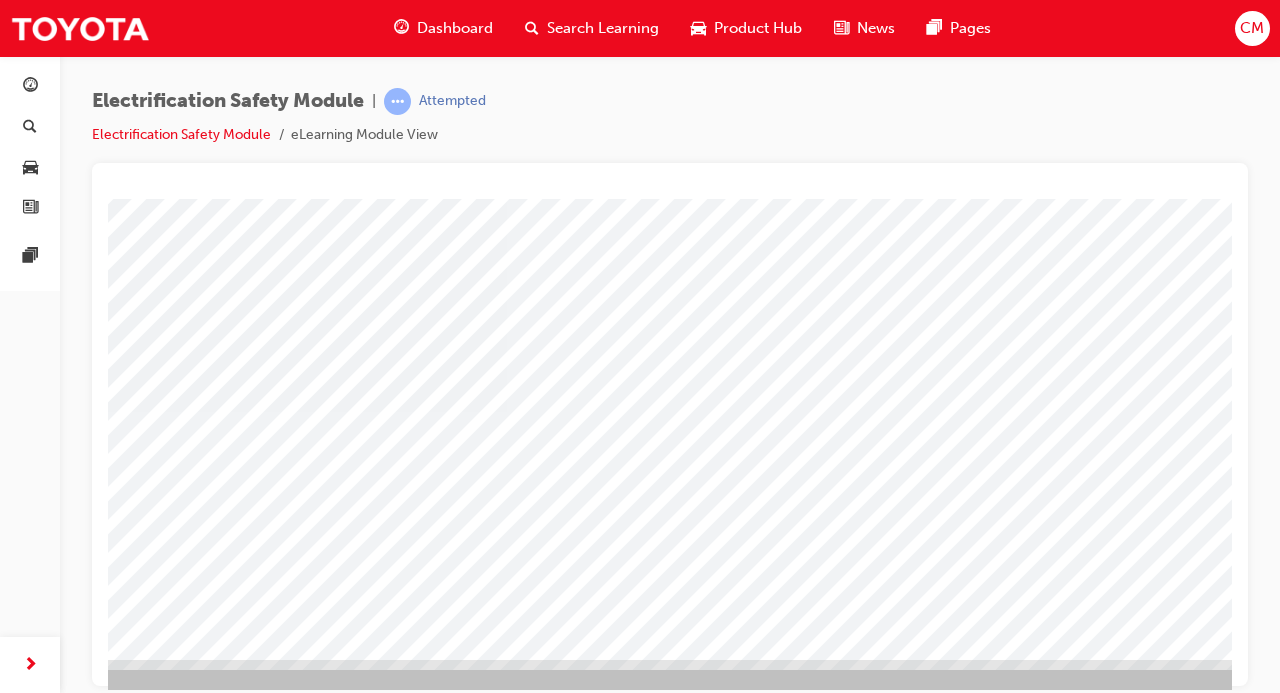 click at bounding box center (-27, 3022) 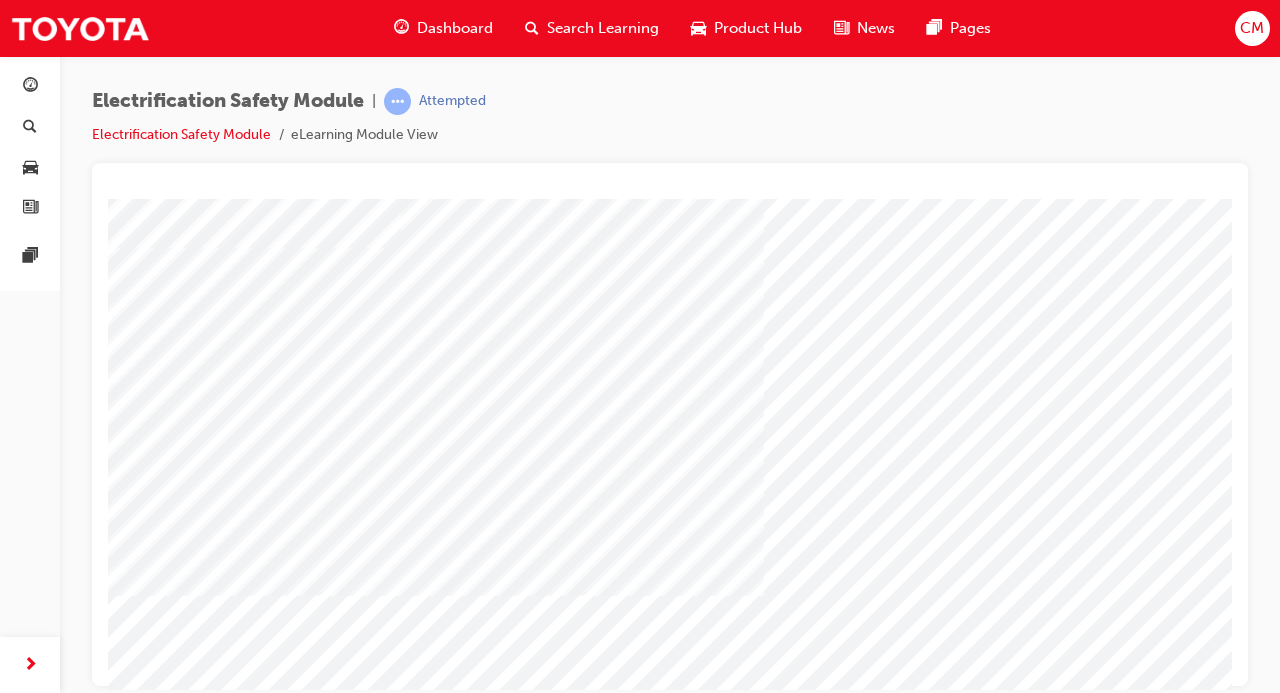 scroll, scrollTop: 113, scrollLeft: 2, axis: both 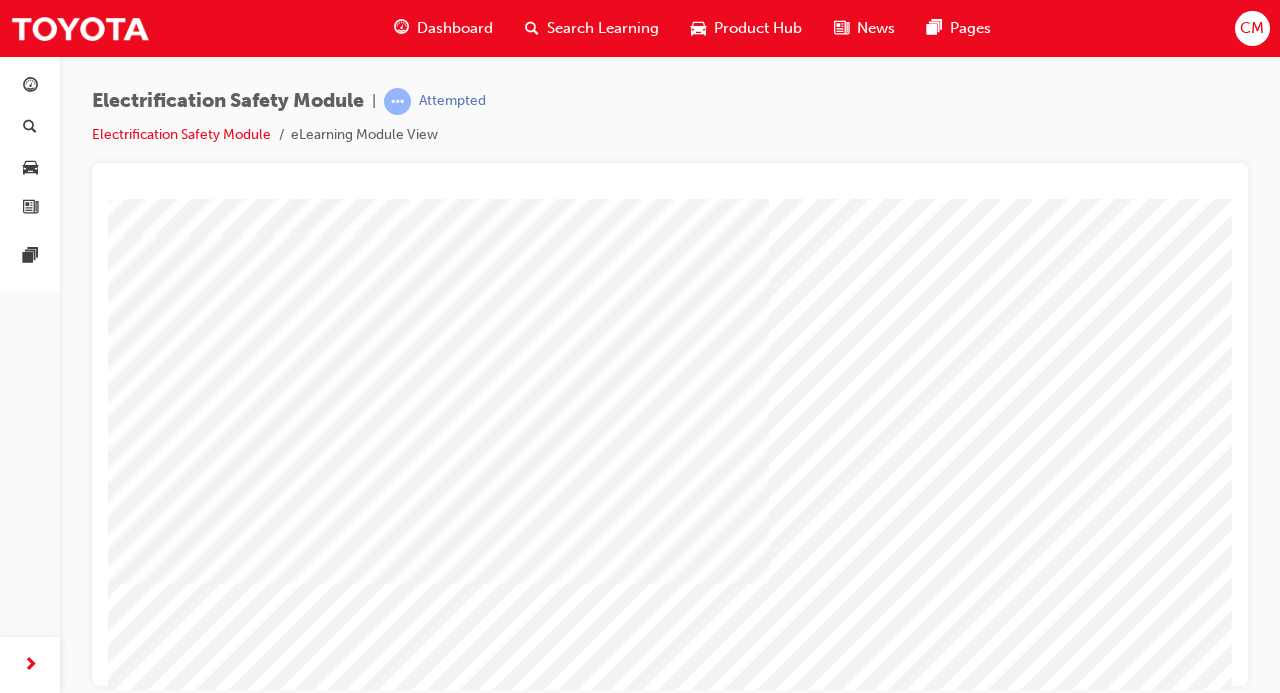 click at bounding box center [231, 3923] 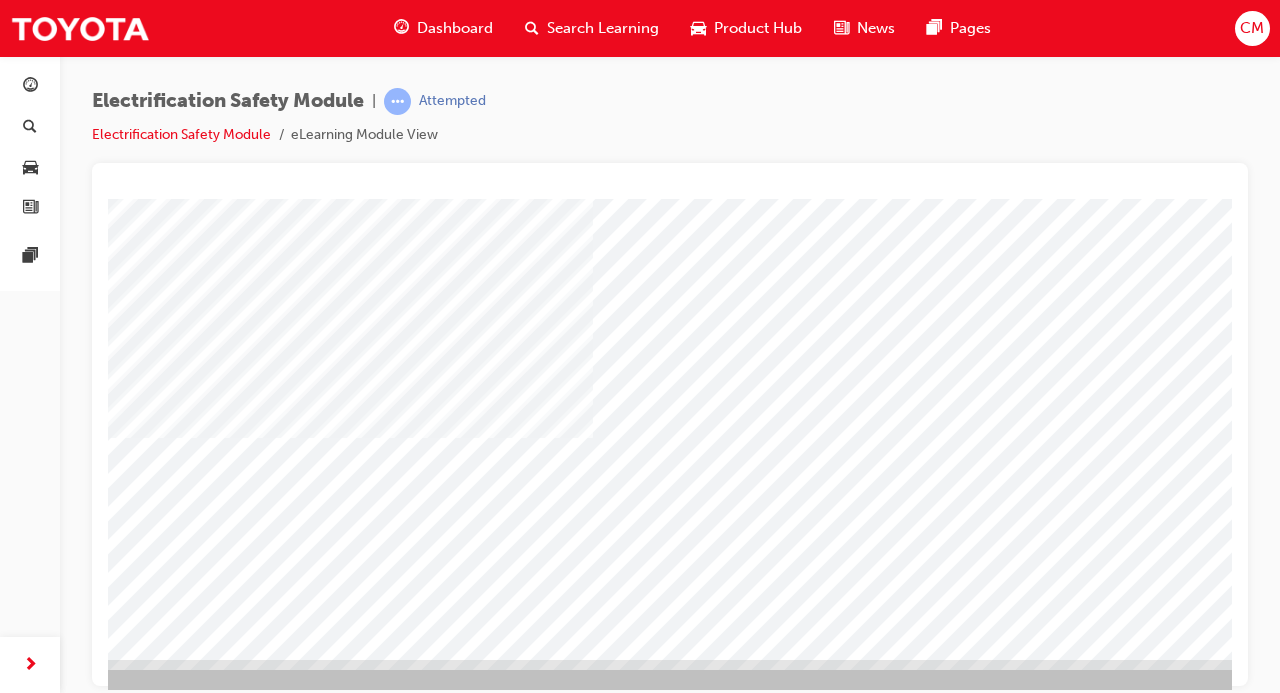 scroll, scrollTop: 259, scrollLeft: 181, axis: both 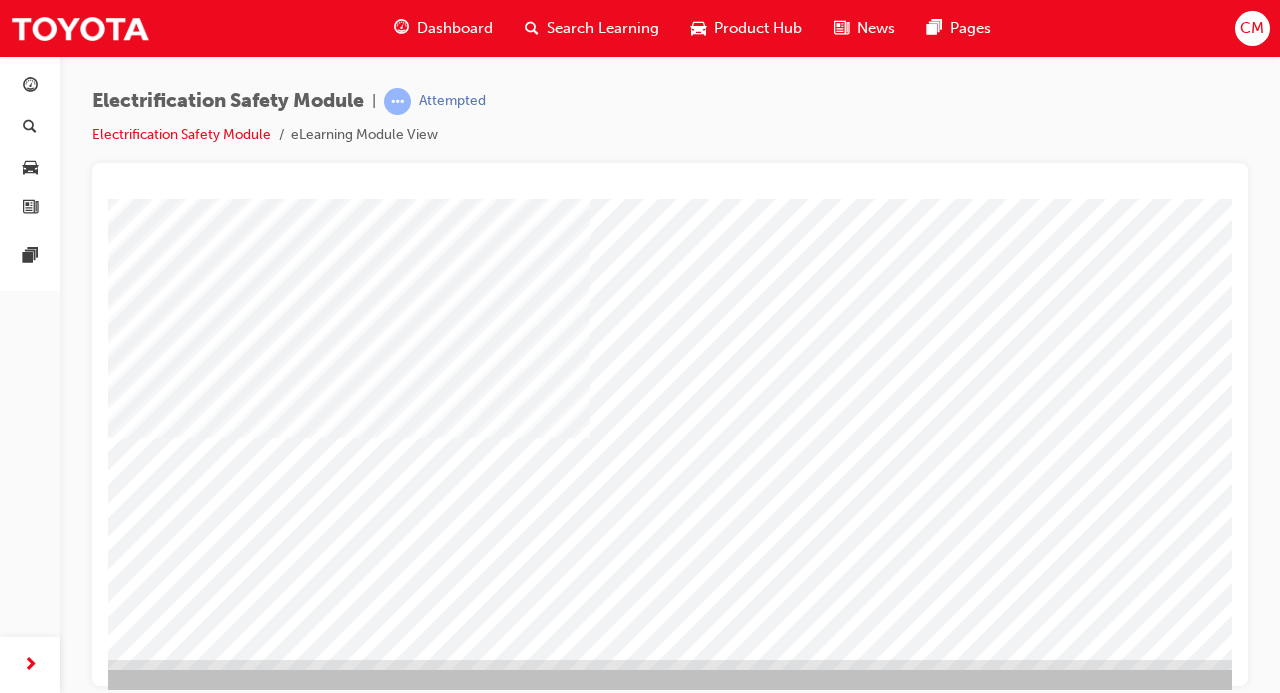 click at bounding box center (-10, 3126) 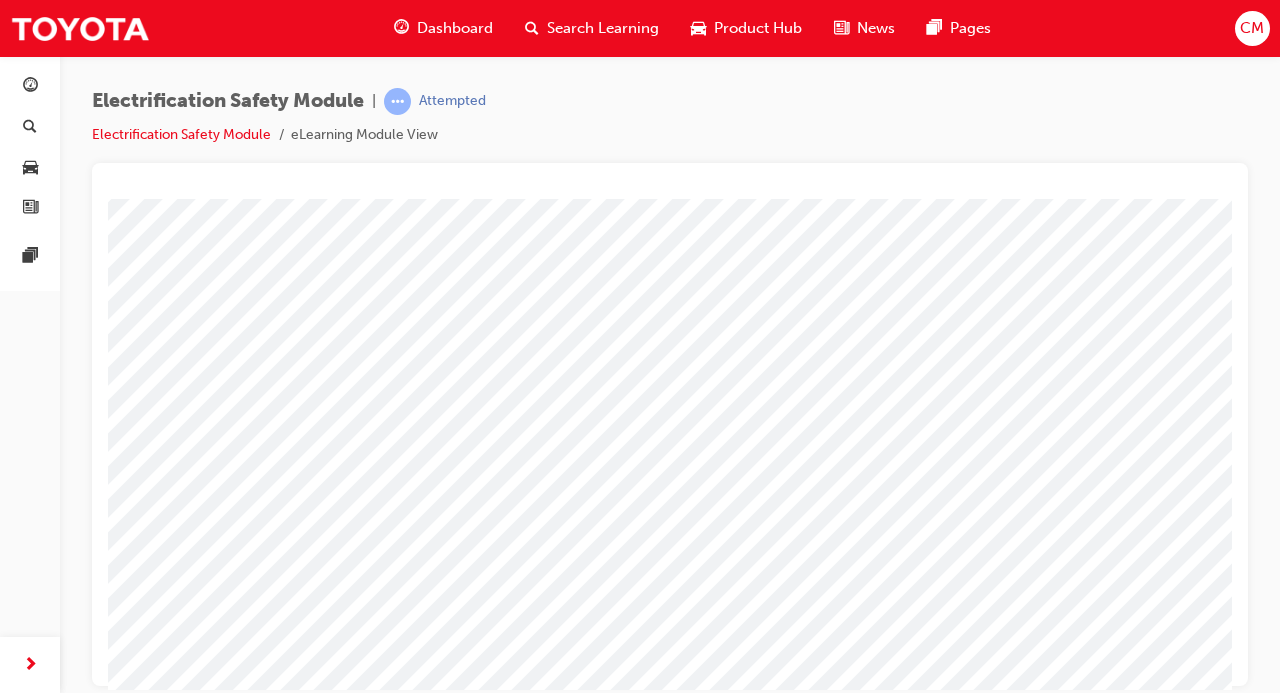 scroll, scrollTop: 190, scrollLeft: 236, axis: both 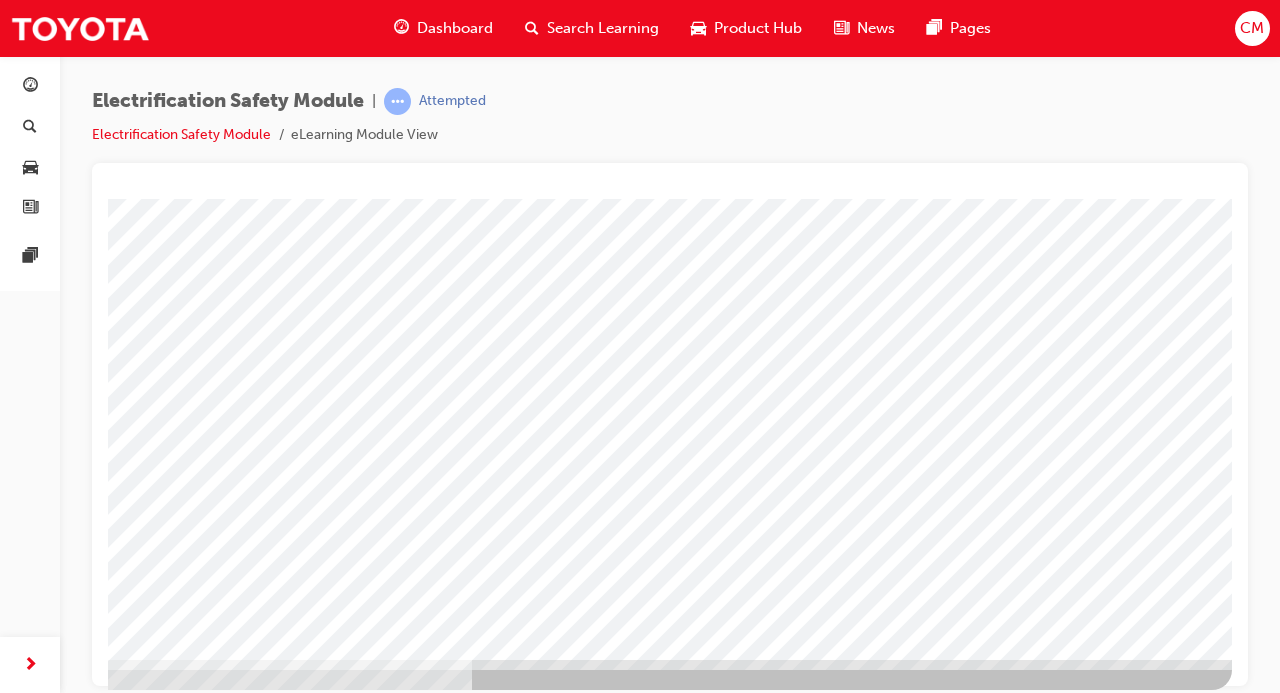 click at bounding box center [-65, 3445] 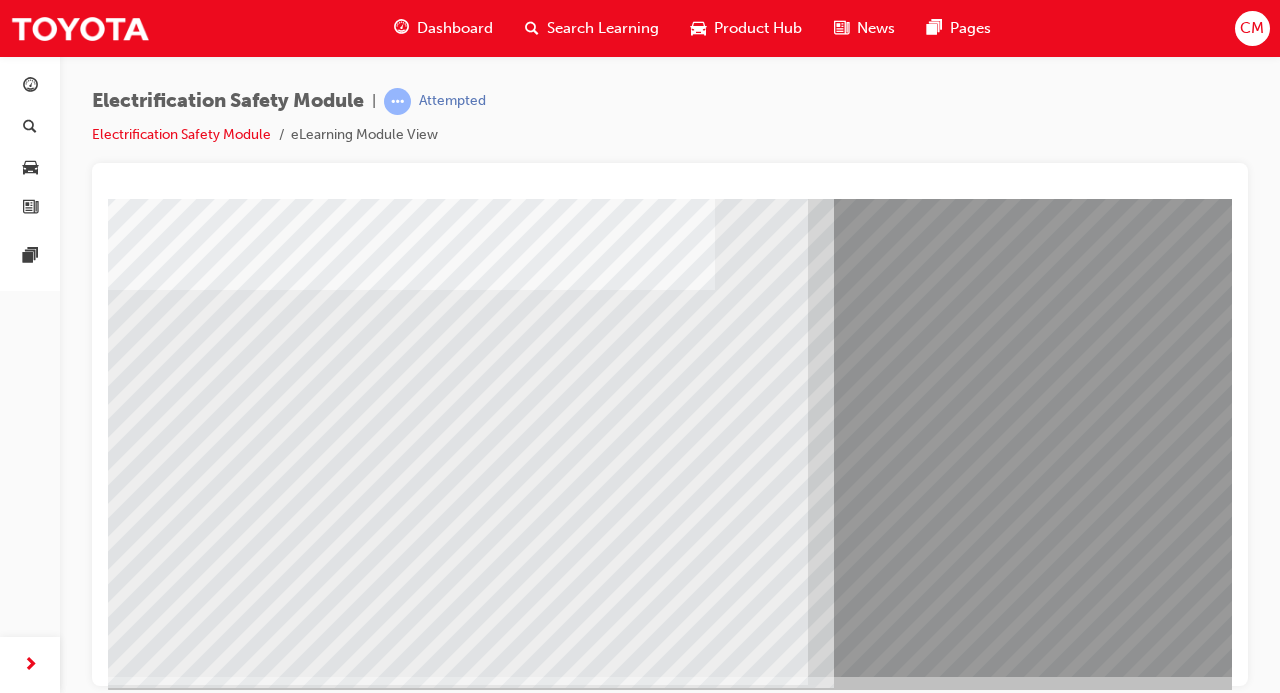 scroll, scrollTop: 244, scrollLeft: 0, axis: vertical 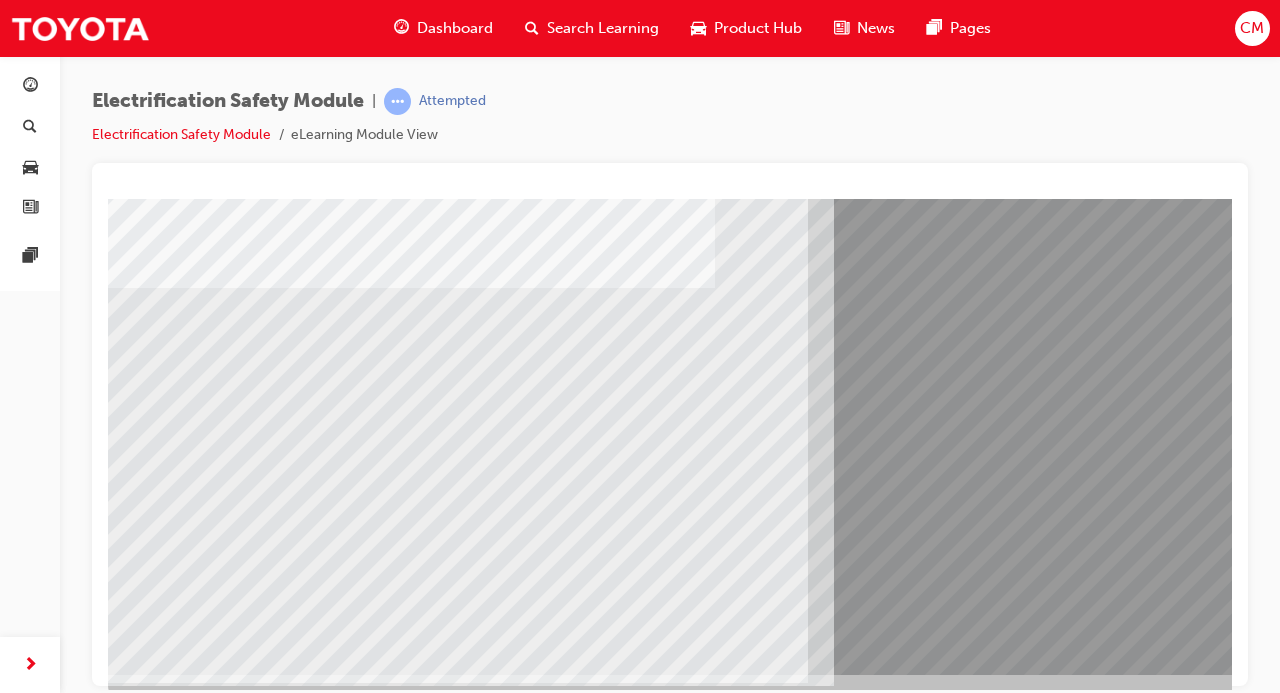 click at bounding box center (173, 8752) 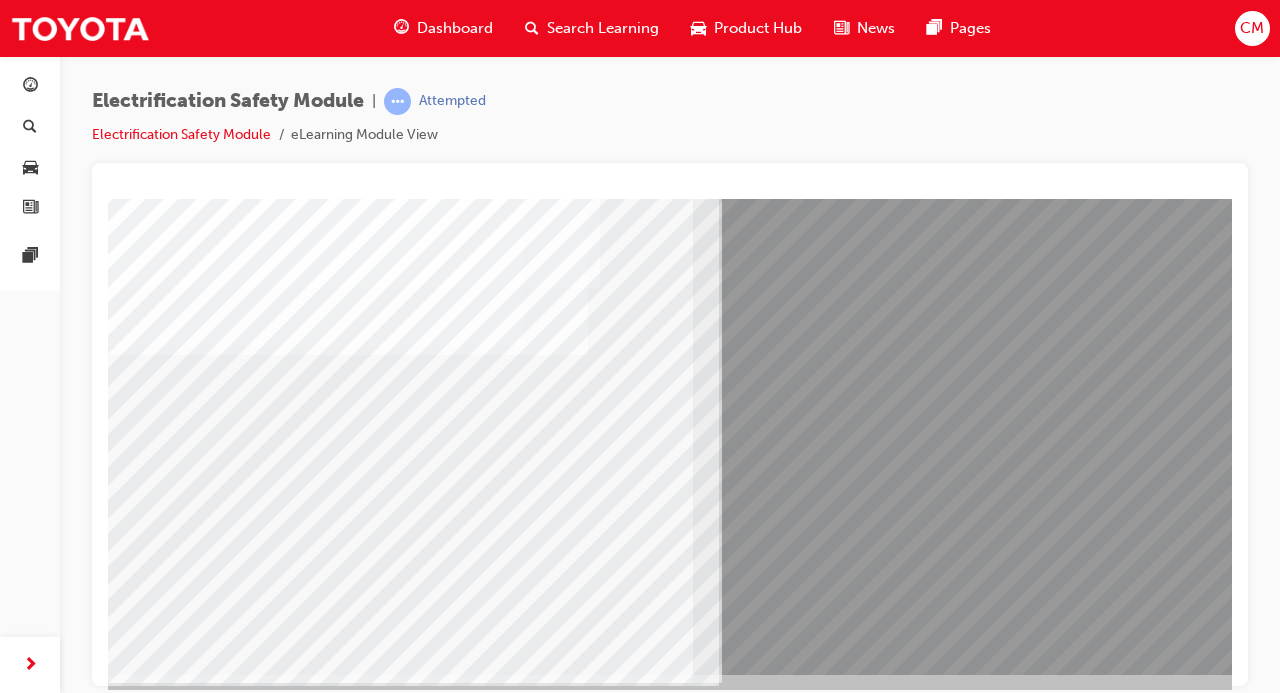 scroll, scrollTop: 244, scrollLeft: 100, axis: both 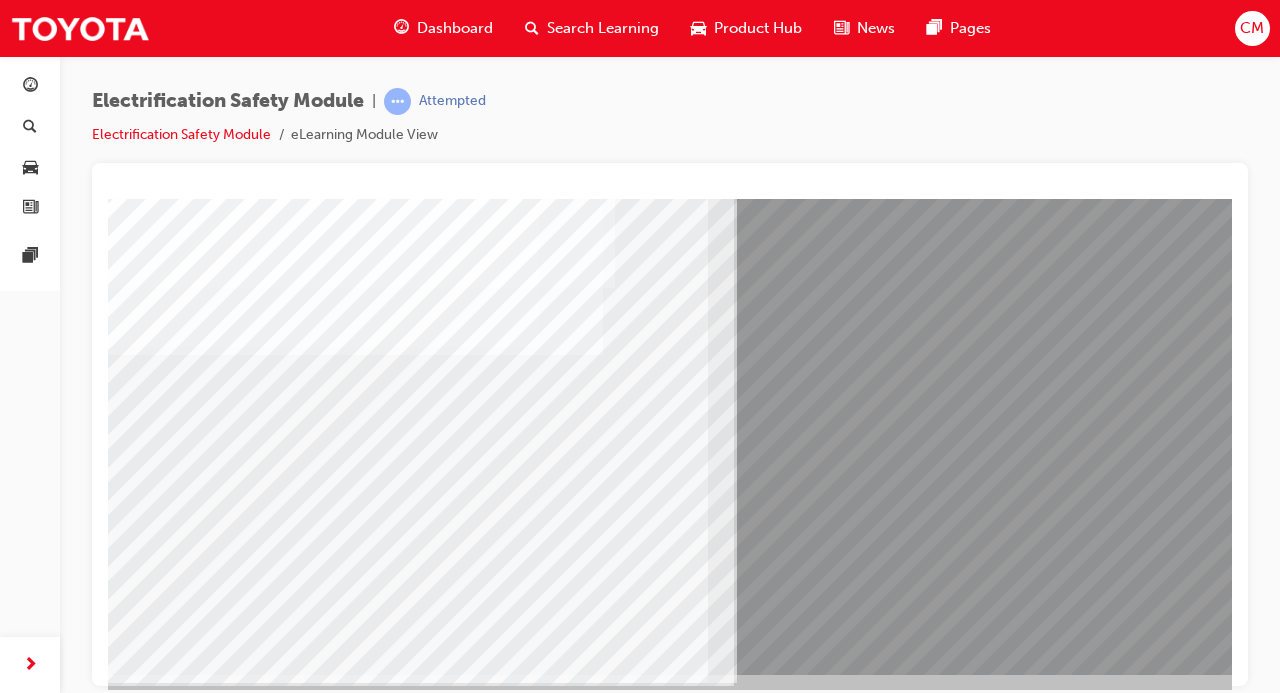 click at bounding box center [73, 8882] 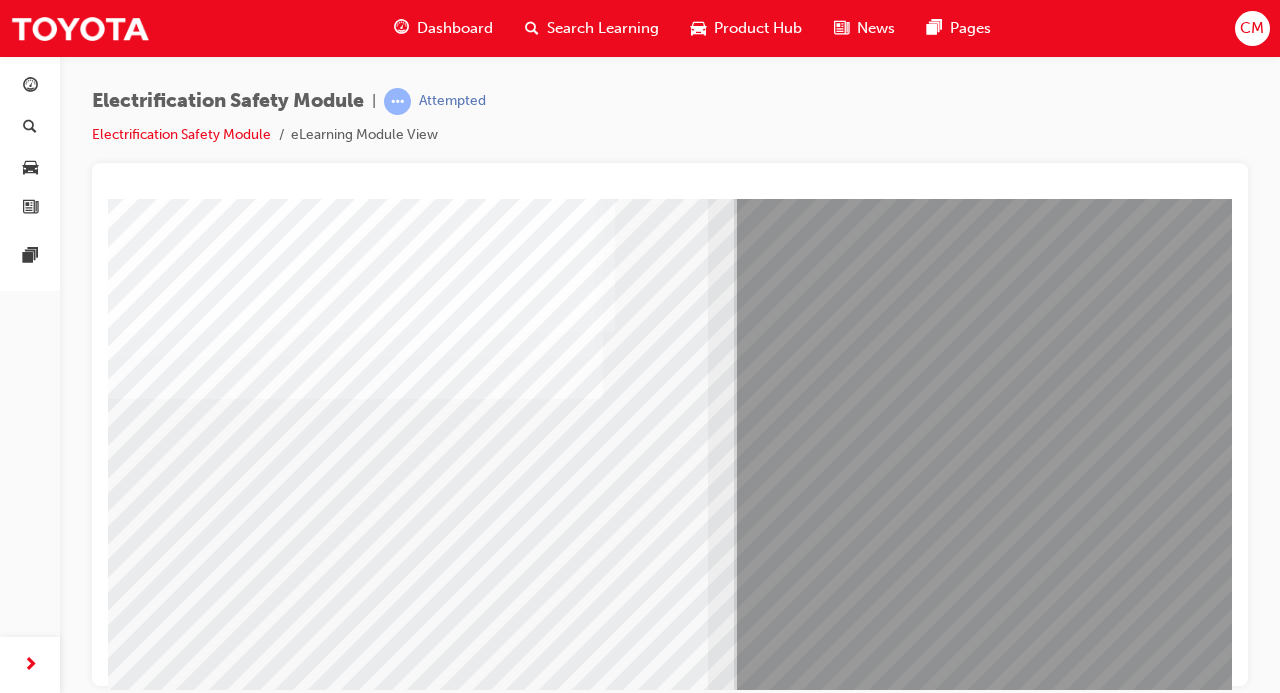 scroll, scrollTop: 200, scrollLeft: 100, axis: both 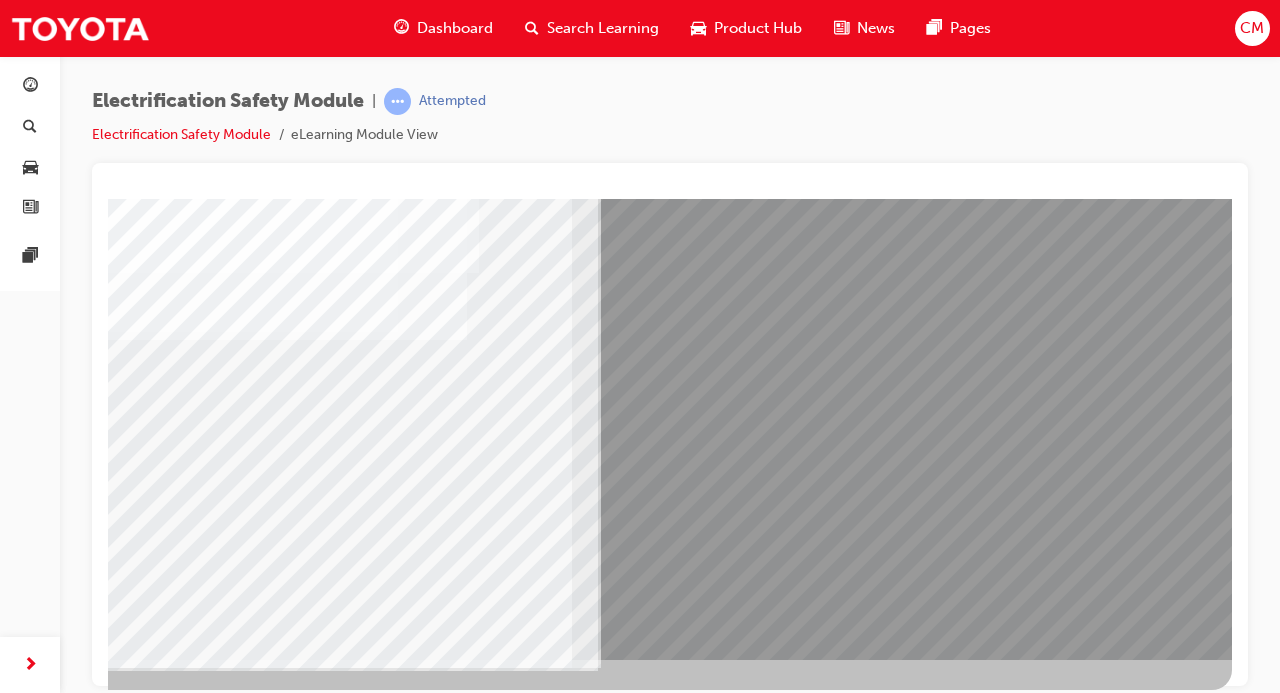 click at bounding box center (-65, 8654) 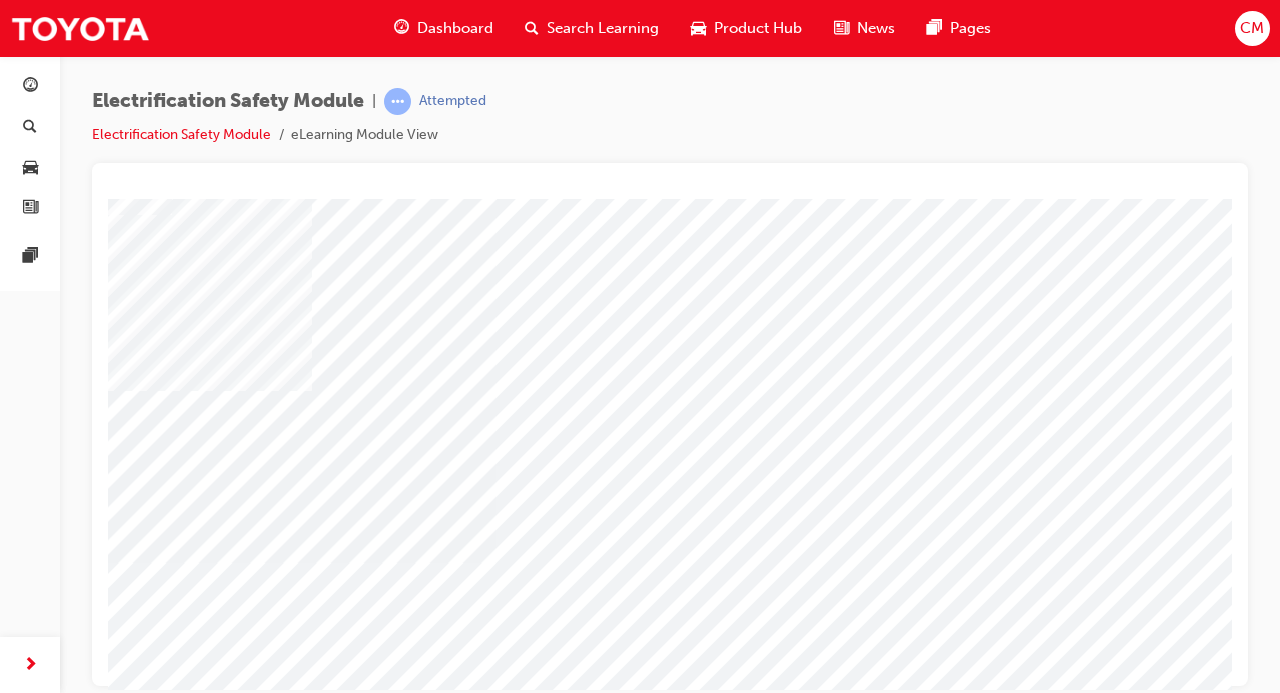 scroll, scrollTop: 259, scrollLeft: 236, axis: both 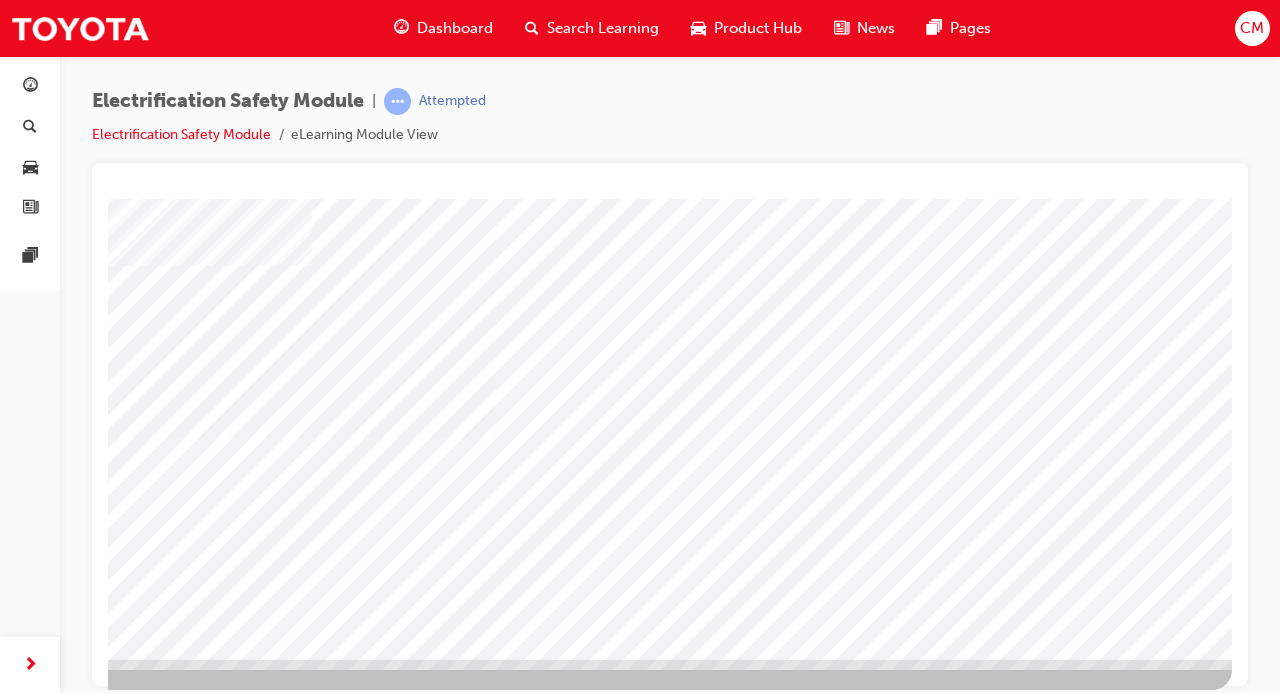 click at bounding box center (-65, 3126) 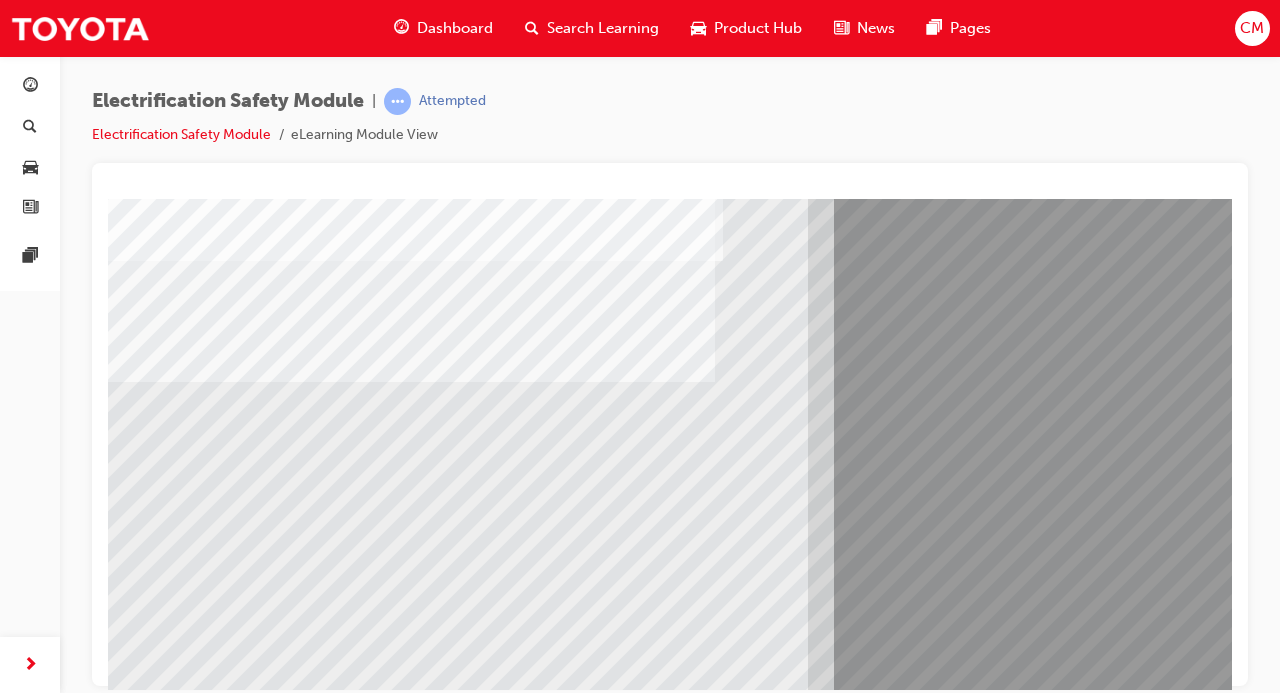 scroll, scrollTop: 161, scrollLeft: 0, axis: vertical 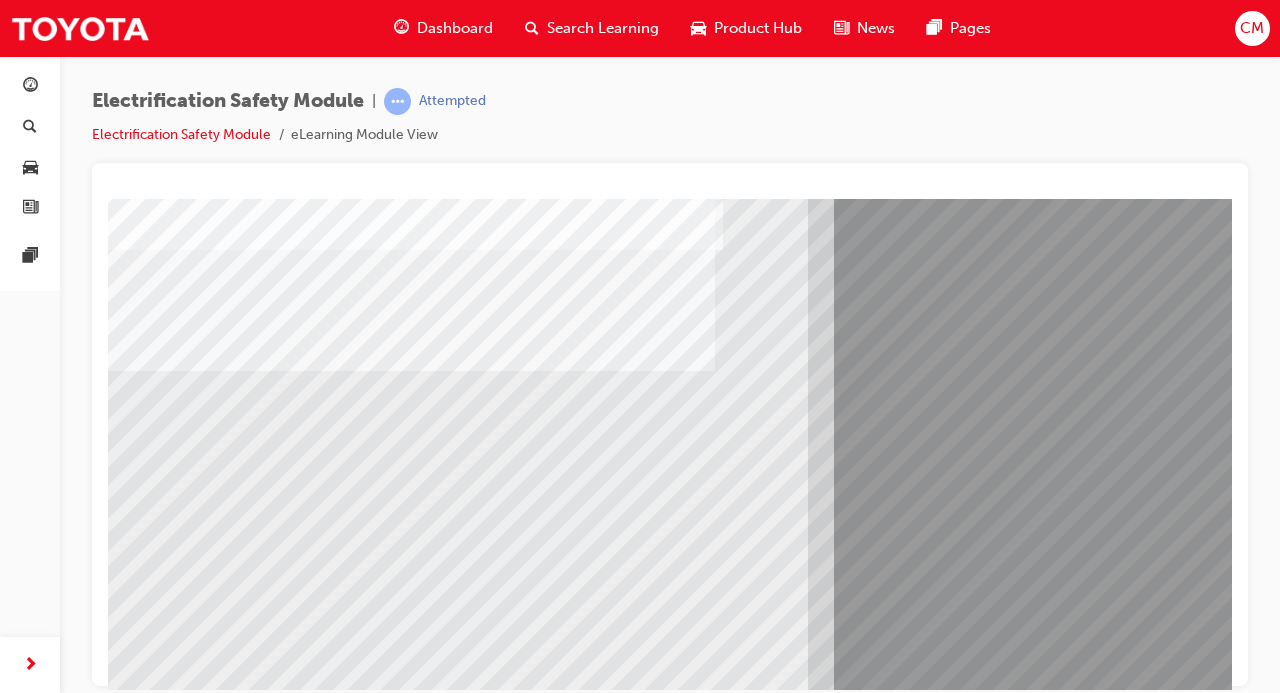 click at bounding box center [173, 7193] 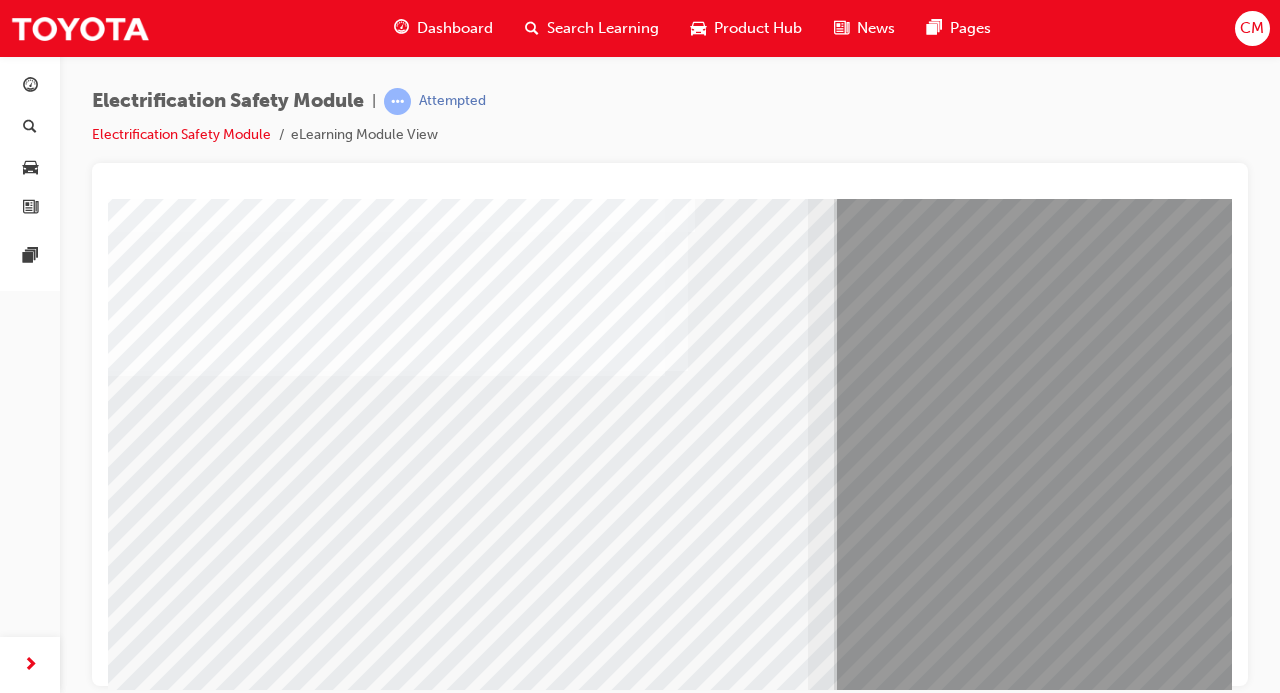 click at bounding box center [173, 7323] 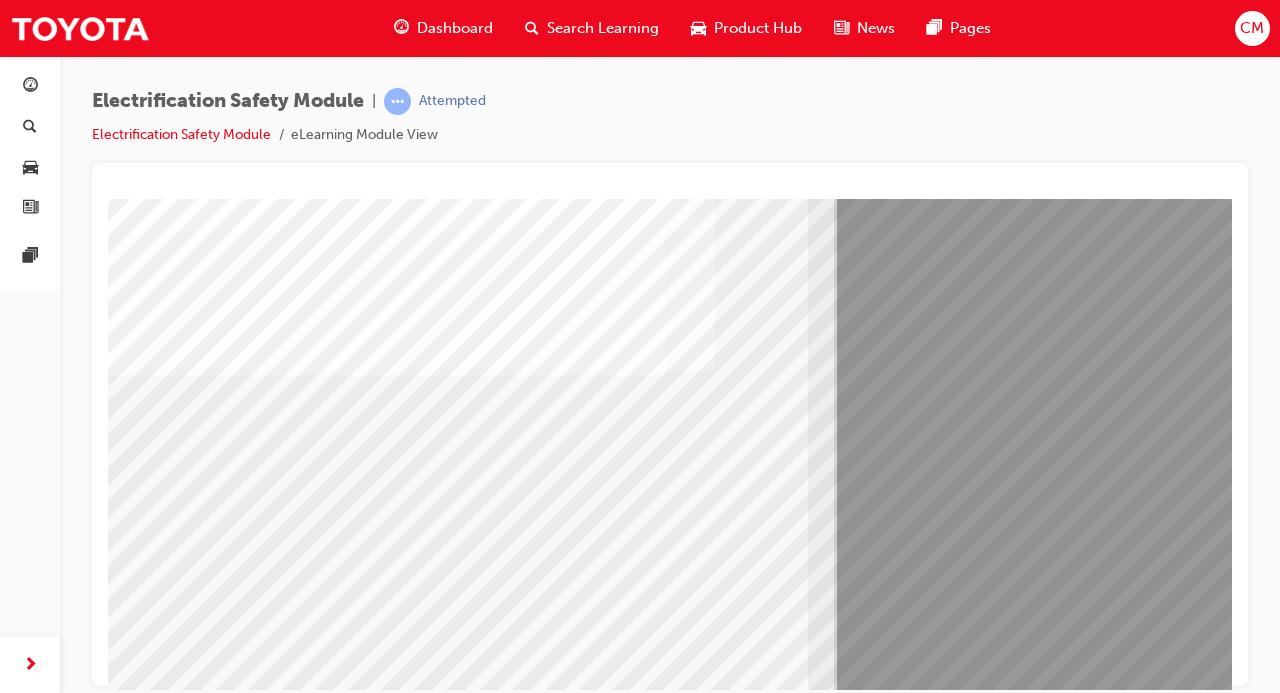 click at bounding box center [173, 7323] 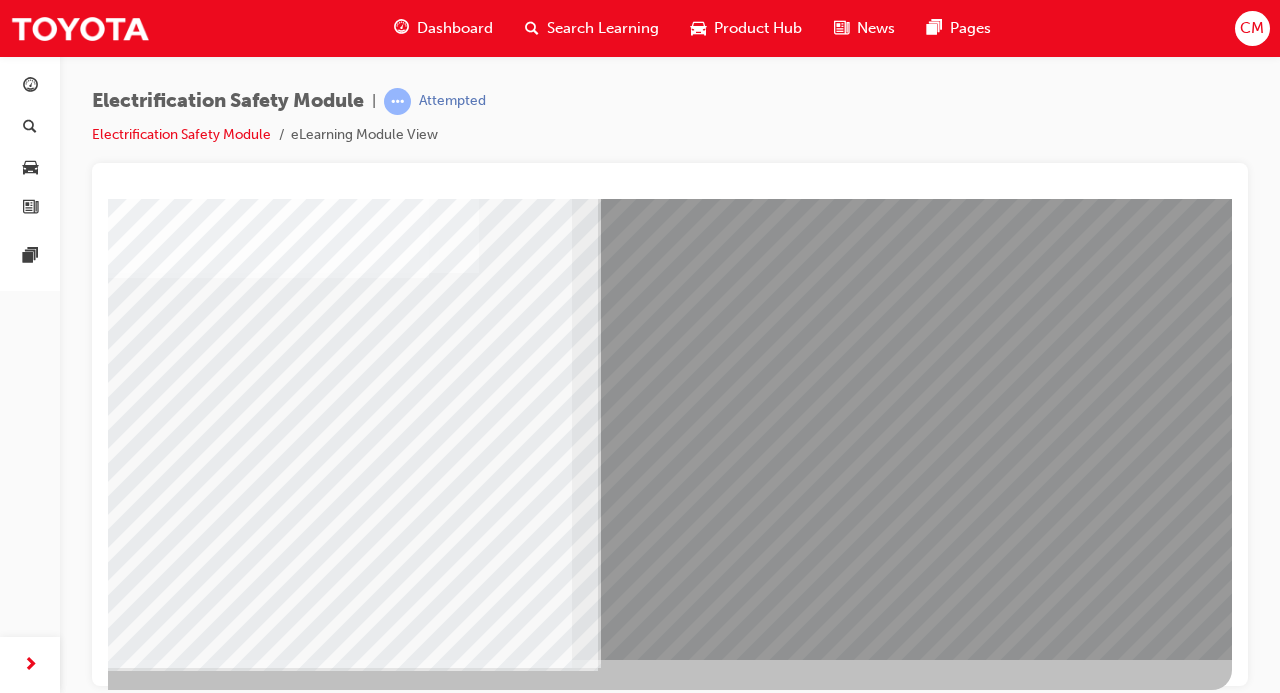 click at bounding box center (-65, 7012) 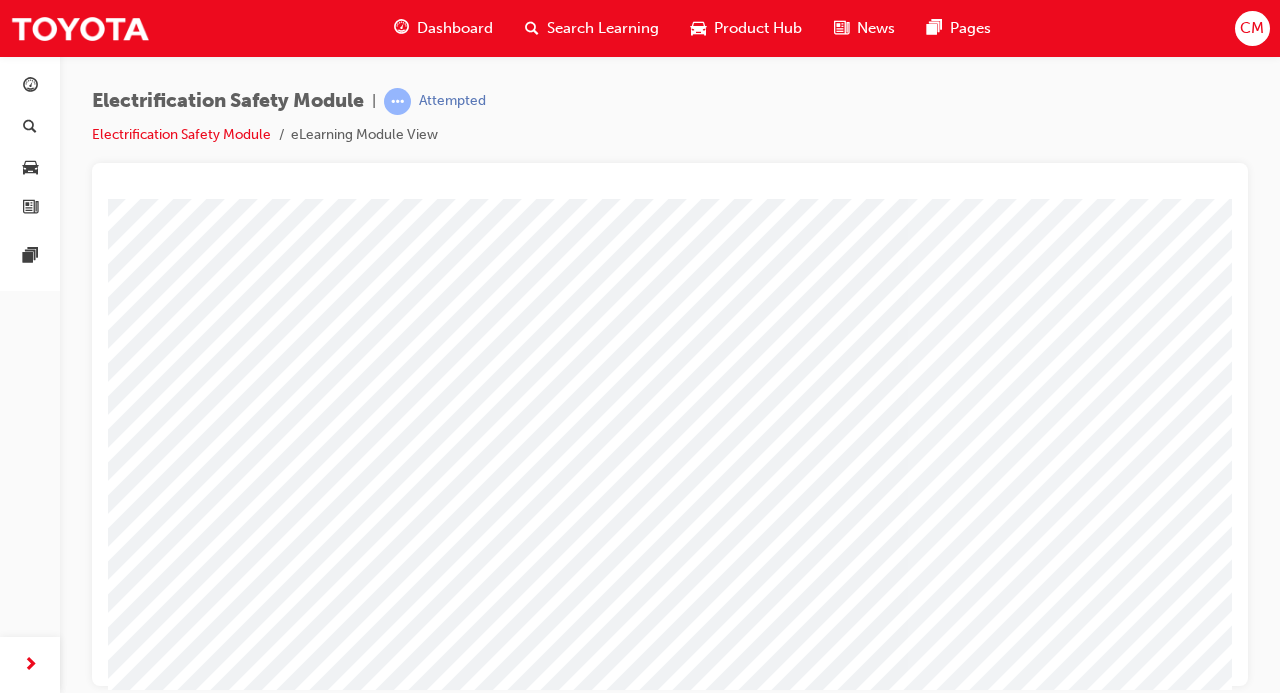 scroll, scrollTop: 259, scrollLeft: 236, axis: both 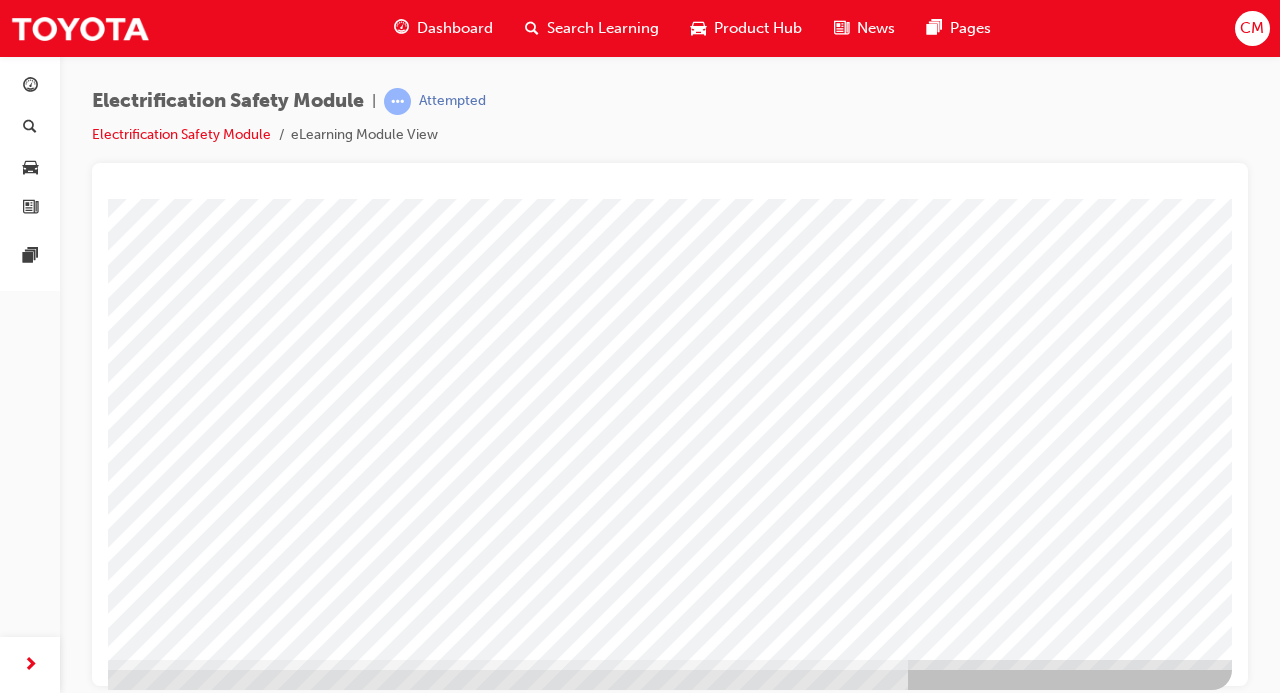 click at bounding box center [-65, 3098] 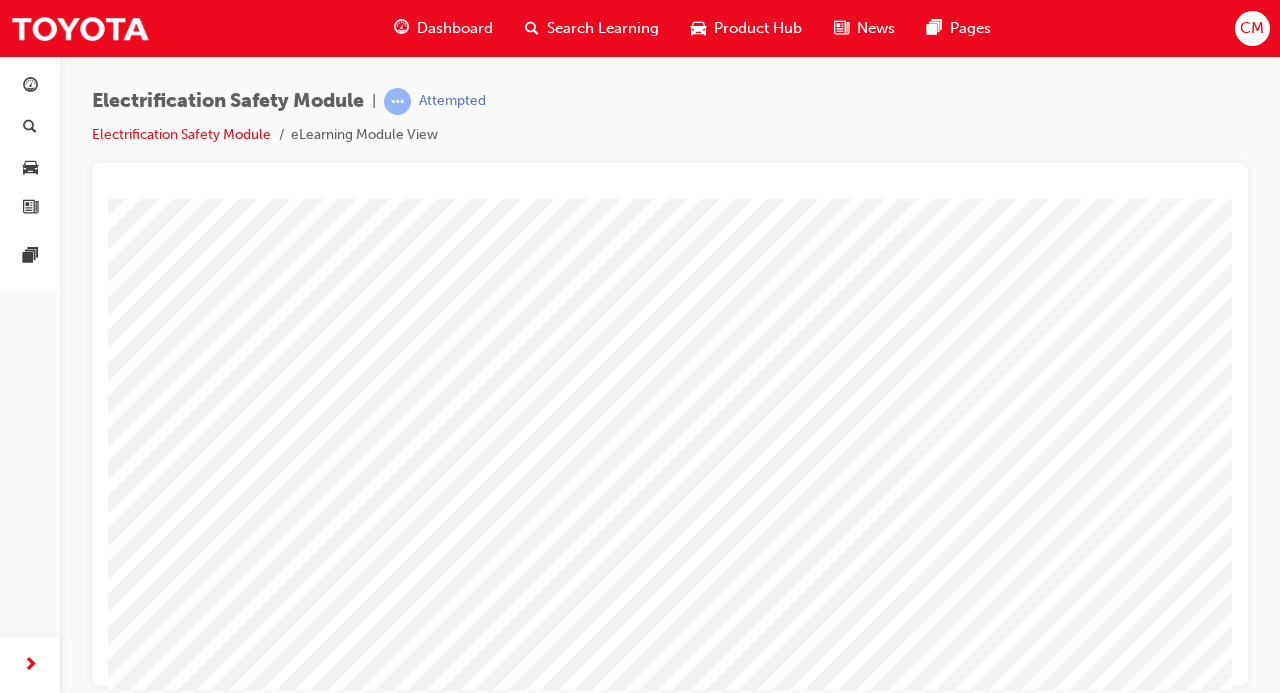 scroll, scrollTop: 132, scrollLeft: 236, axis: both 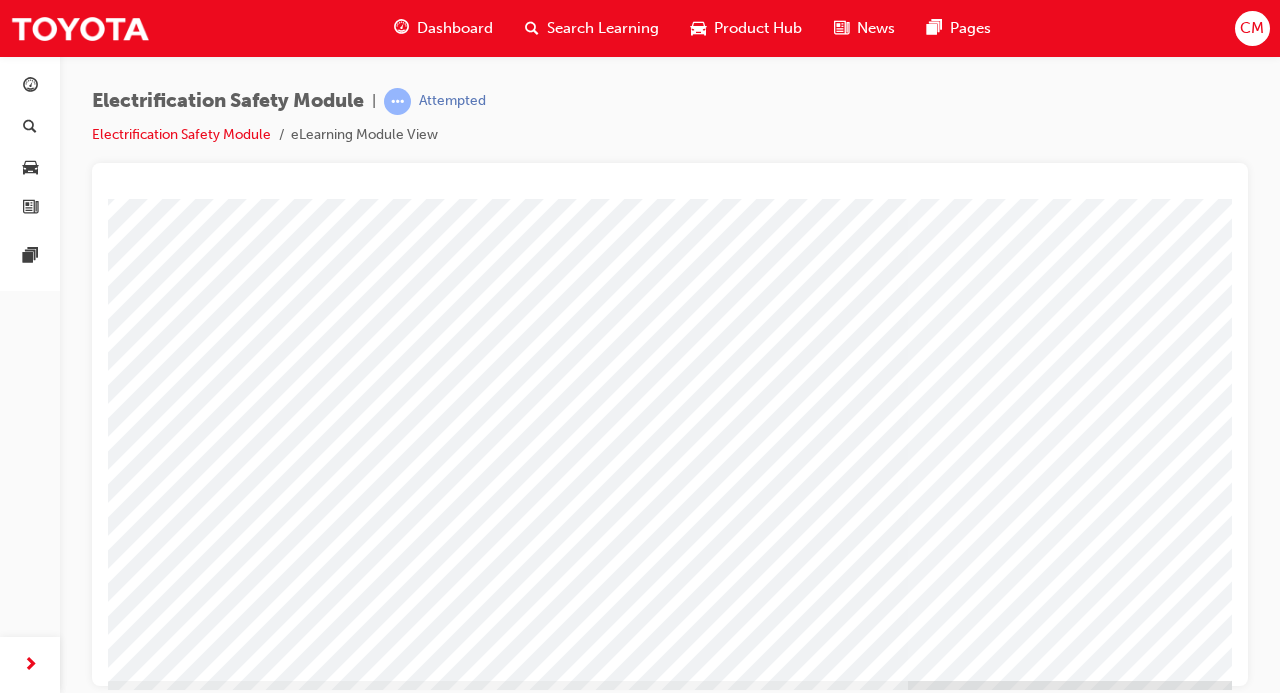 click at bounding box center (-65, 3653) 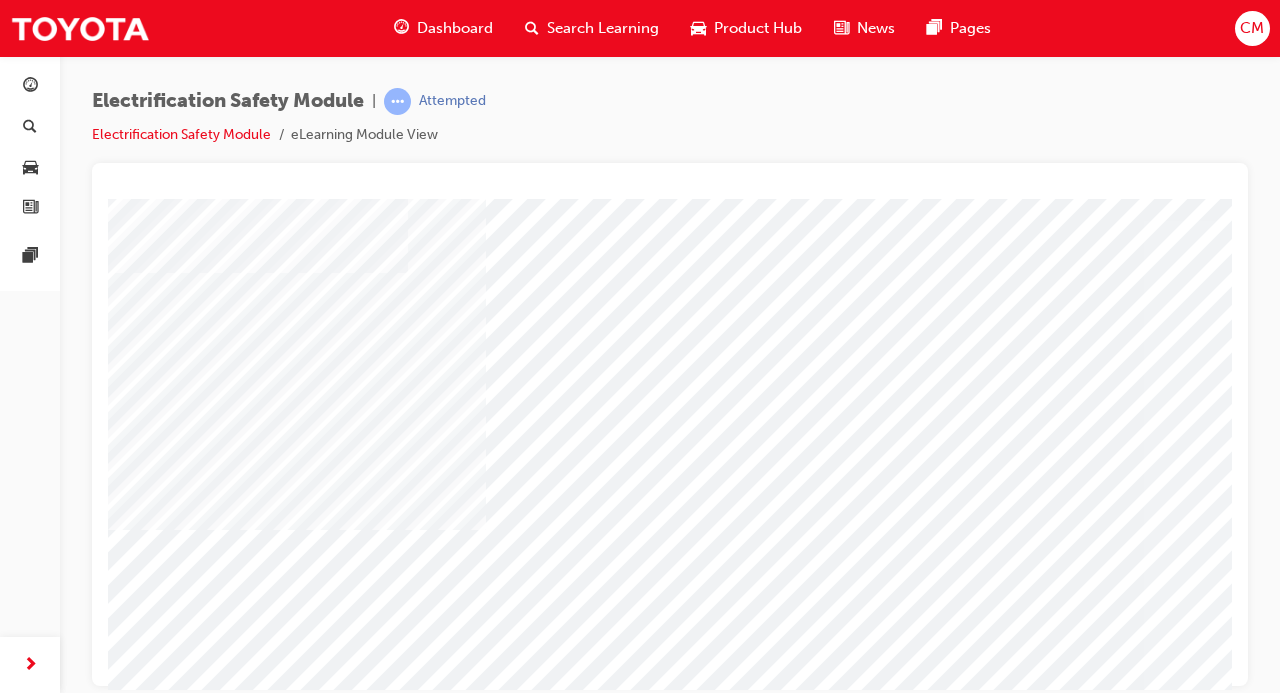 scroll, scrollTop: 112, scrollLeft: 0, axis: vertical 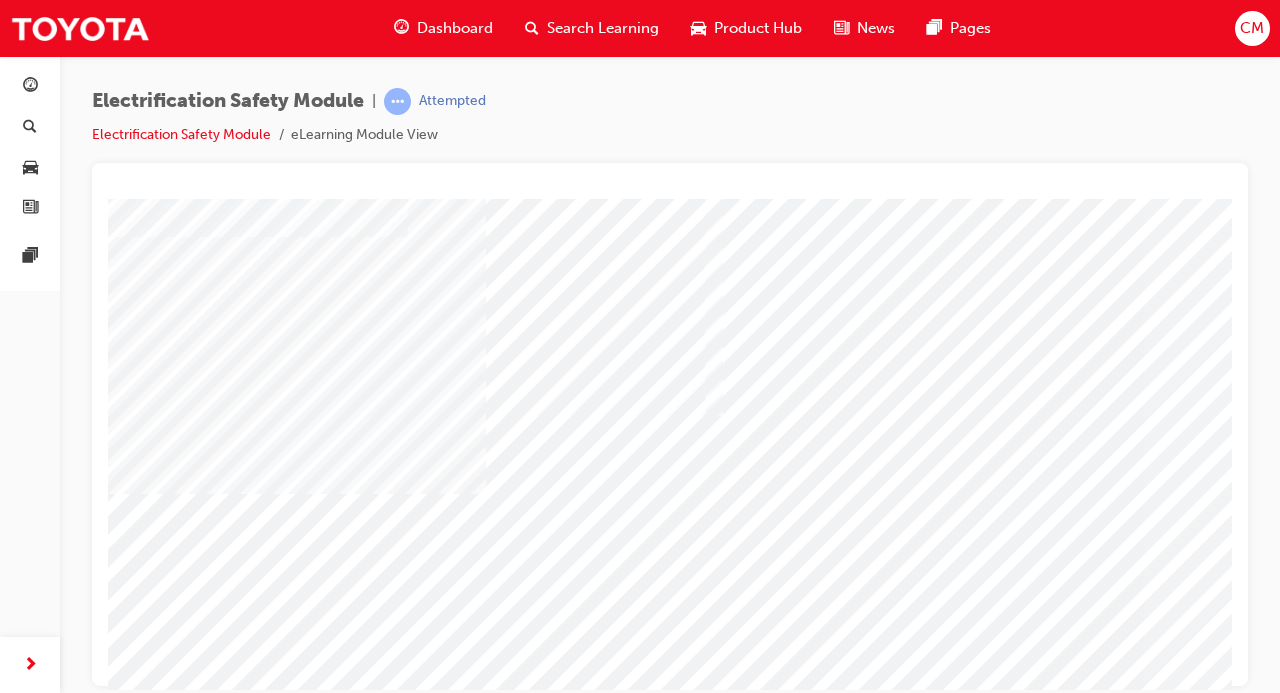 click at bounding box center (416, 2983) 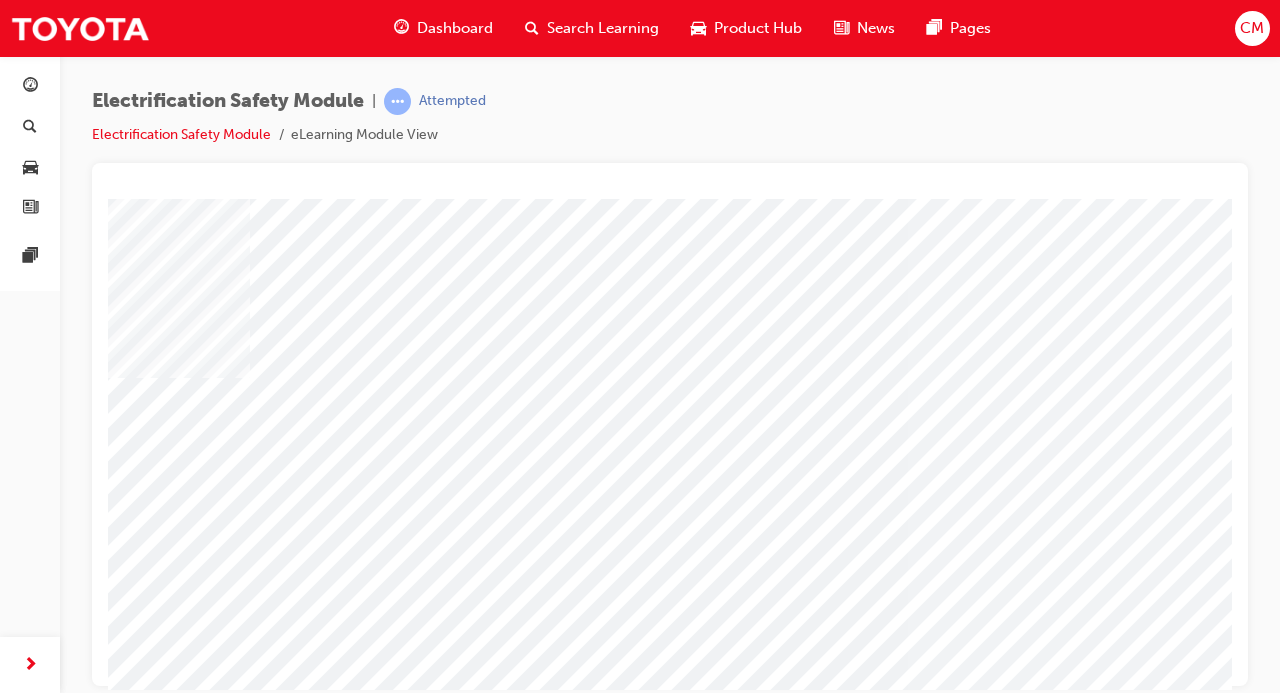 scroll, scrollTop: 231, scrollLeft: 236, axis: both 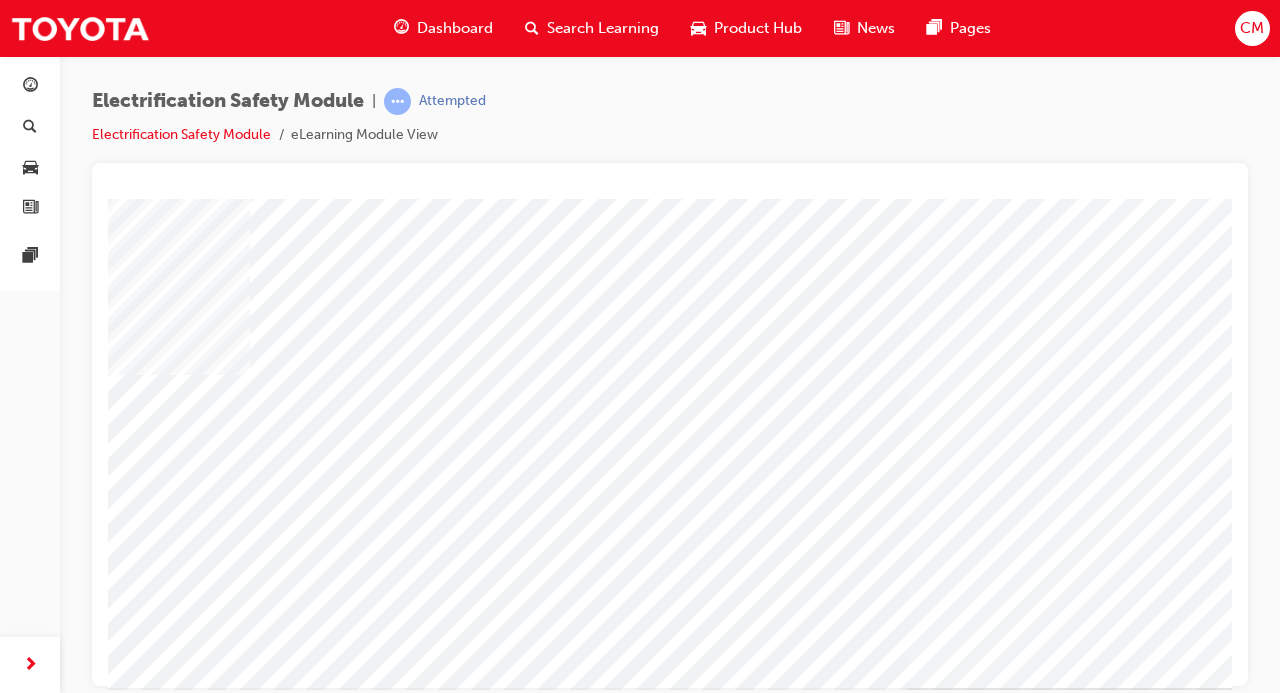 click at bounding box center (180, 4753) 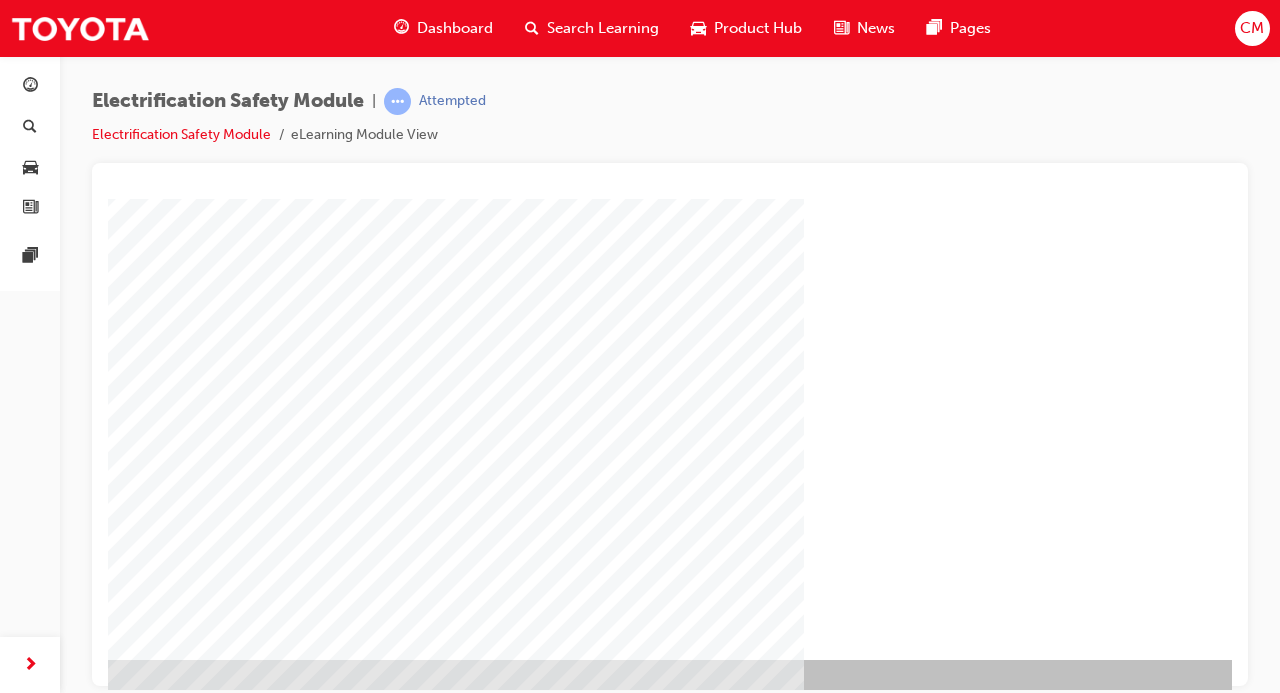 scroll, scrollTop: 259, scrollLeft: 236, axis: both 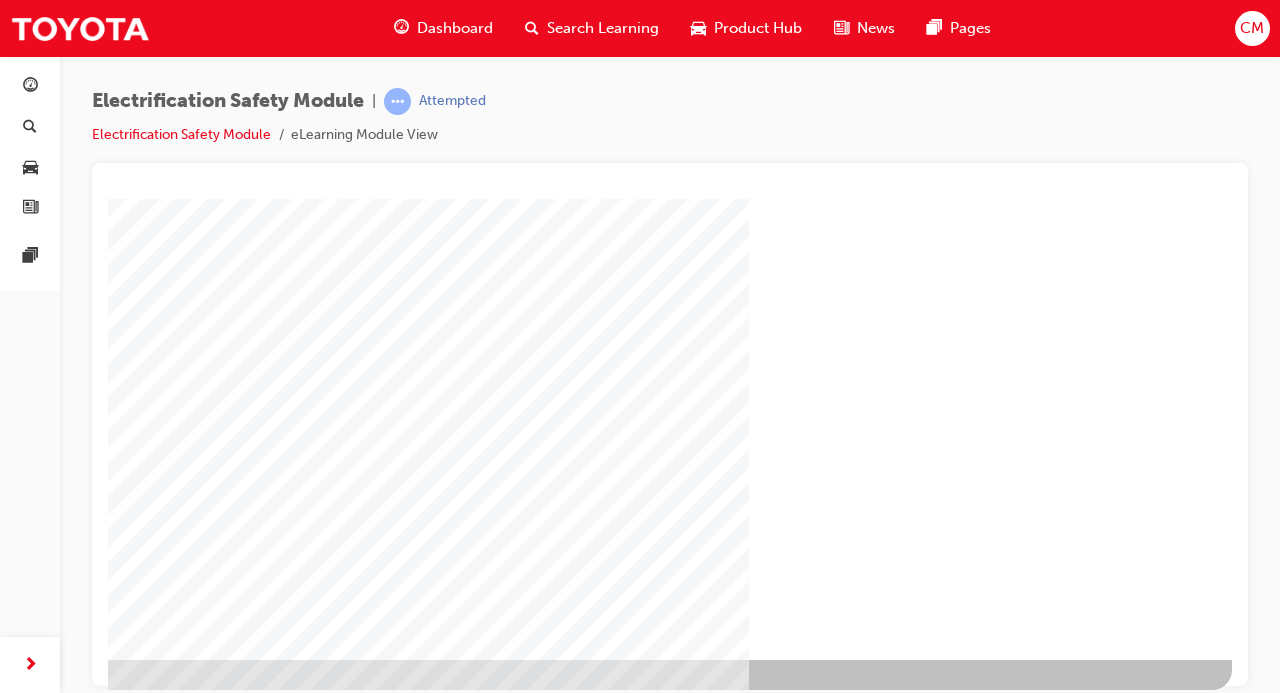 click at bounding box center (-65, 1291) 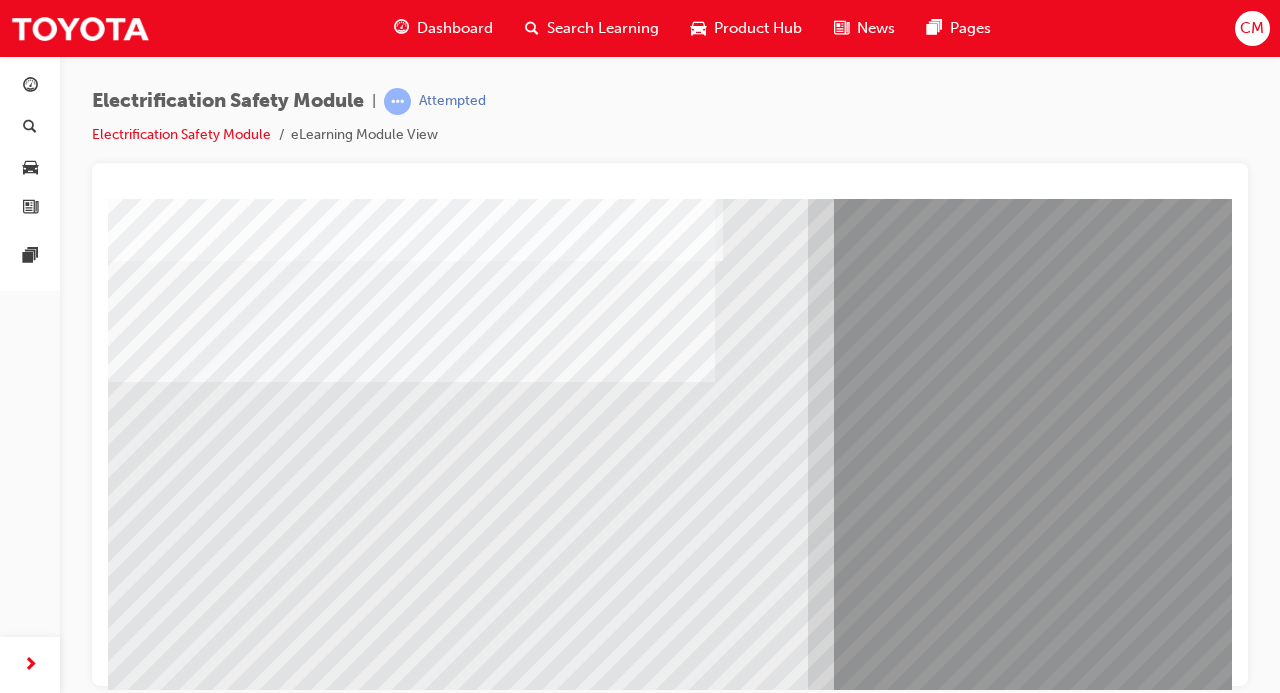 scroll, scrollTop: 156, scrollLeft: 0, axis: vertical 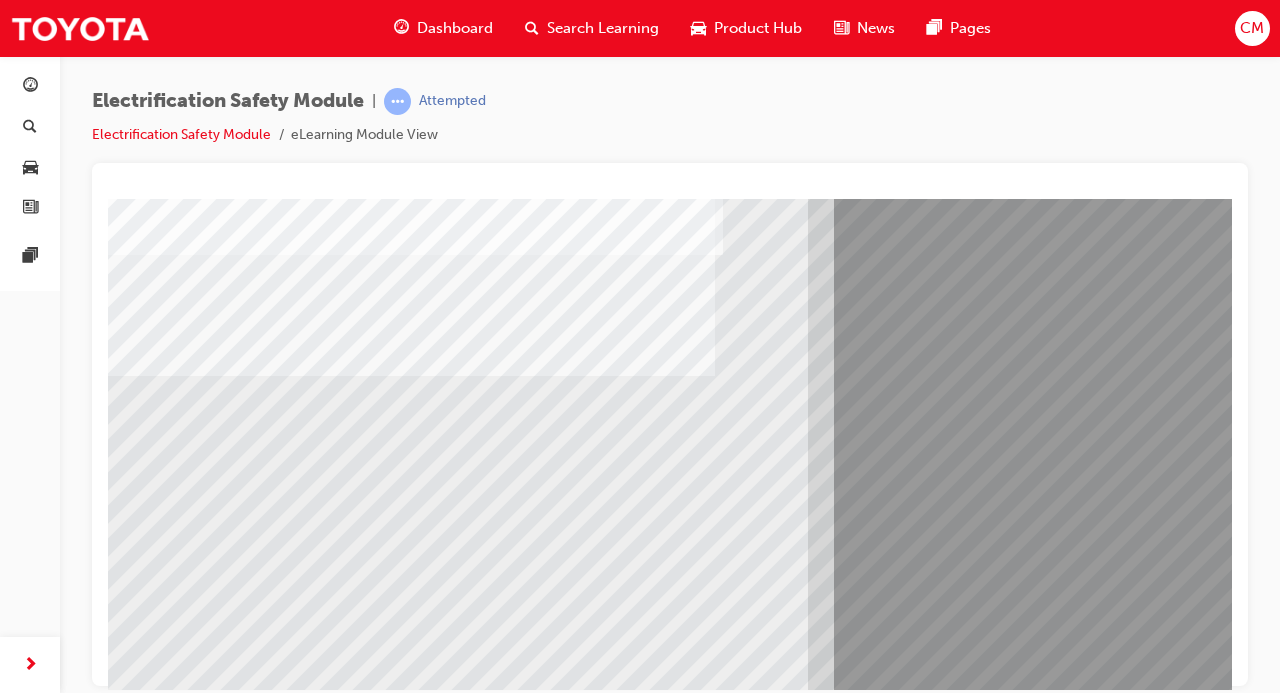 click at bounding box center (173, 7970) 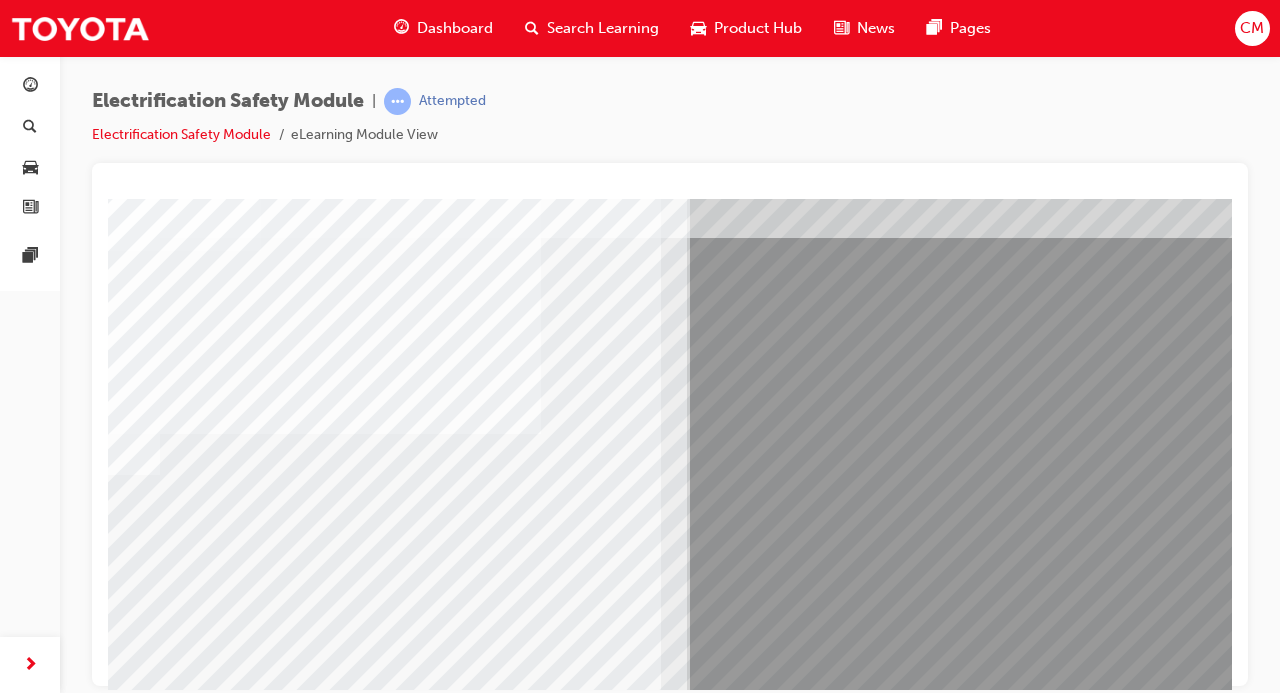 scroll, scrollTop: 98, scrollLeft: 147, axis: both 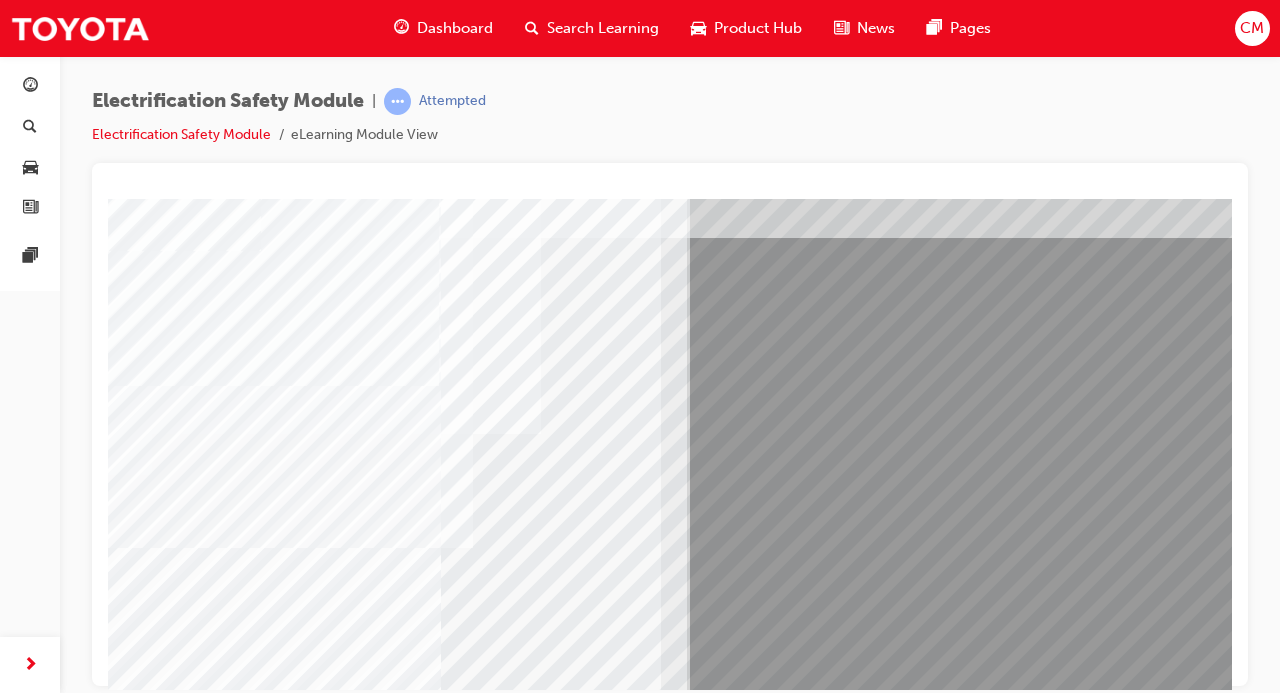 click at bounding box center (26, 8288) 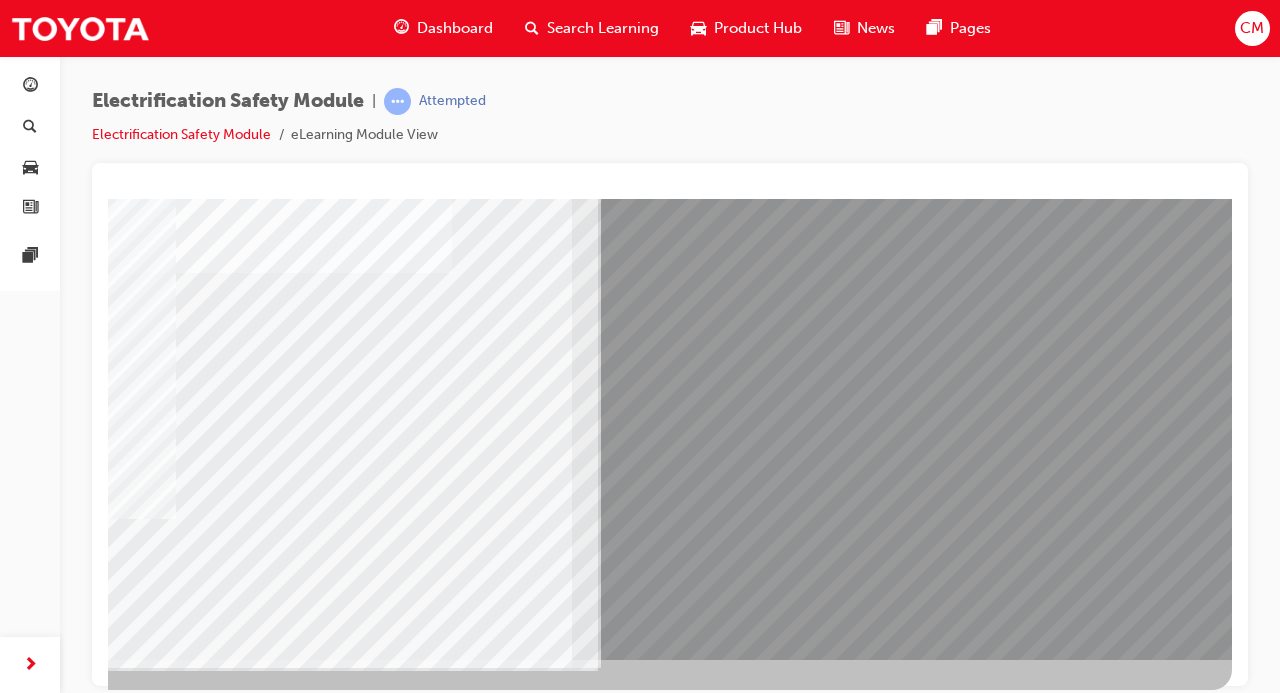 scroll, scrollTop: 256, scrollLeft: 236, axis: both 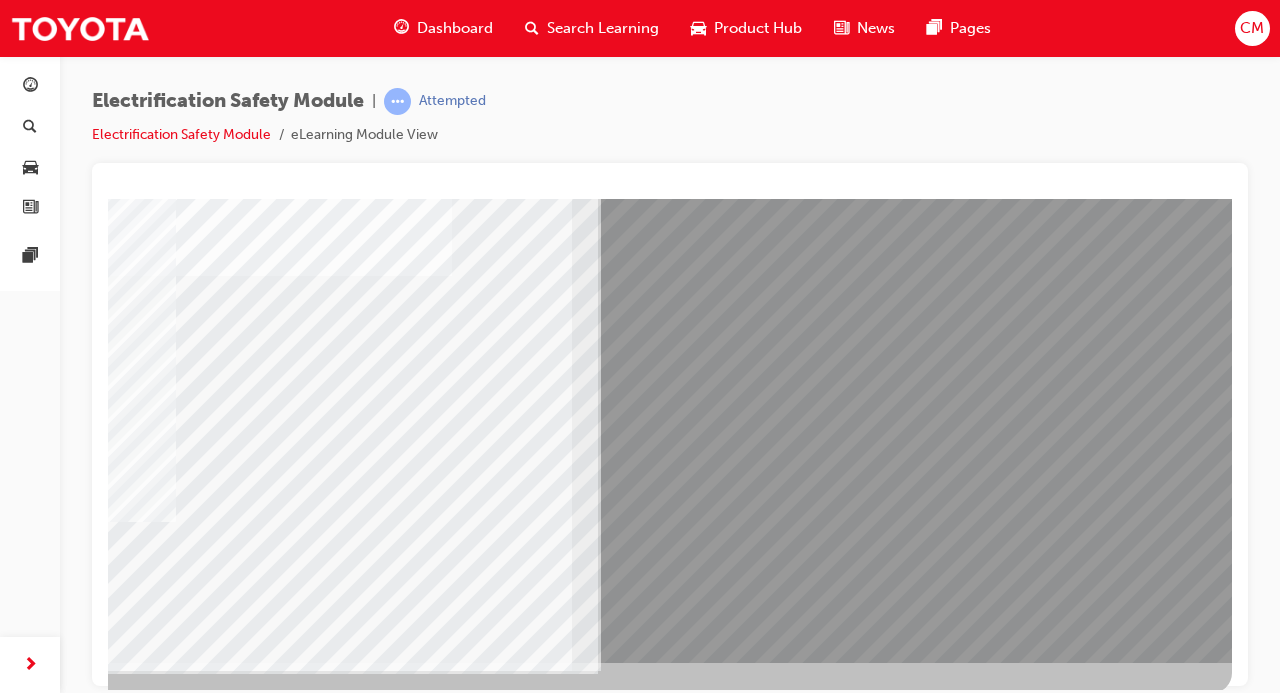 click at bounding box center [-65, 7787] 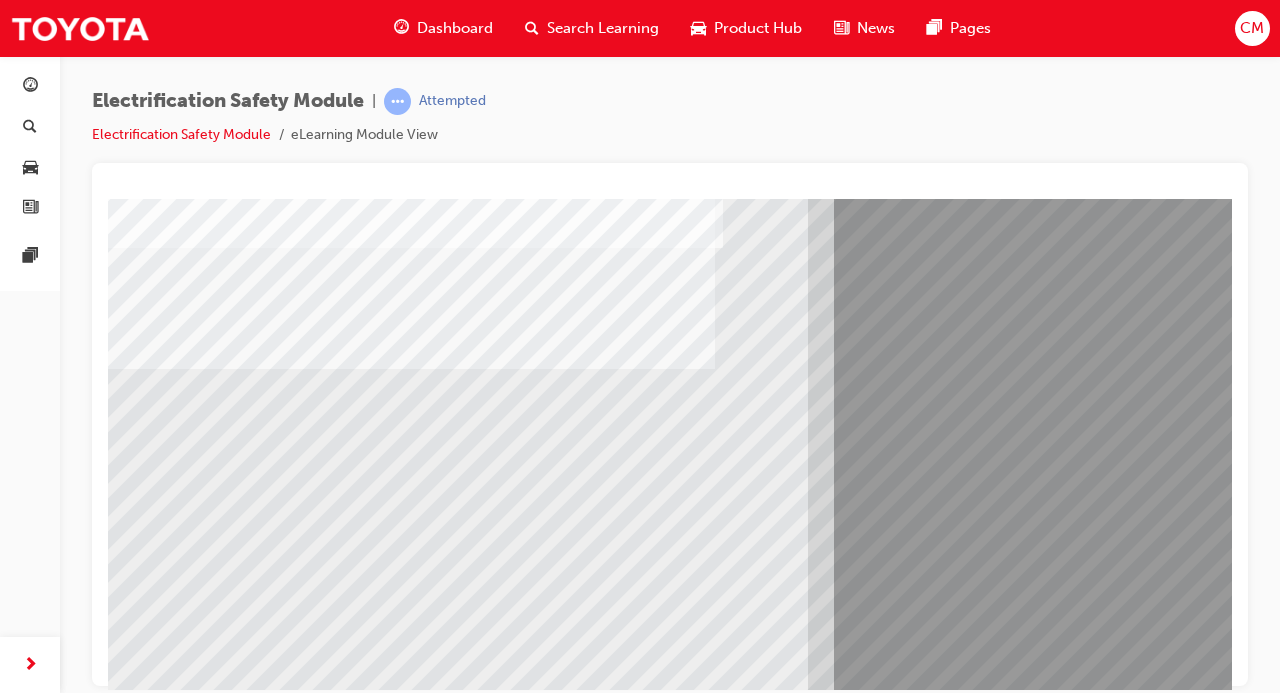 scroll, scrollTop: 170, scrollLeft: 0, axis: vertical 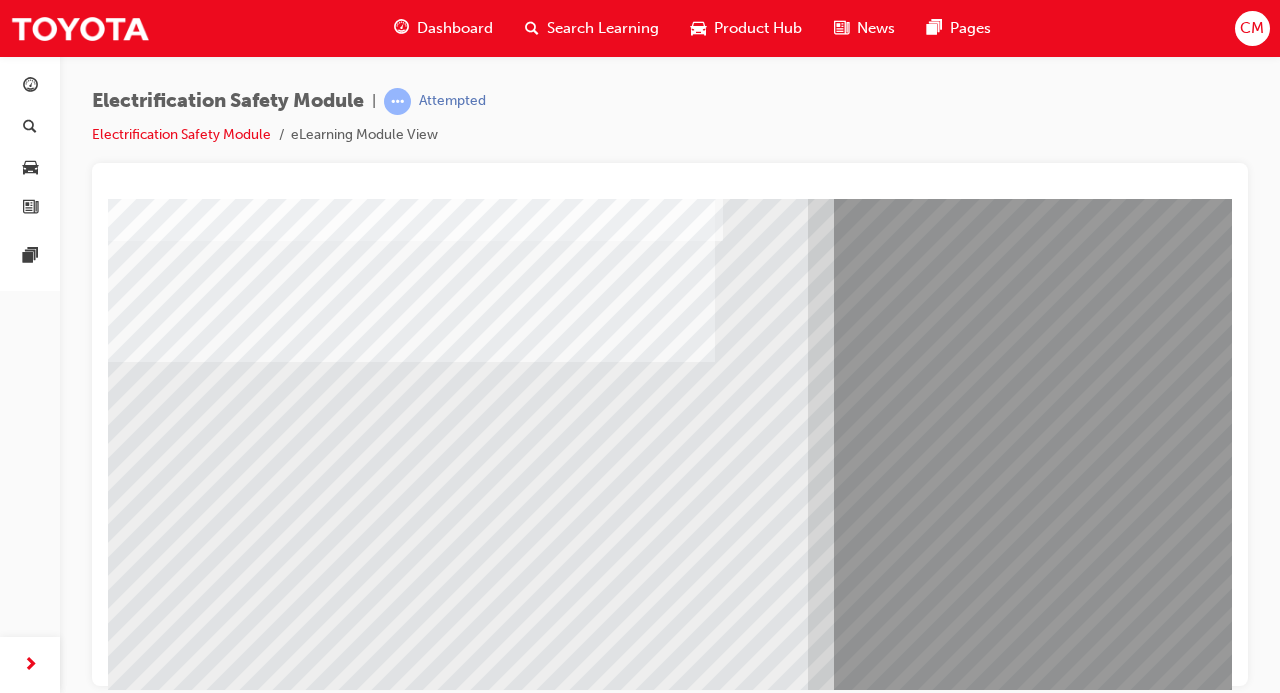 click at bounding box center (173, 7541) 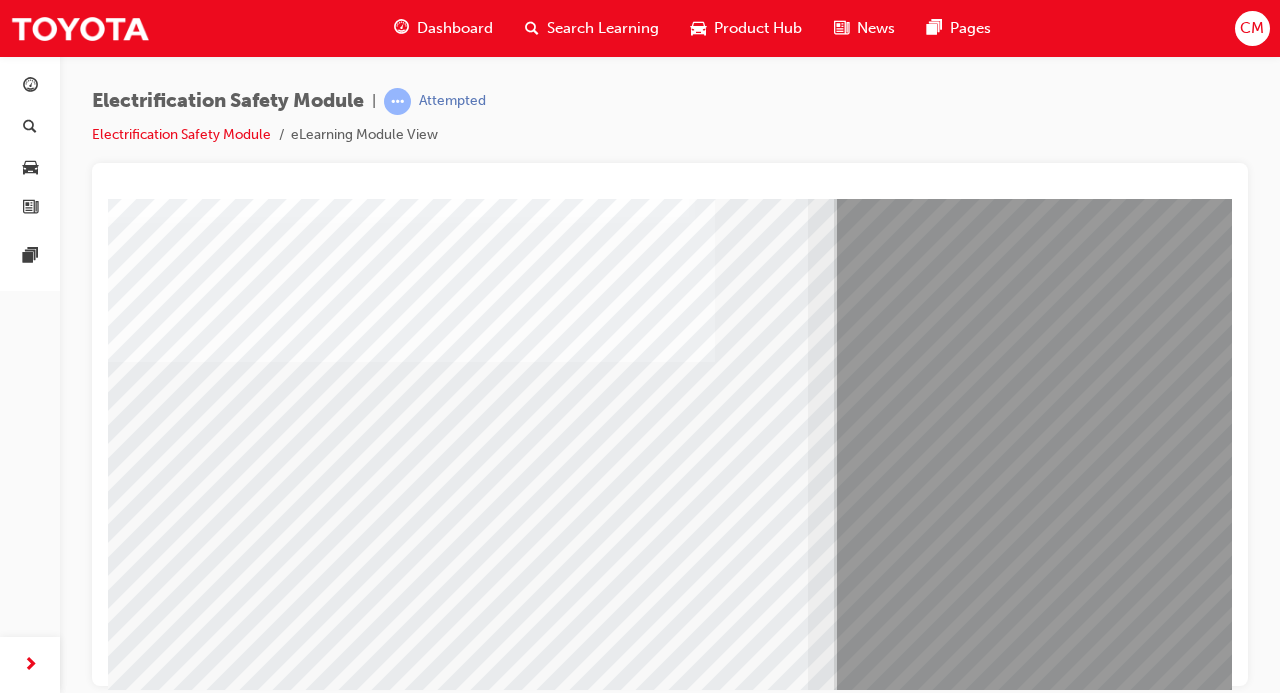 click at bounding box center [173, 7671] 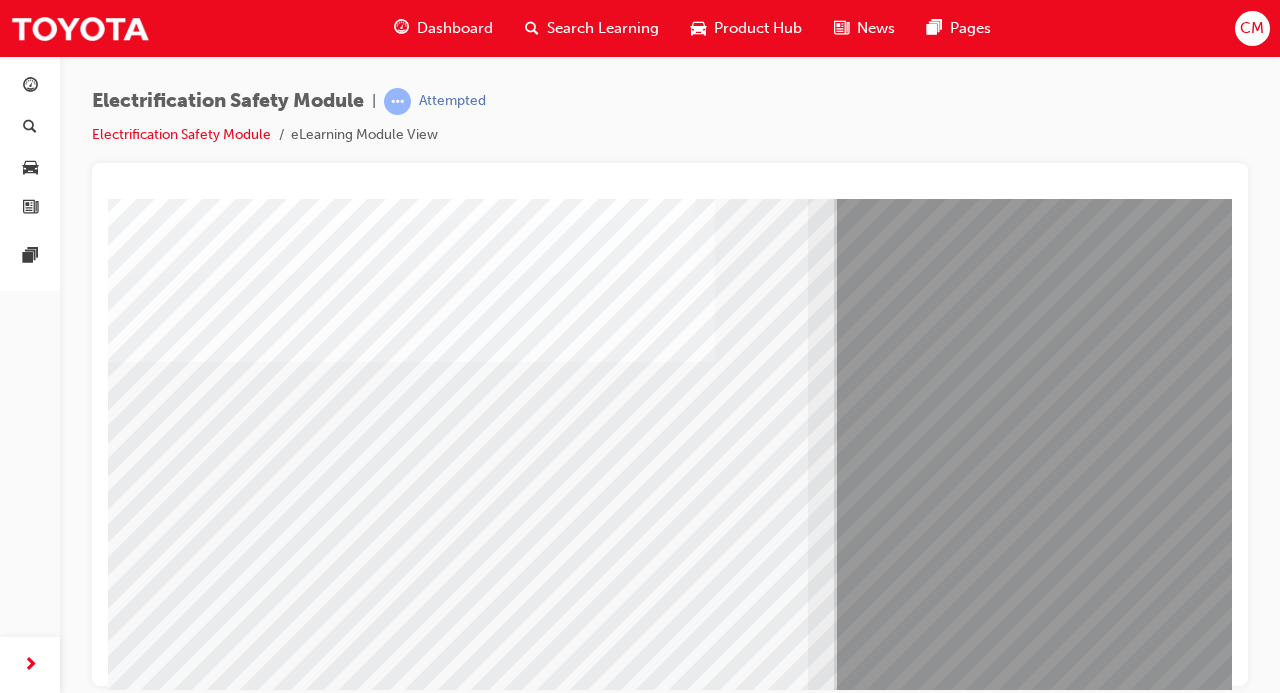 click at bounding box center [173, 7801] 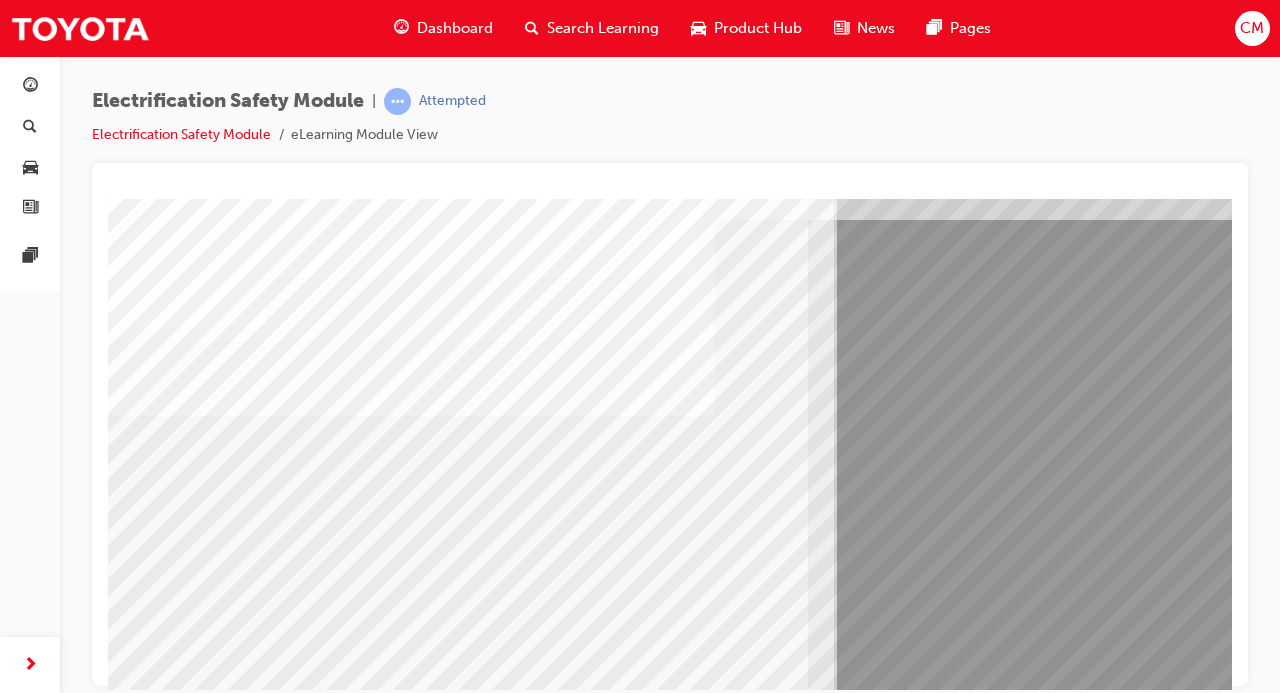 scroll, scrollTop: 105, scrollLeft: 0, axis: vertical 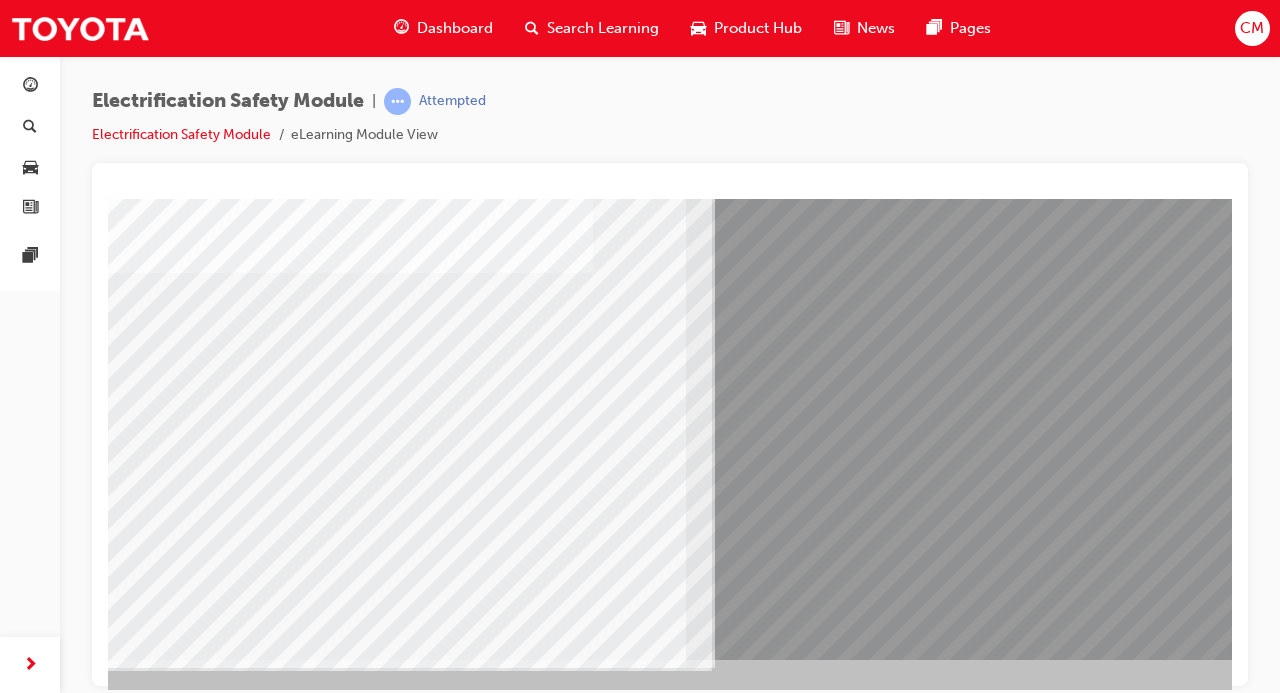 click at bounding box center (346, 6002) 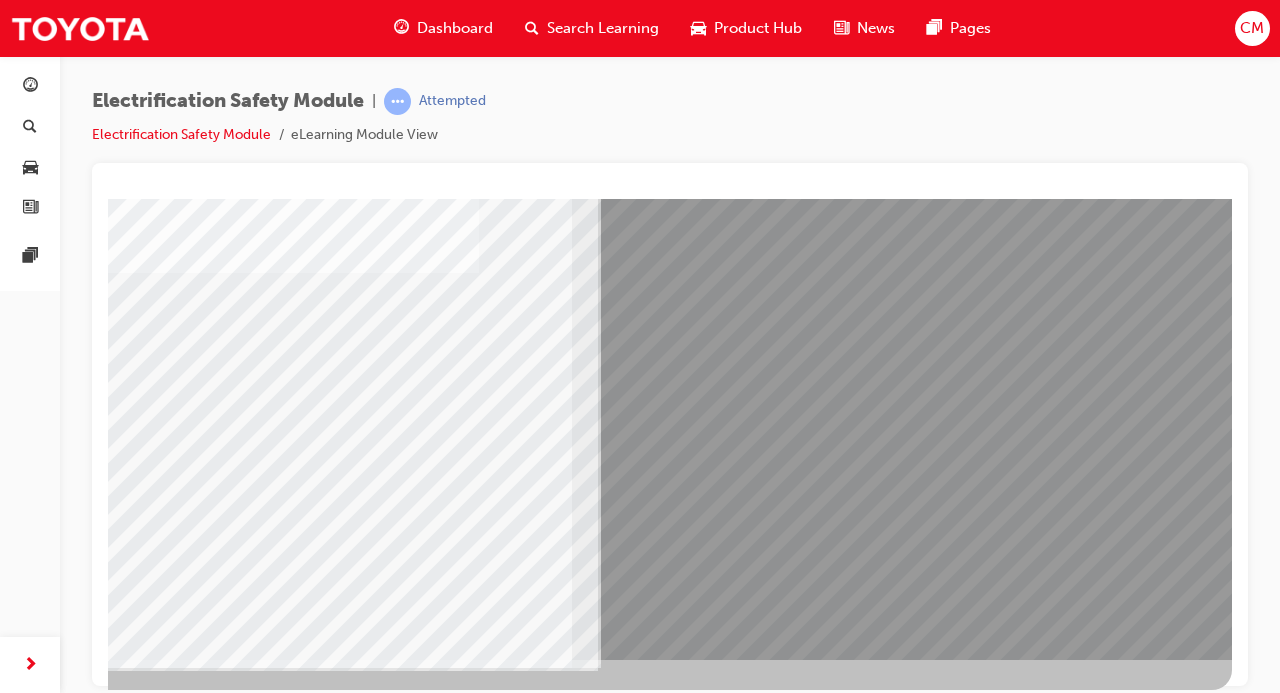click at bounding box center (-65, 7369) 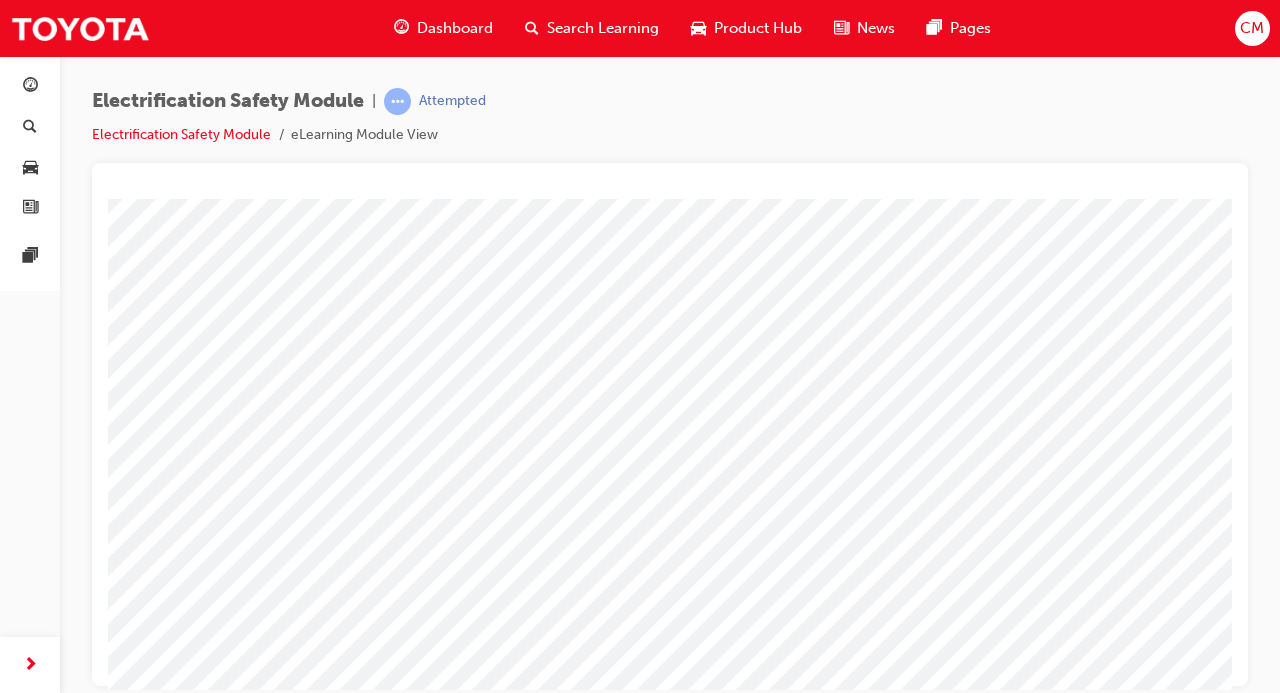 scroll, scrollTop: 259, scrollLeft: 236, axis: both 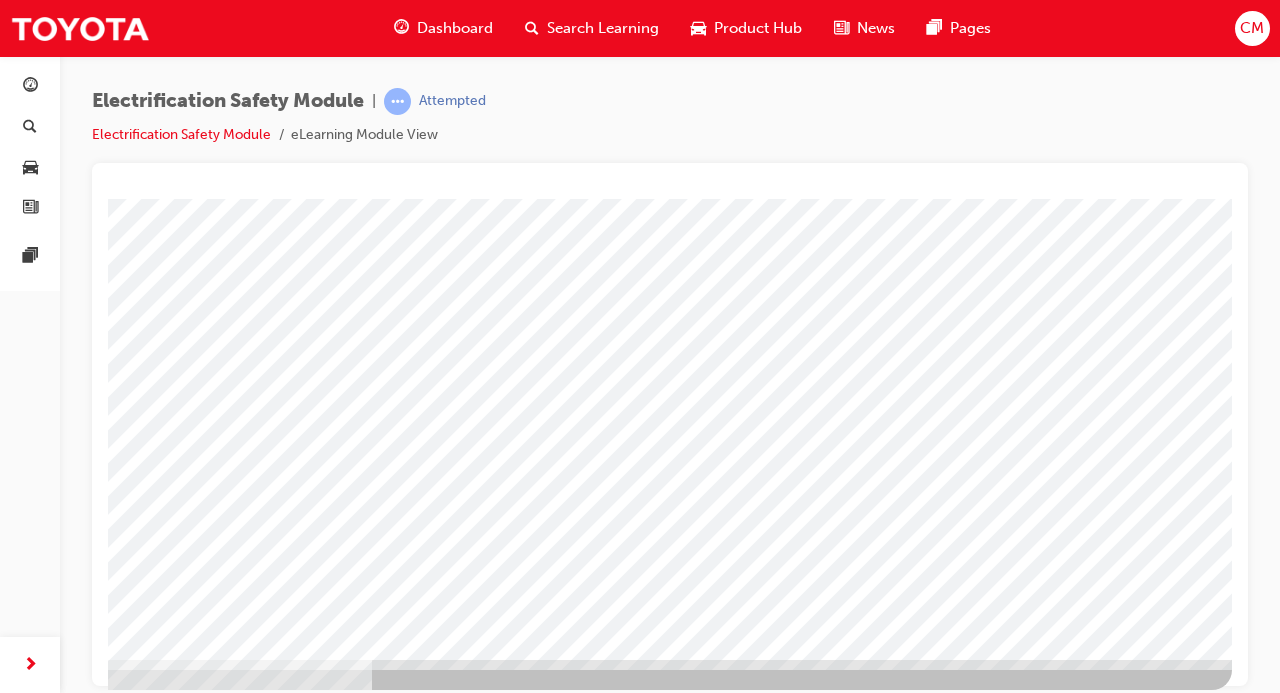 click at bounding box center [552, 2497] 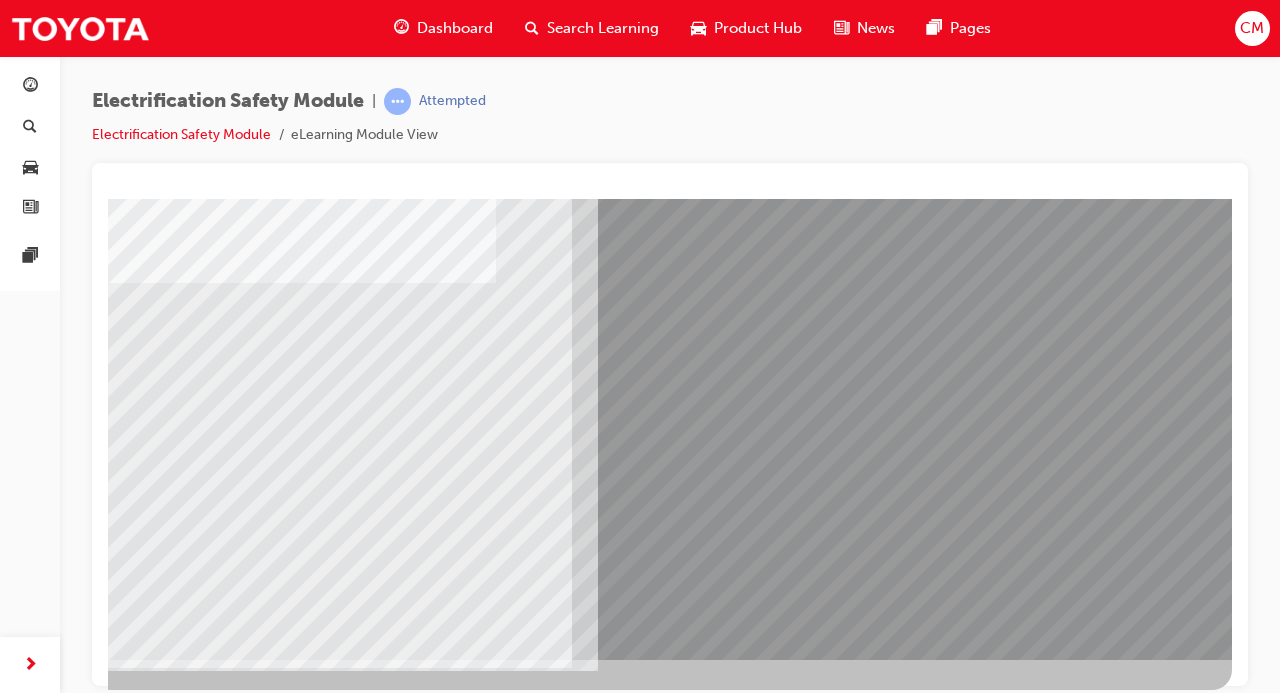 scroll, scrollTop: 0, scrollLeft: 0, axis: both 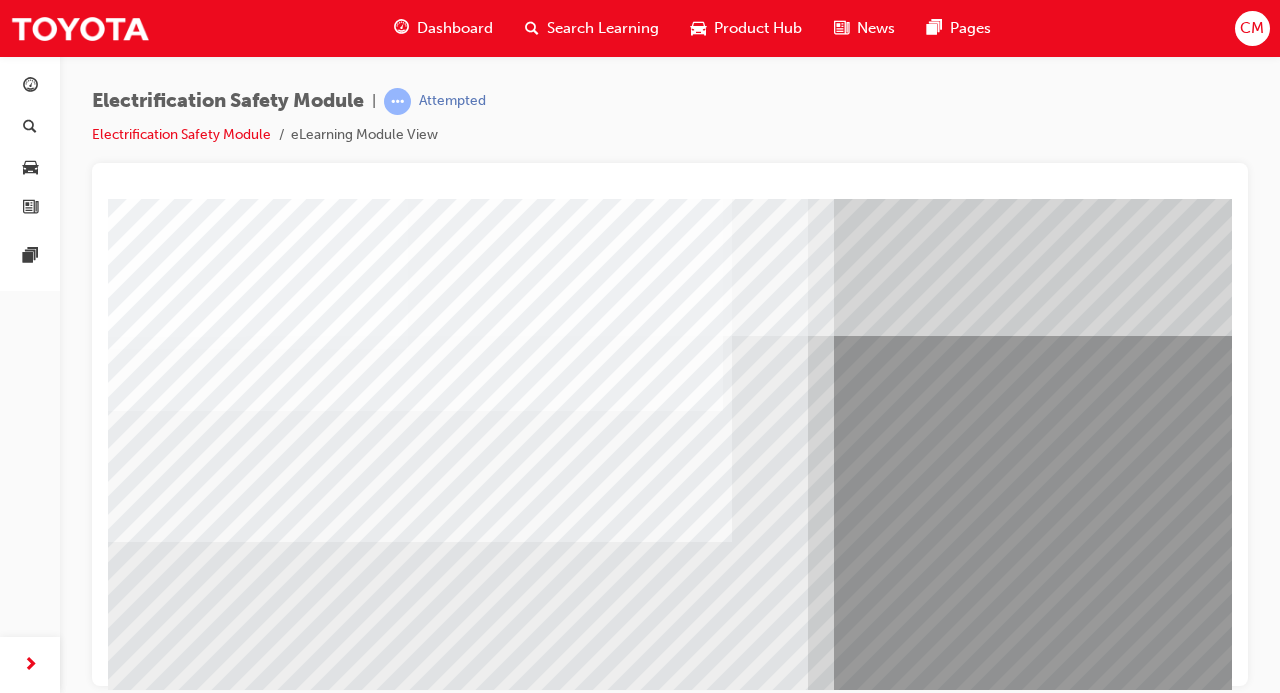 click at bounding box center (415, 3703) 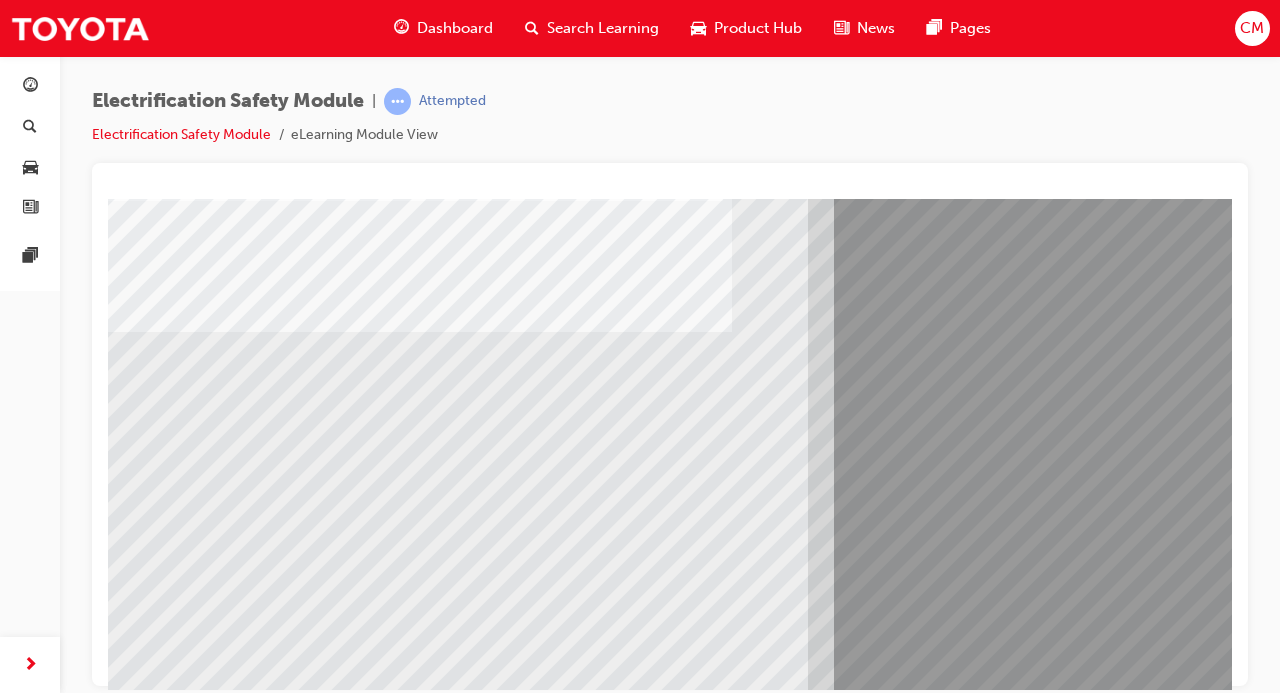 scroll, scrollTop: 208, scrollLeft: 0, axis: vertical 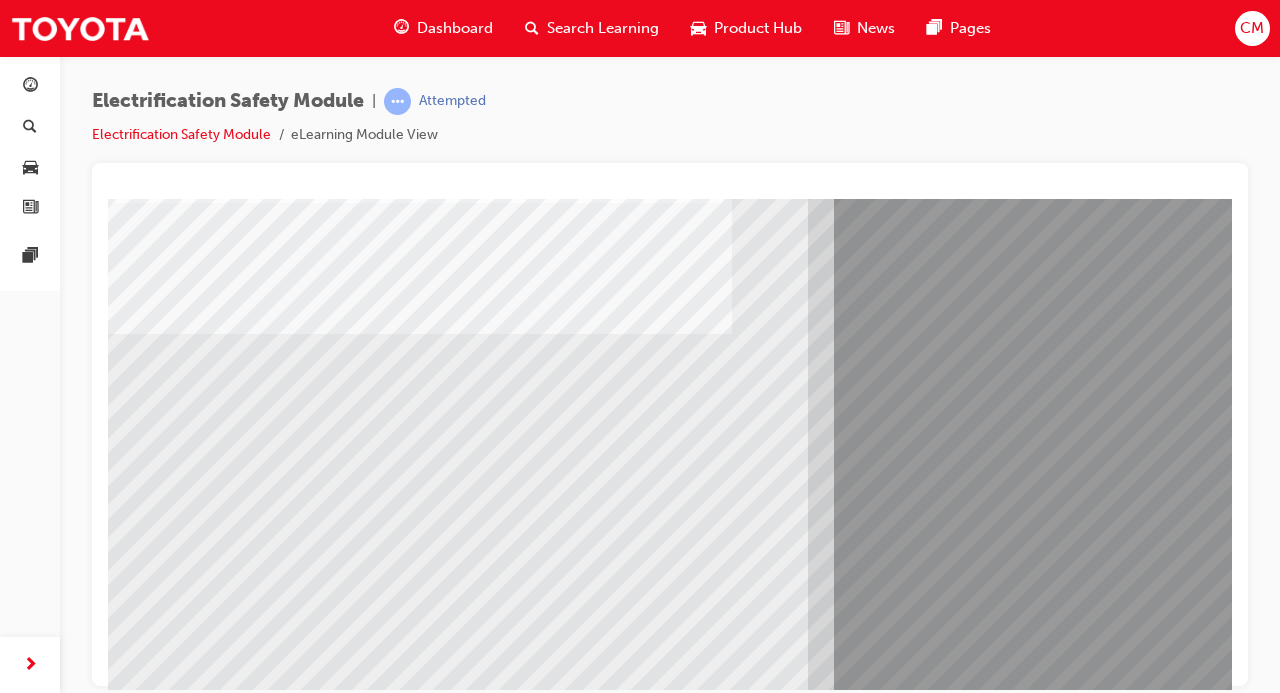 click at bounding box center (173, 6129) 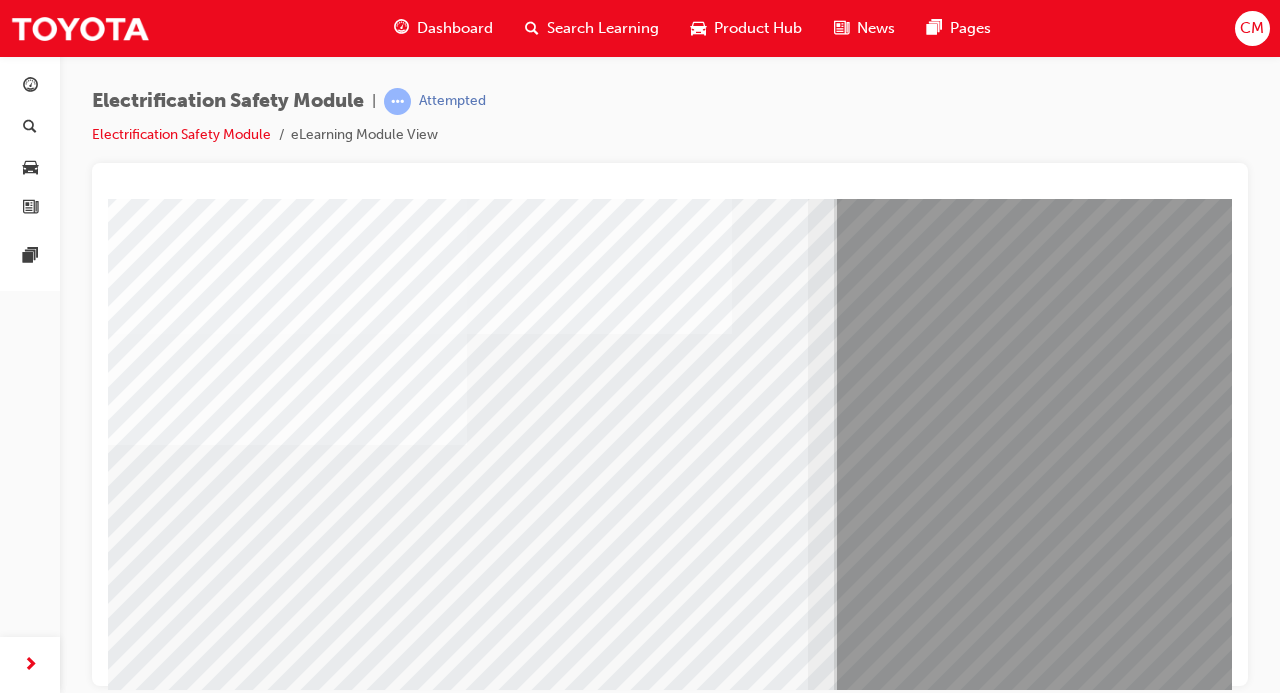 click at bounding box center [454, 1826] 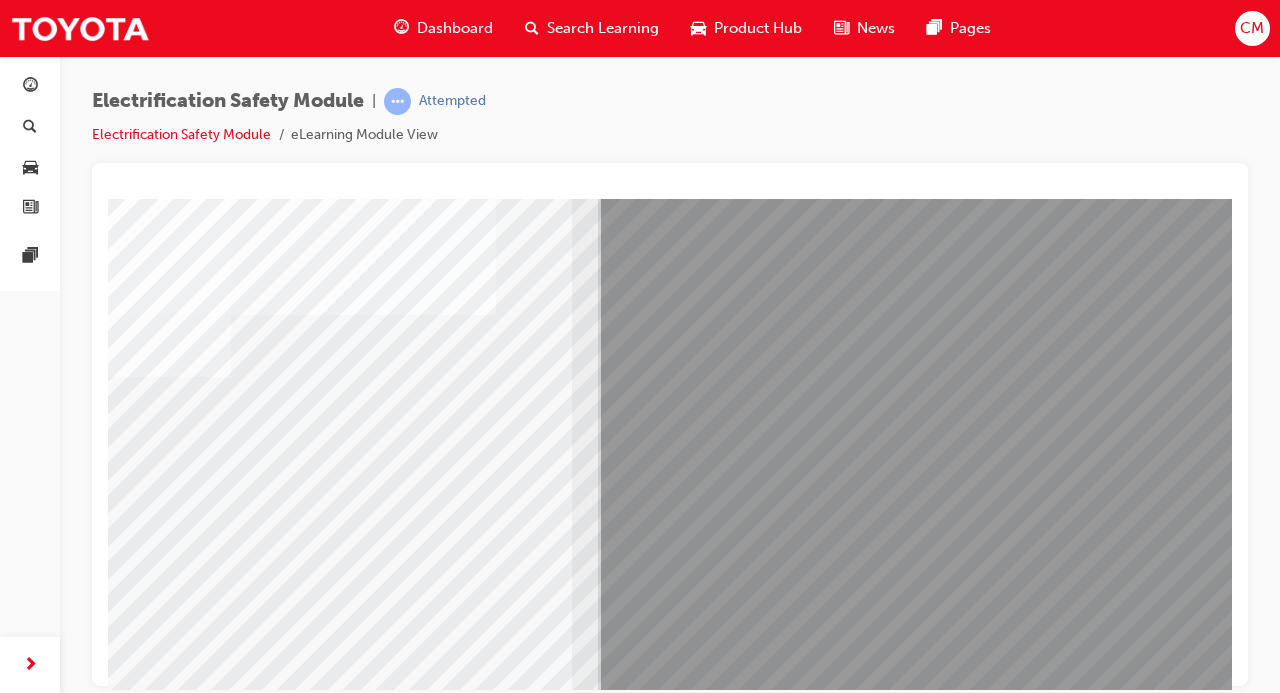 scroll, scrollTop: 228, scrollLeft: 236, axis: both 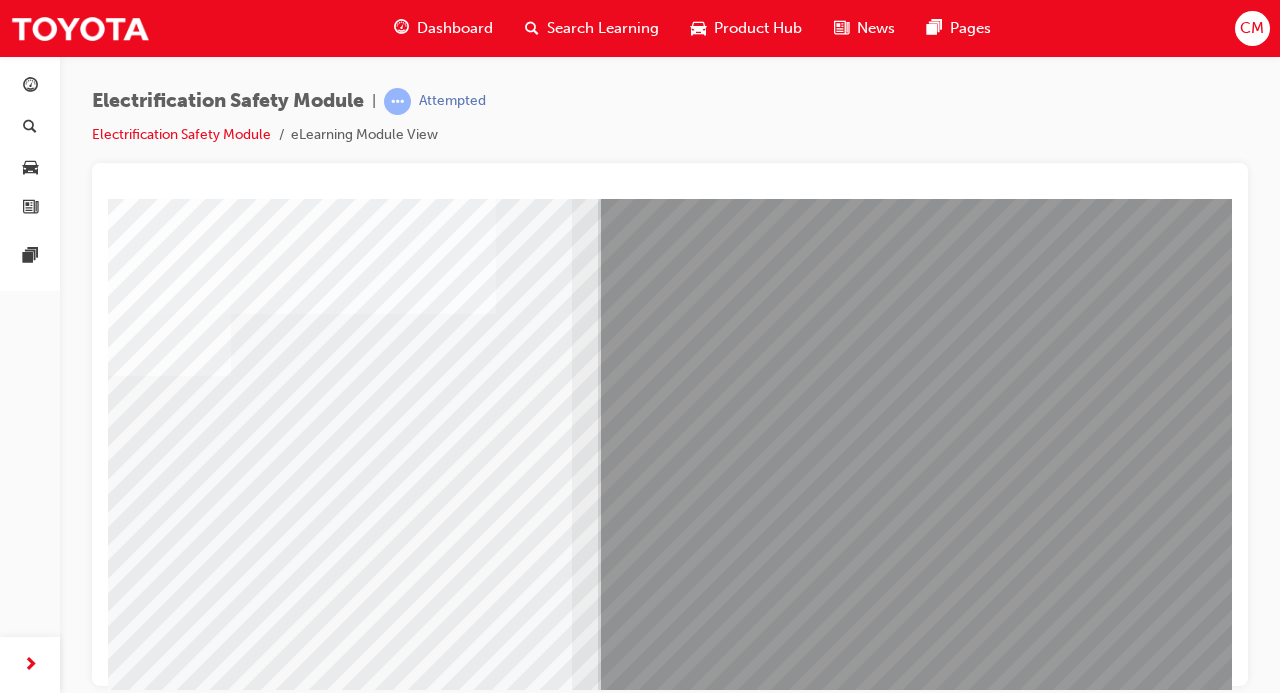 click at bounding box center [-65, 6026] 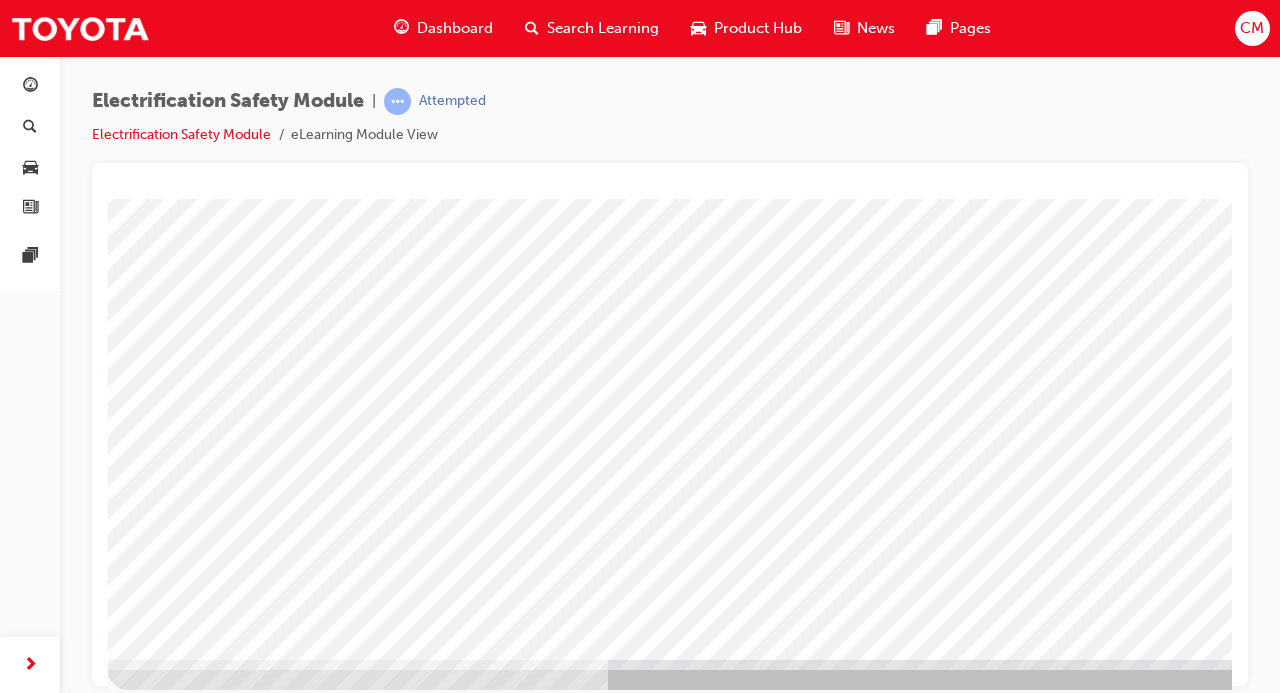 scroll, scrollTop: 259, scrollLeft: 236, axis: both 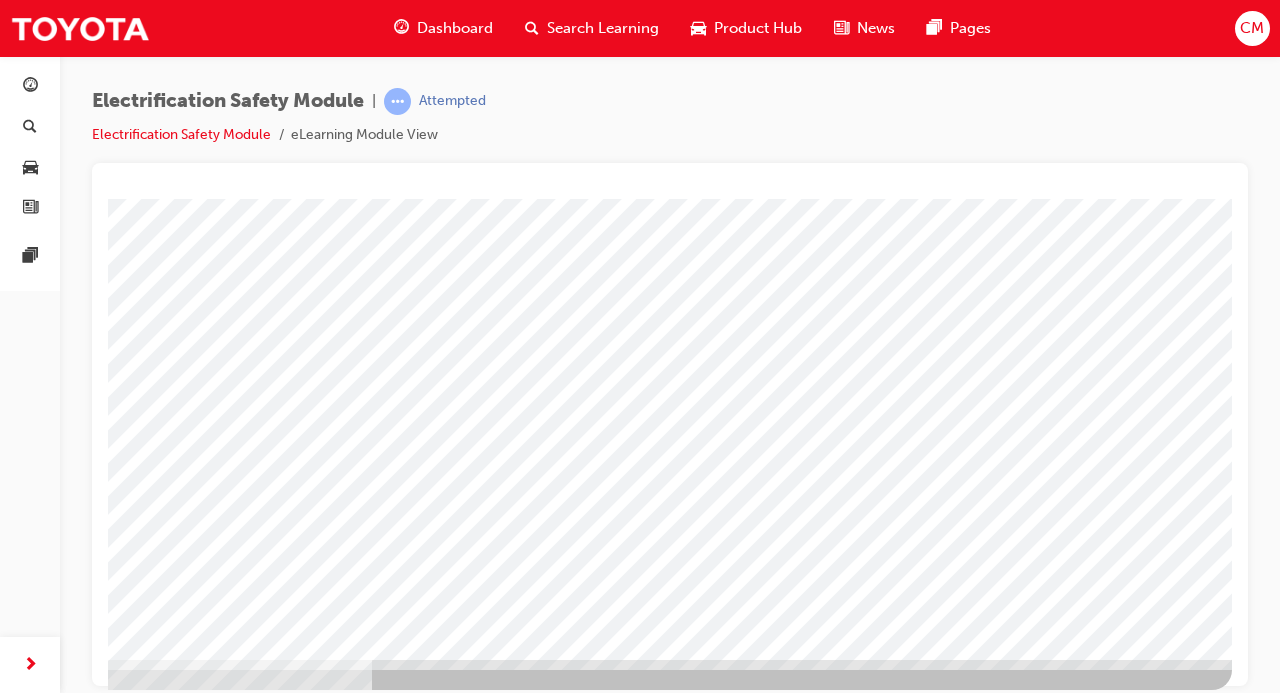 click at bounding box center [552, 2497] 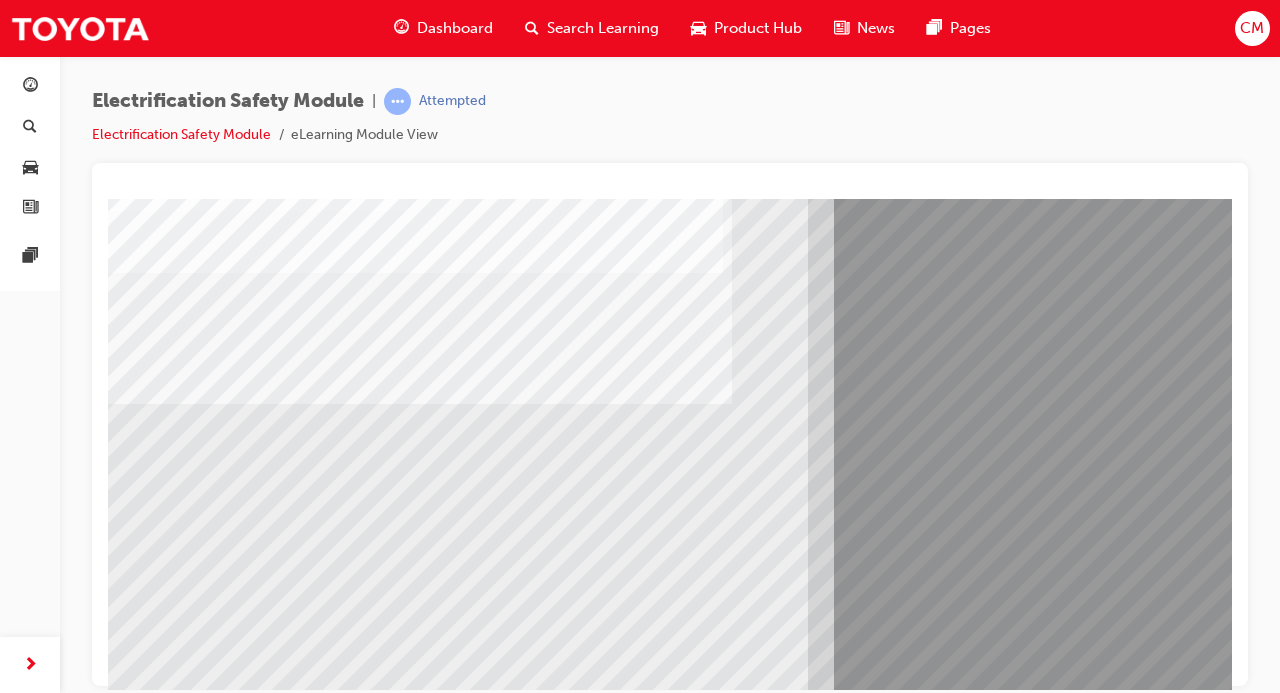 scroll, scrollTop: 139, scrollLeft: 0, axis: vertical 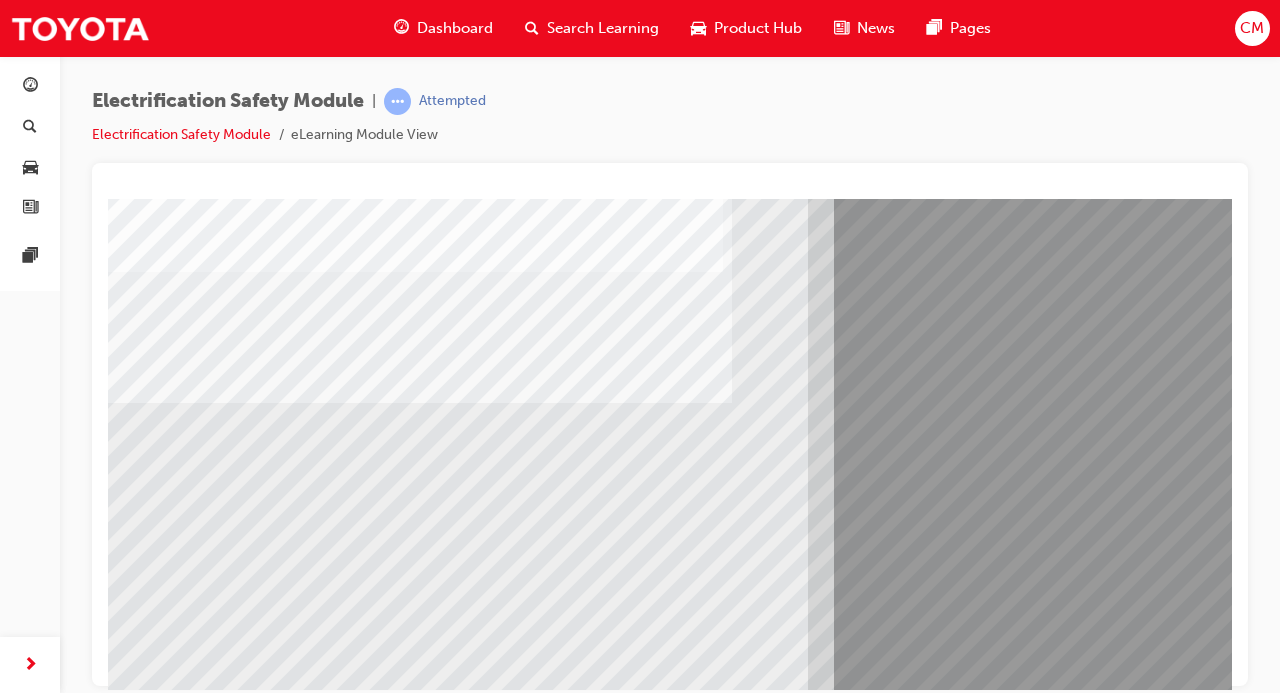 click at bounding box center (173, 6145) 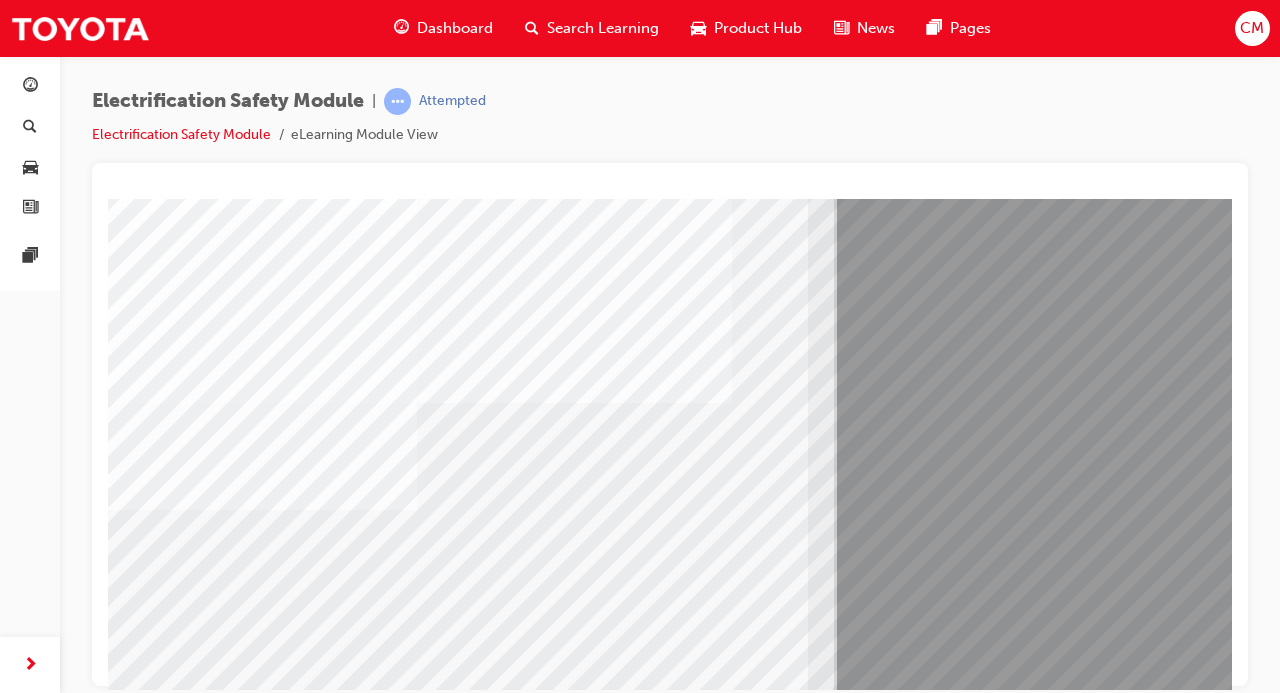 click at bounding box center [173, 6275] 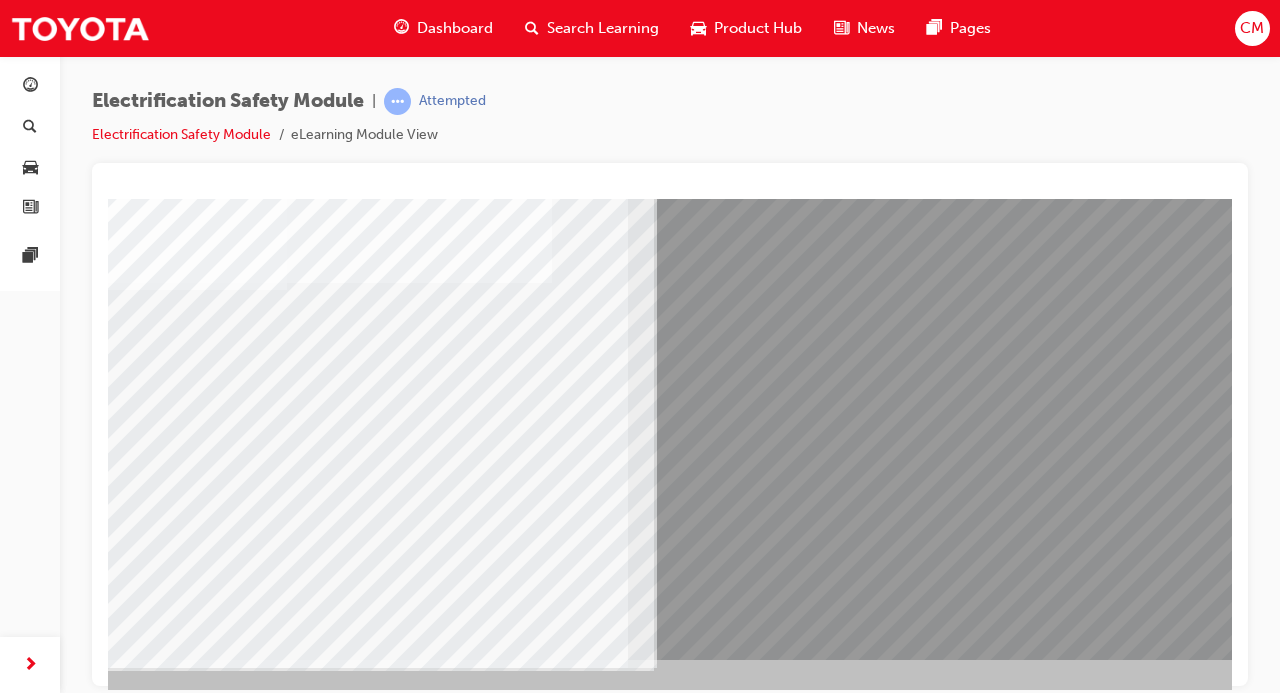 scroll, scrollTop: 259, scrollLeft: 236, axis: both 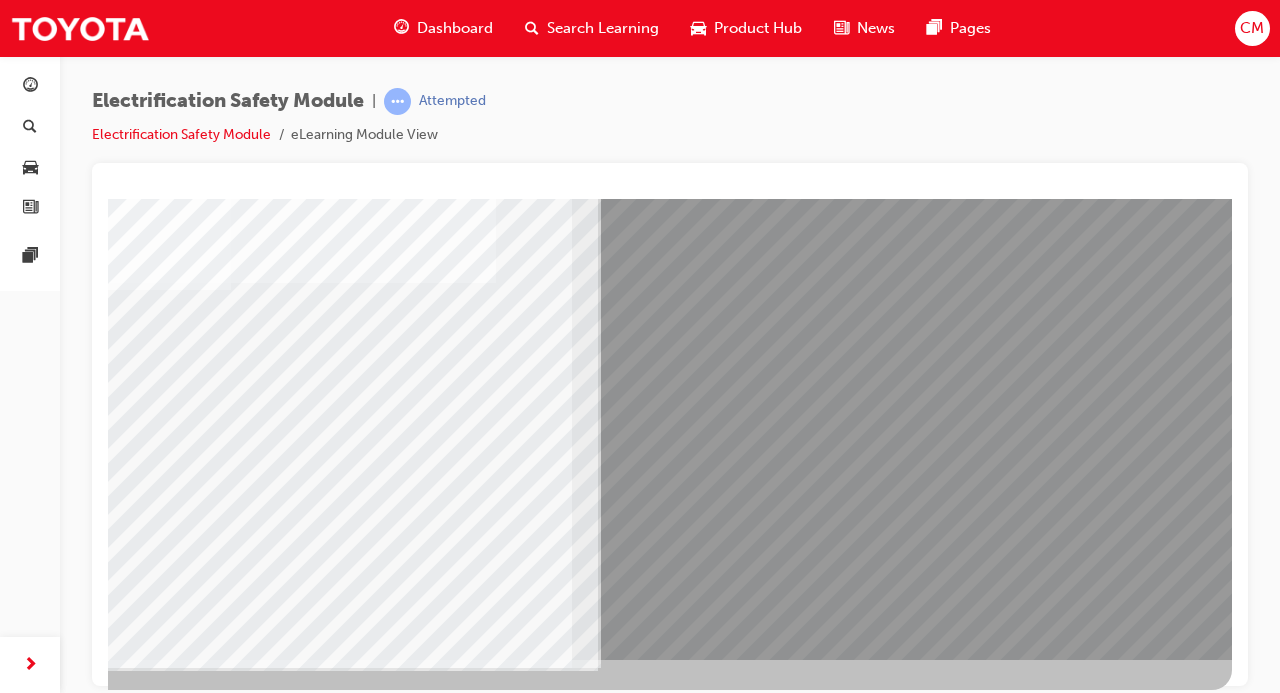 click at bounding box center [-65, 5942] 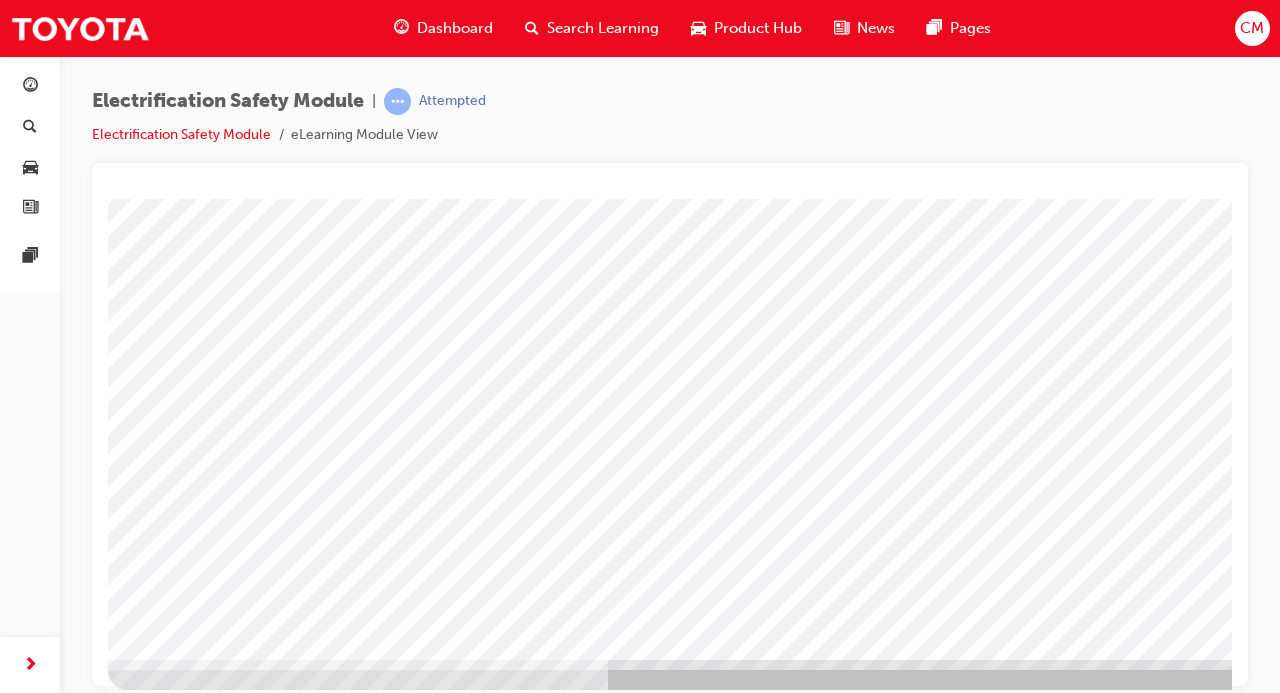 scroll, scrollTop: 259, scrollLeft: 236, axis: both 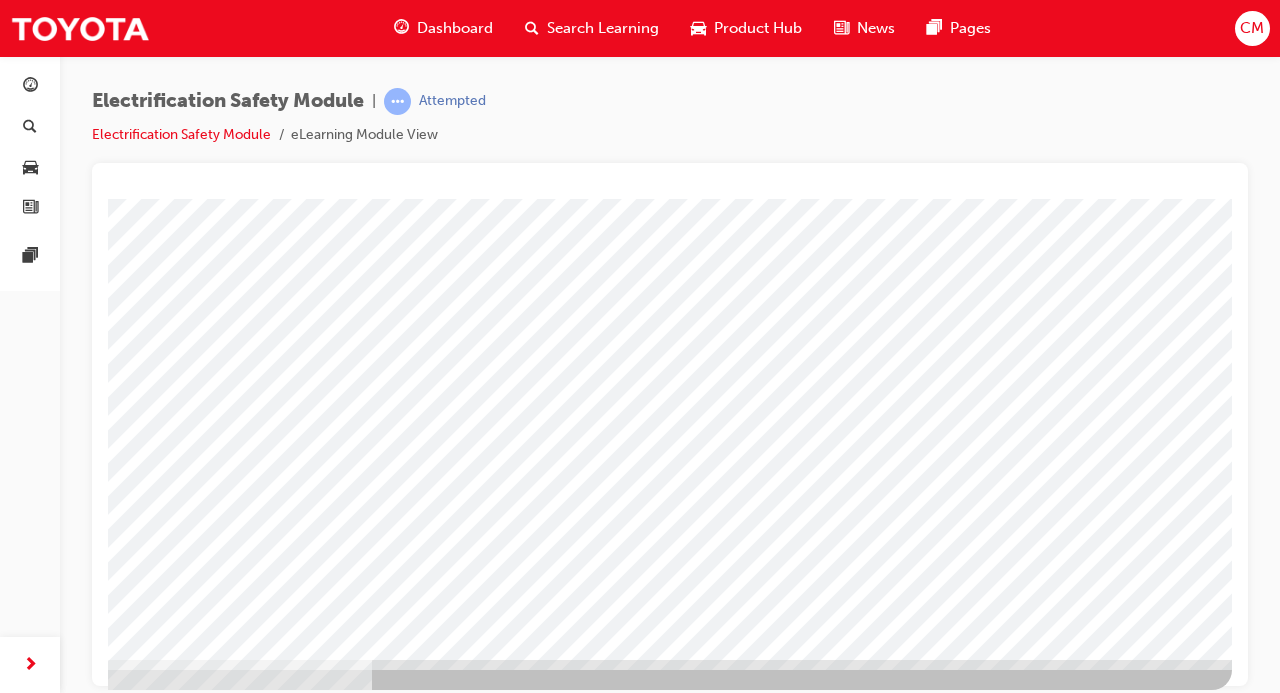 click at bounding box center (-65, 2973) 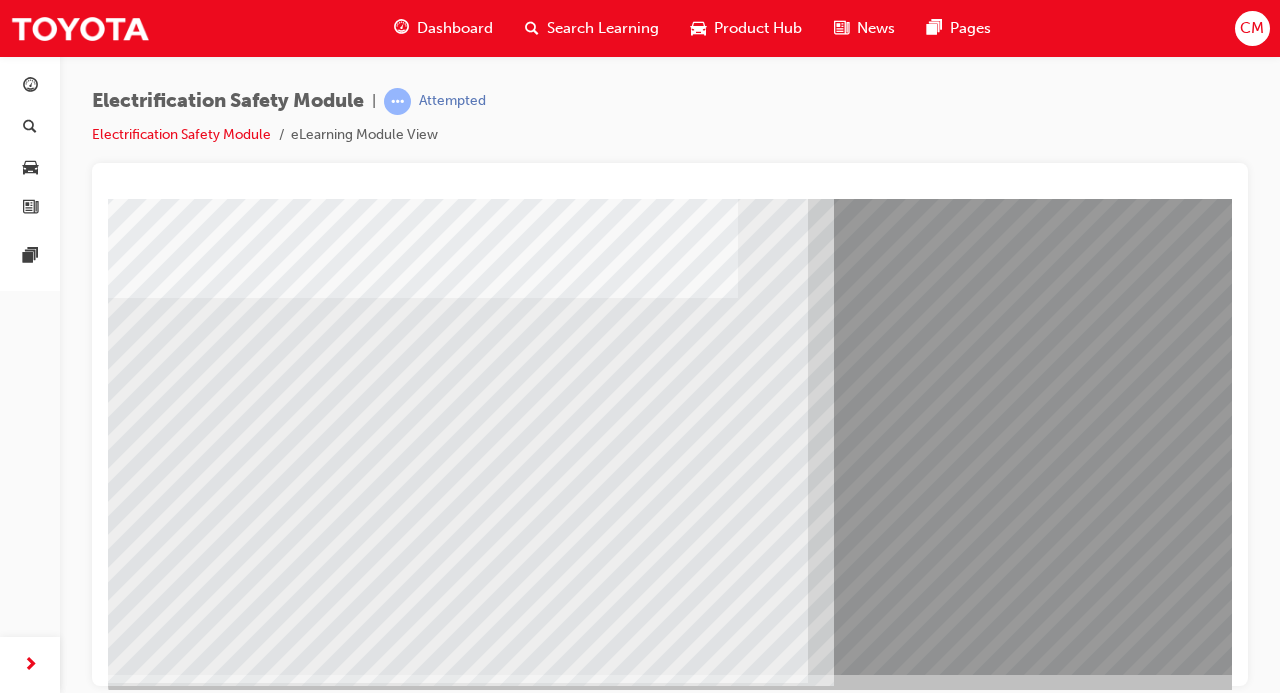 scroll, scrollTop: 259, scrollLeft: 0, axis: vertical 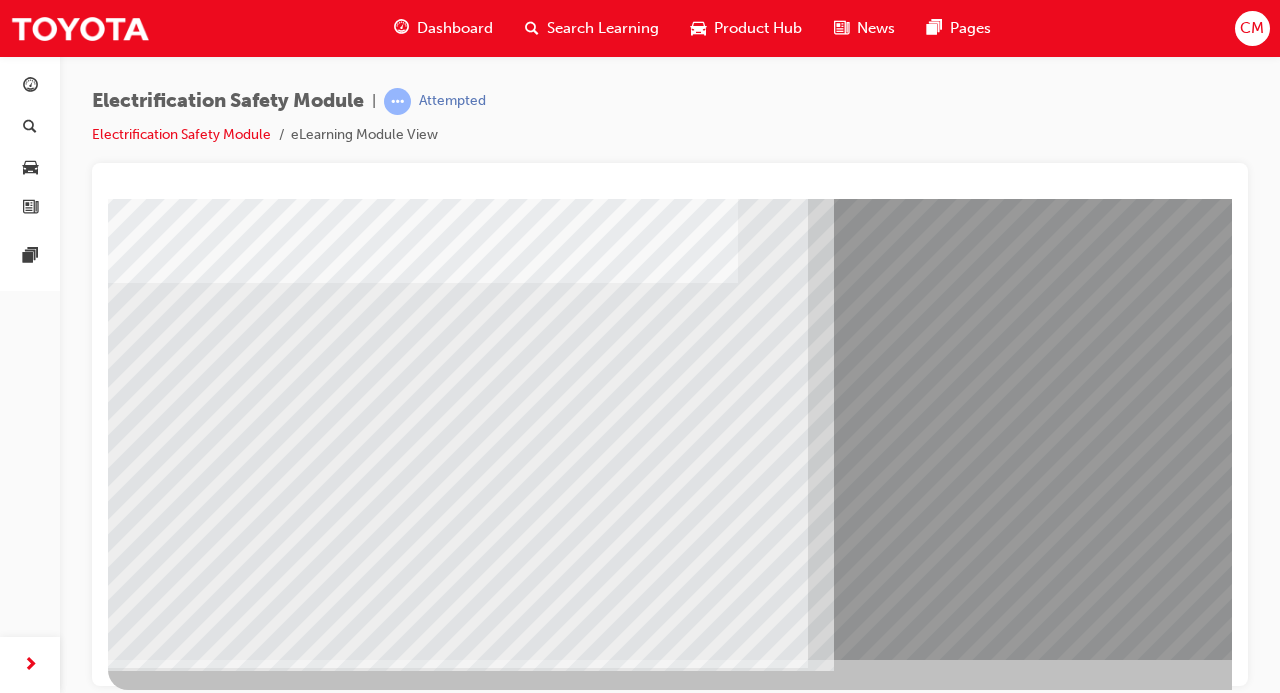 click at bounding box center [173, 5947] 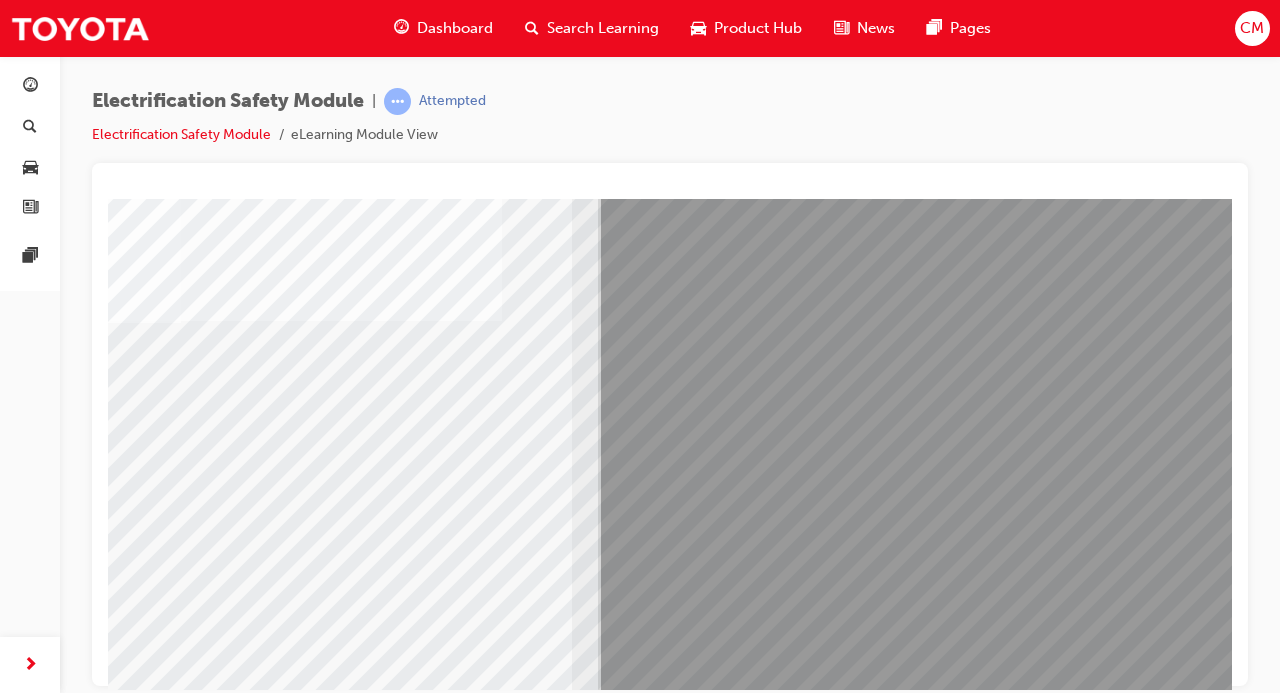 scroll, scrollTop: 222, scrollLeft: 236, axis: both 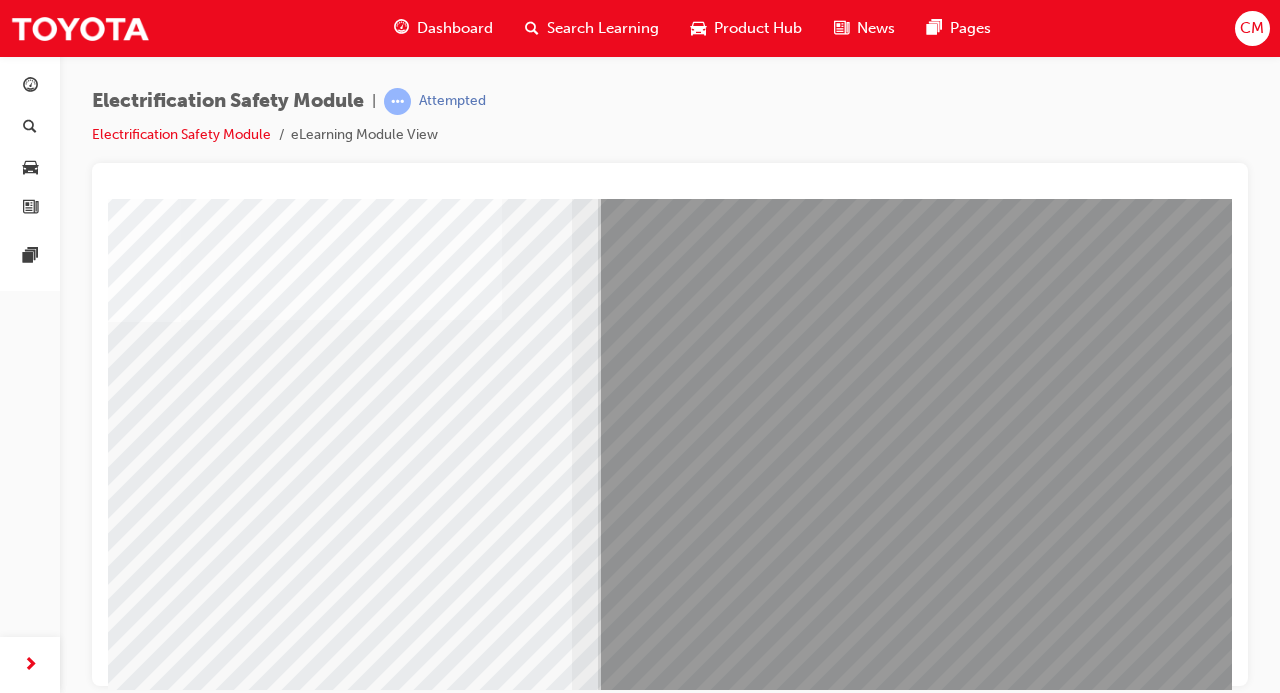 click at bounding box center [-63, 6114] 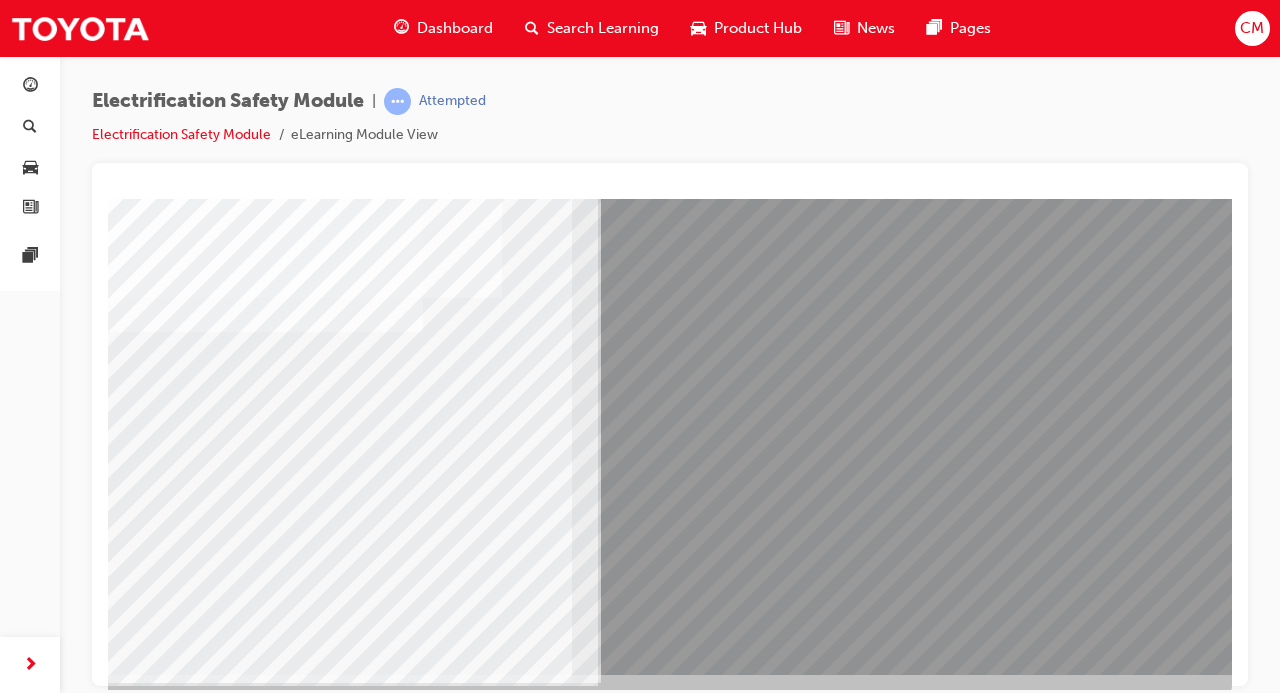 scroll, scrollTop: 247, scrollLeft: 236, axis: both 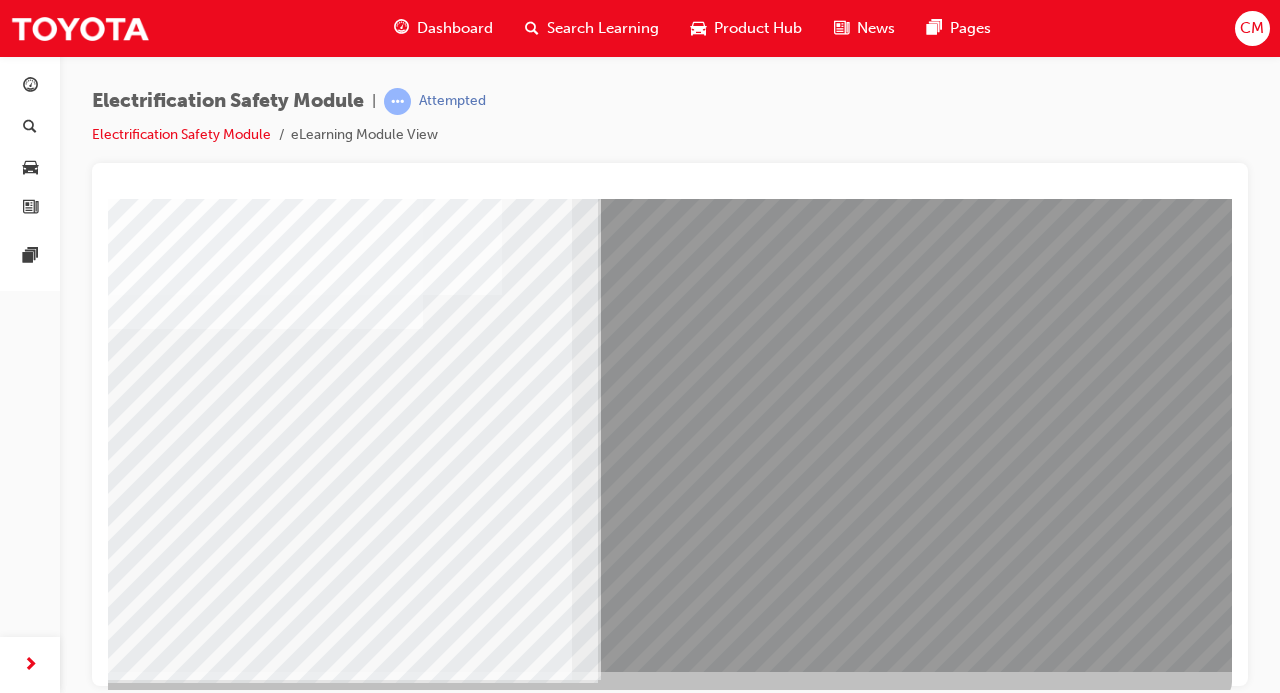 click at bounding box center [-63, 6089] 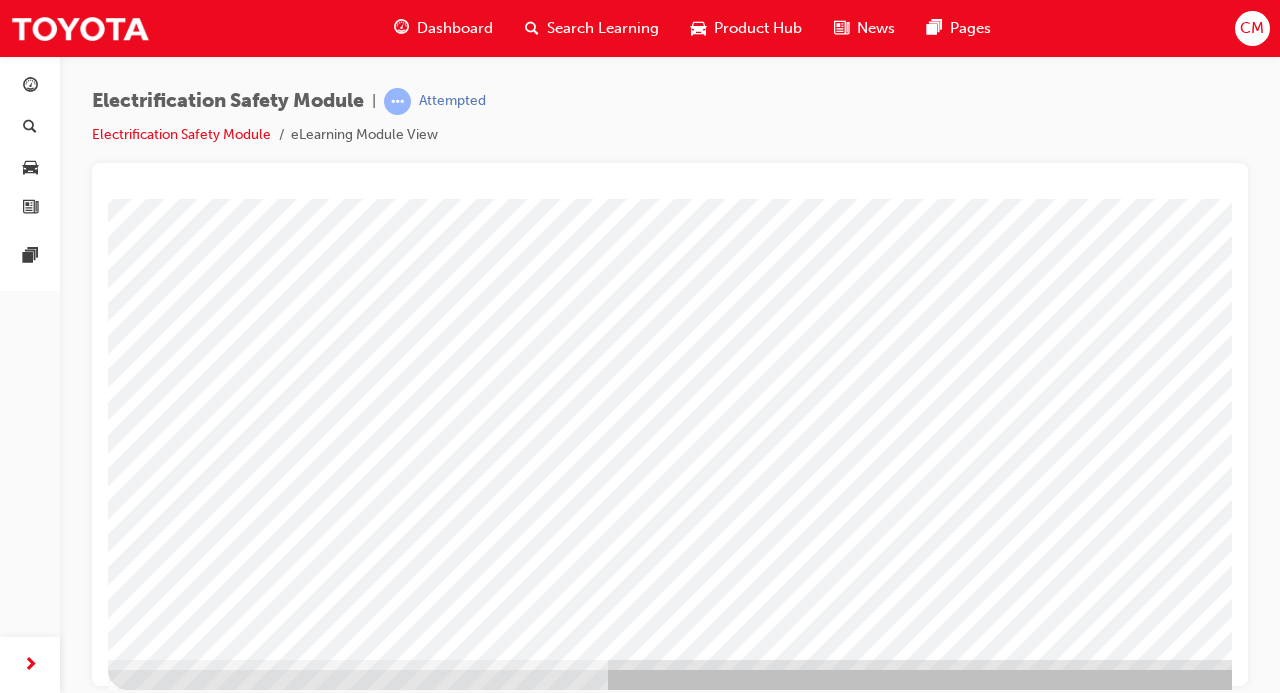 scroll, scrollTop: 259, scrollLeft: 236, axis: both 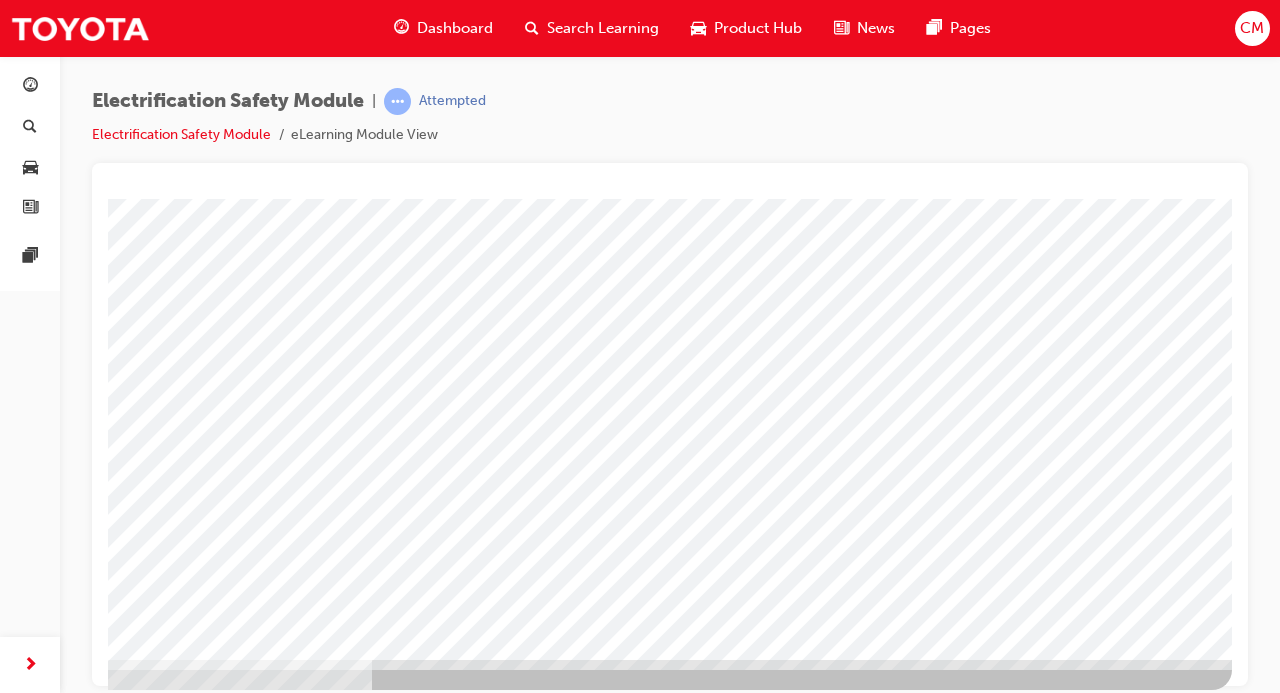 click at bounding box center (-65, 2973) 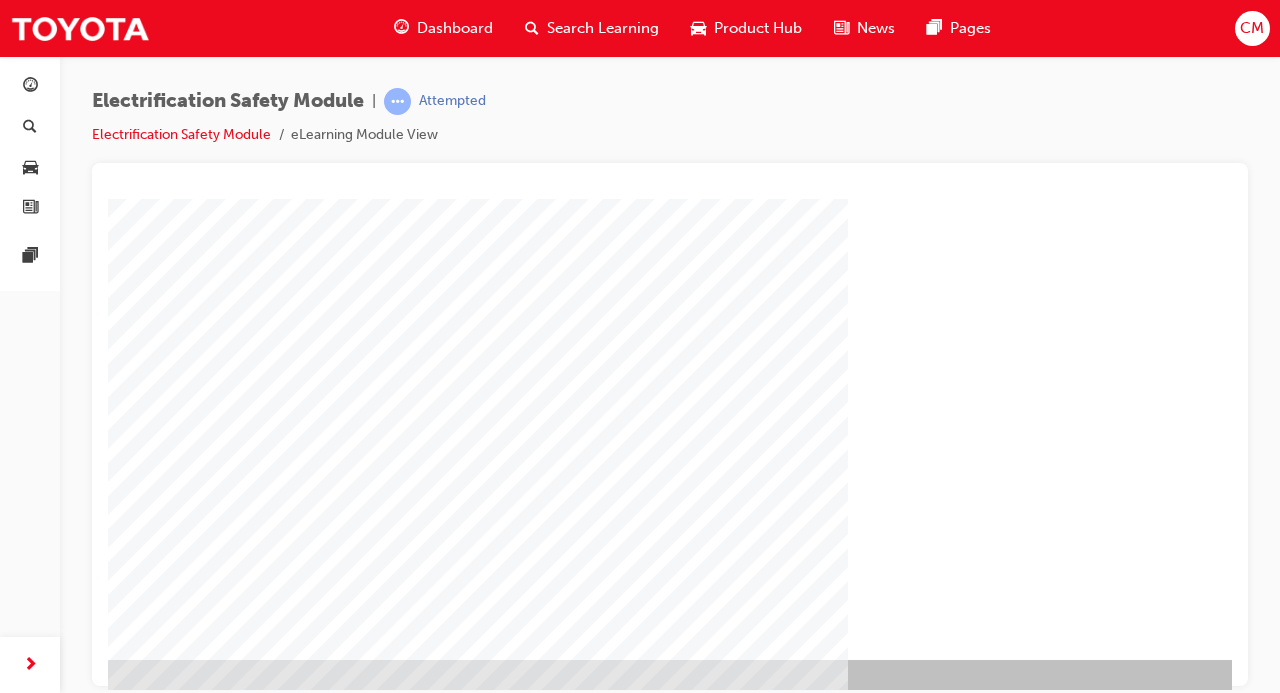 scroll, scrollTop: 259, scrollLeft: 135, axis: both 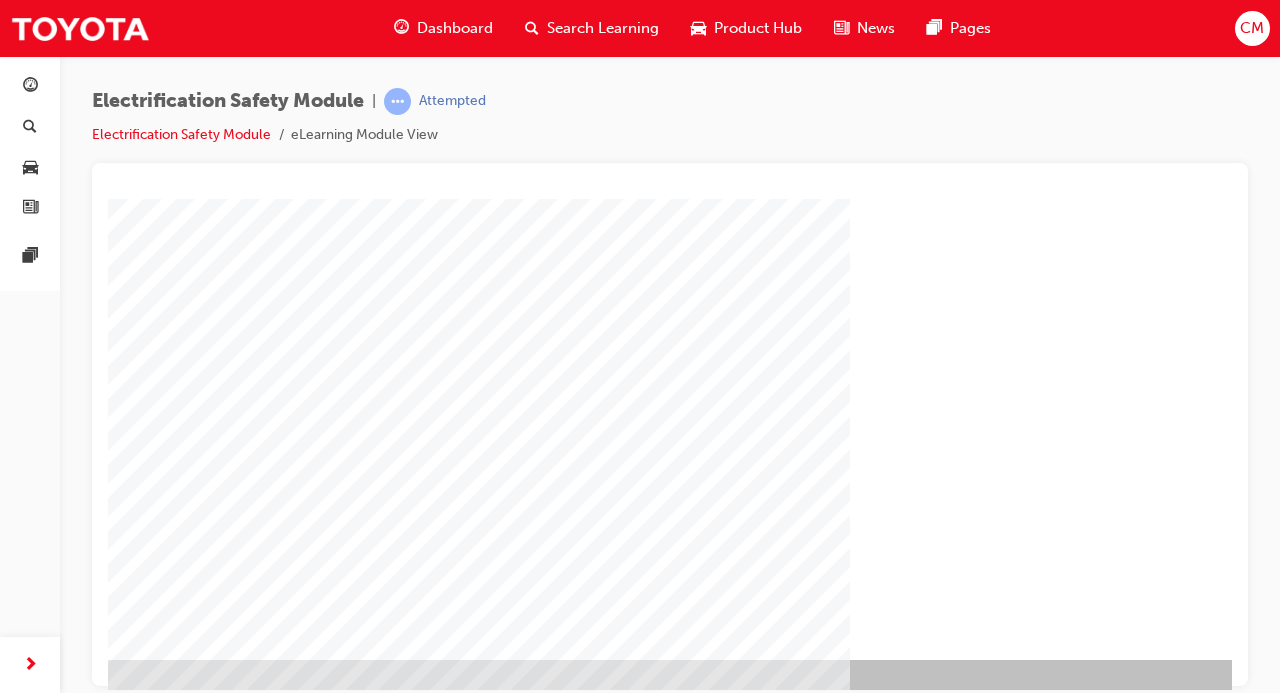 click at bounding box center (36, 1291) 